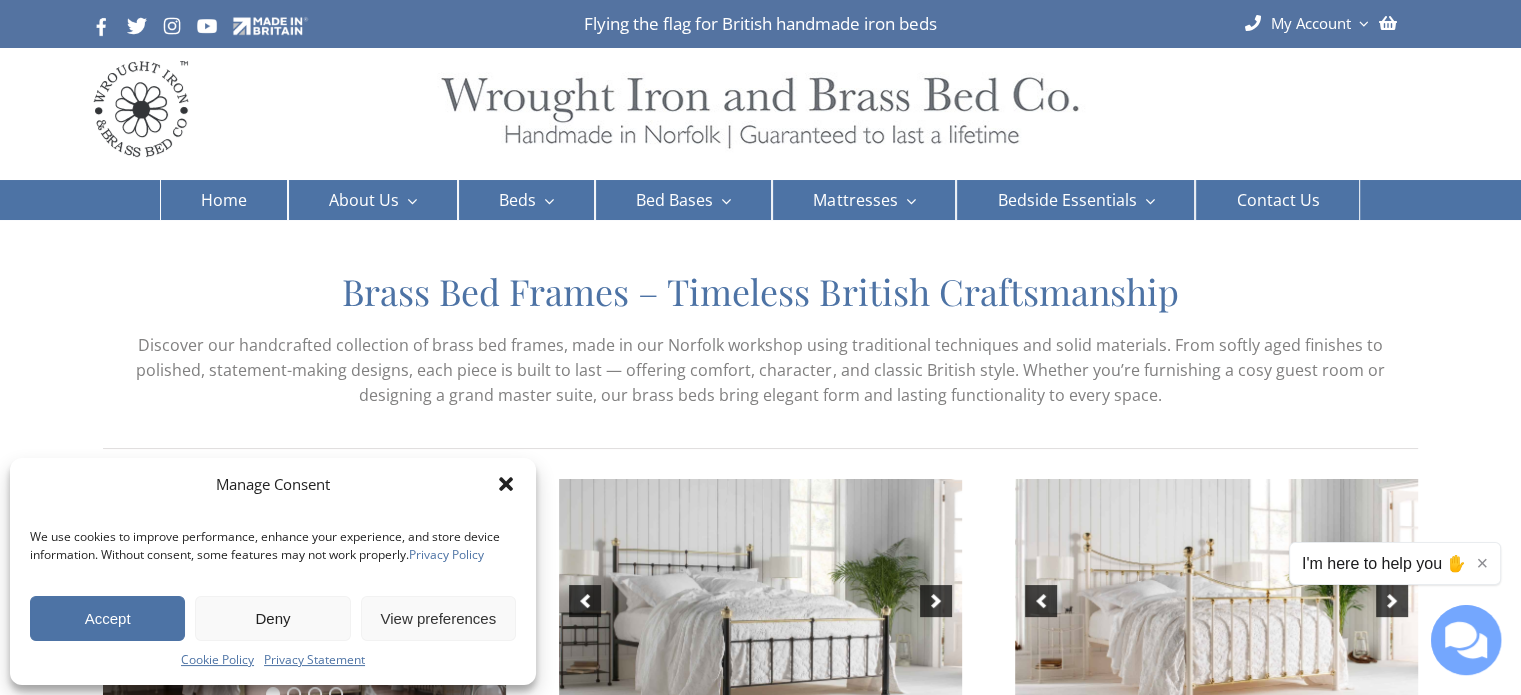 scroll, scrollTop: 0, scrollLeft: 0, axis: both 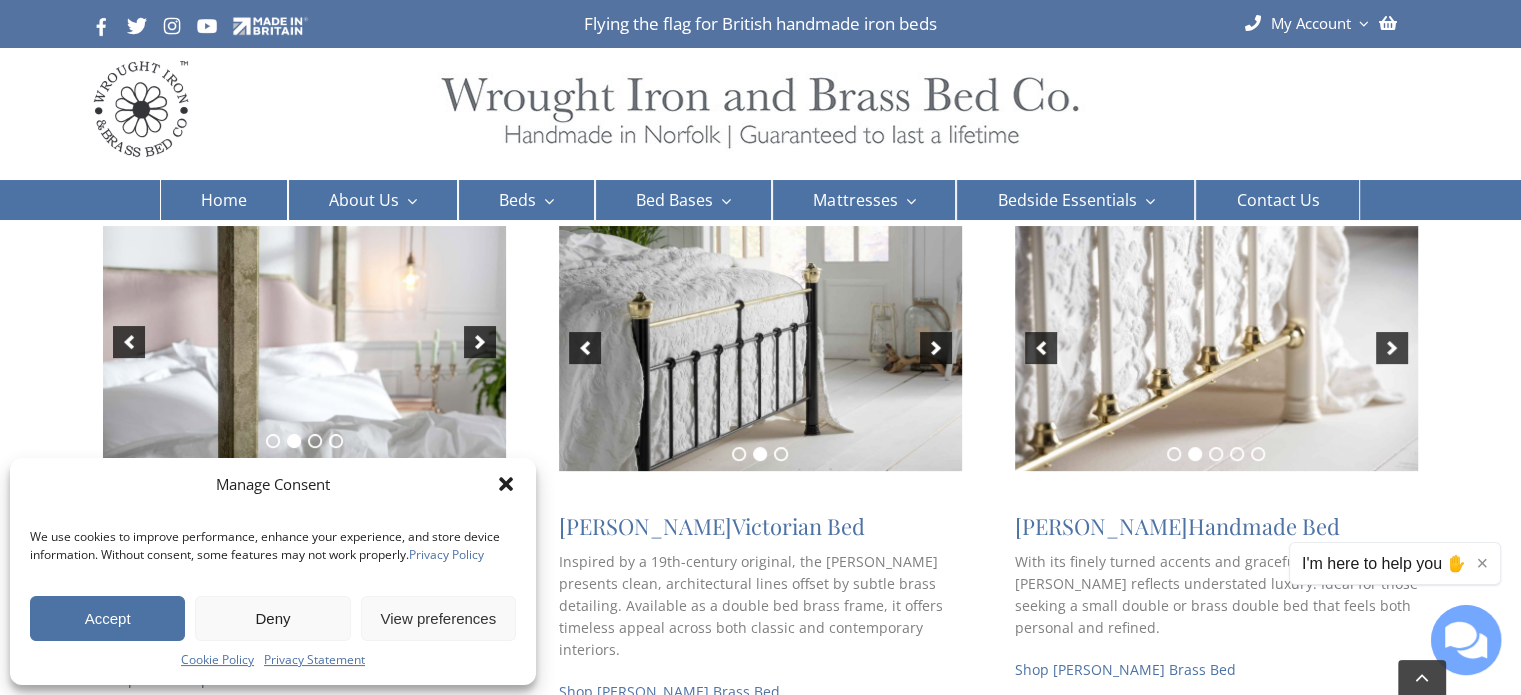 click 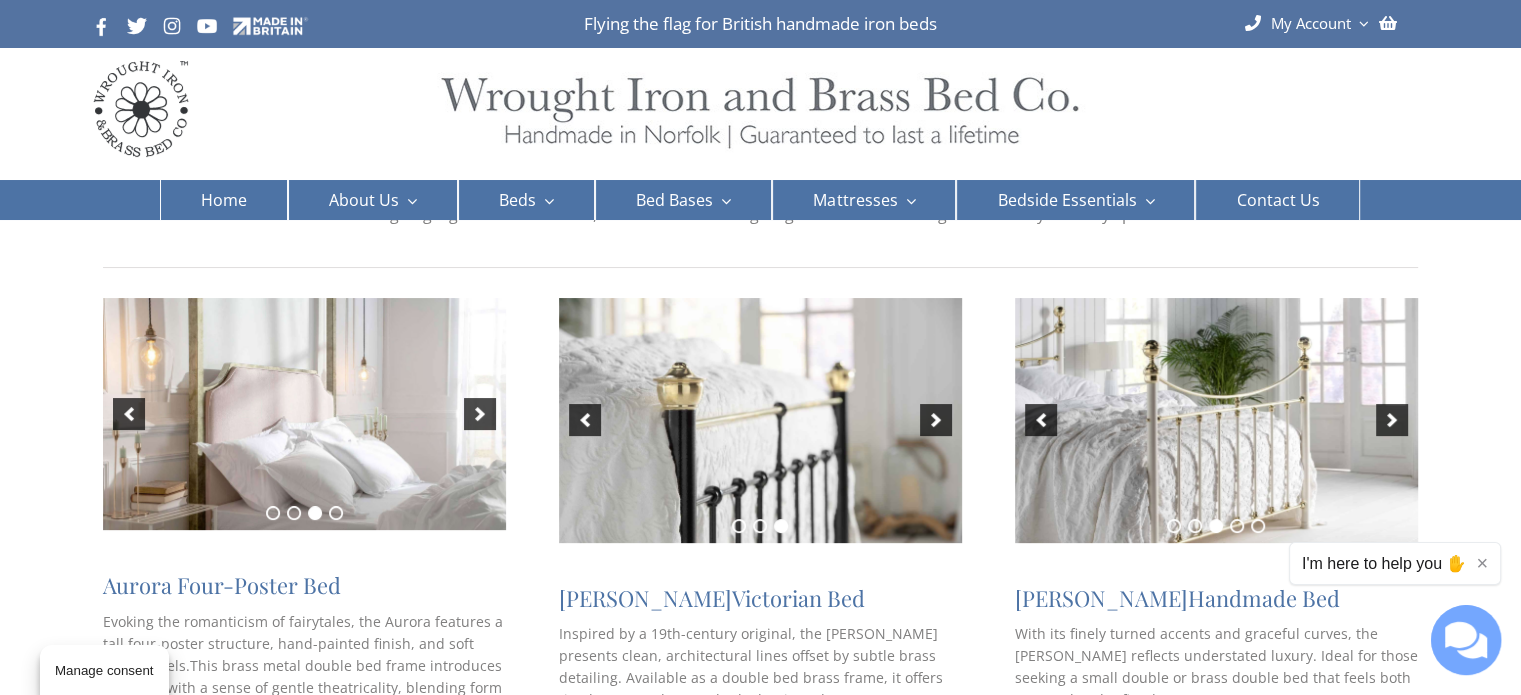 scroll, scrollTop: 0, scrollLeft: 0, axis: both 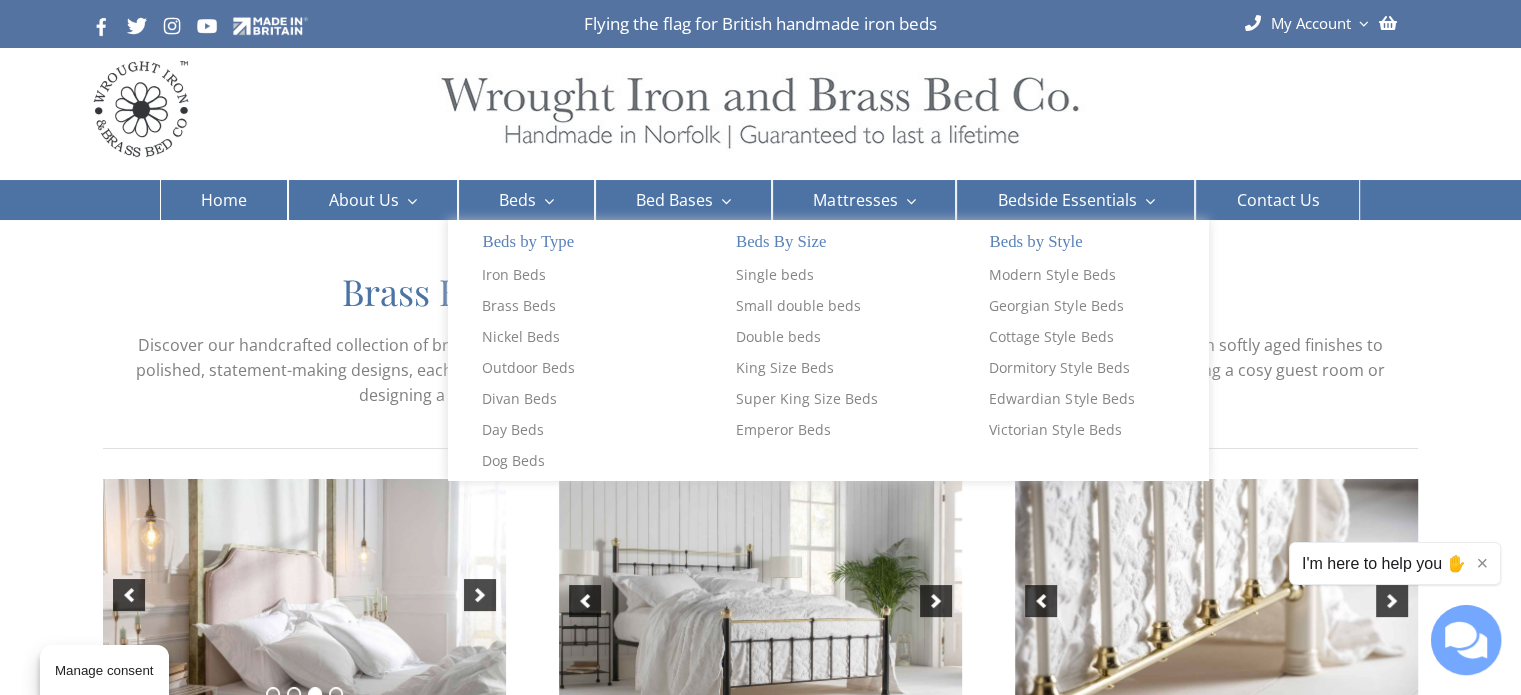 click on "Beds by Type" at bounding box center (574, 242) 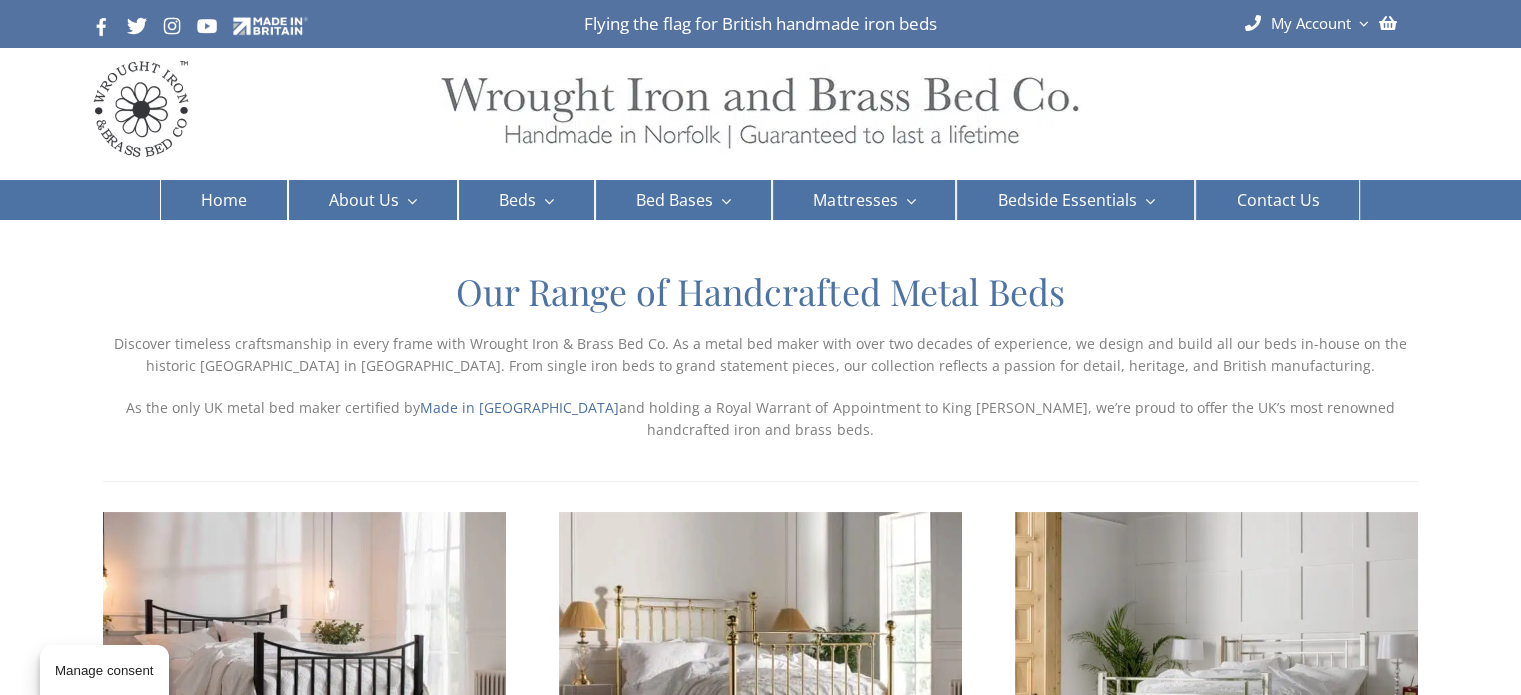 scroll, scrollTop: 0, scrollLeft: 0, axis: both 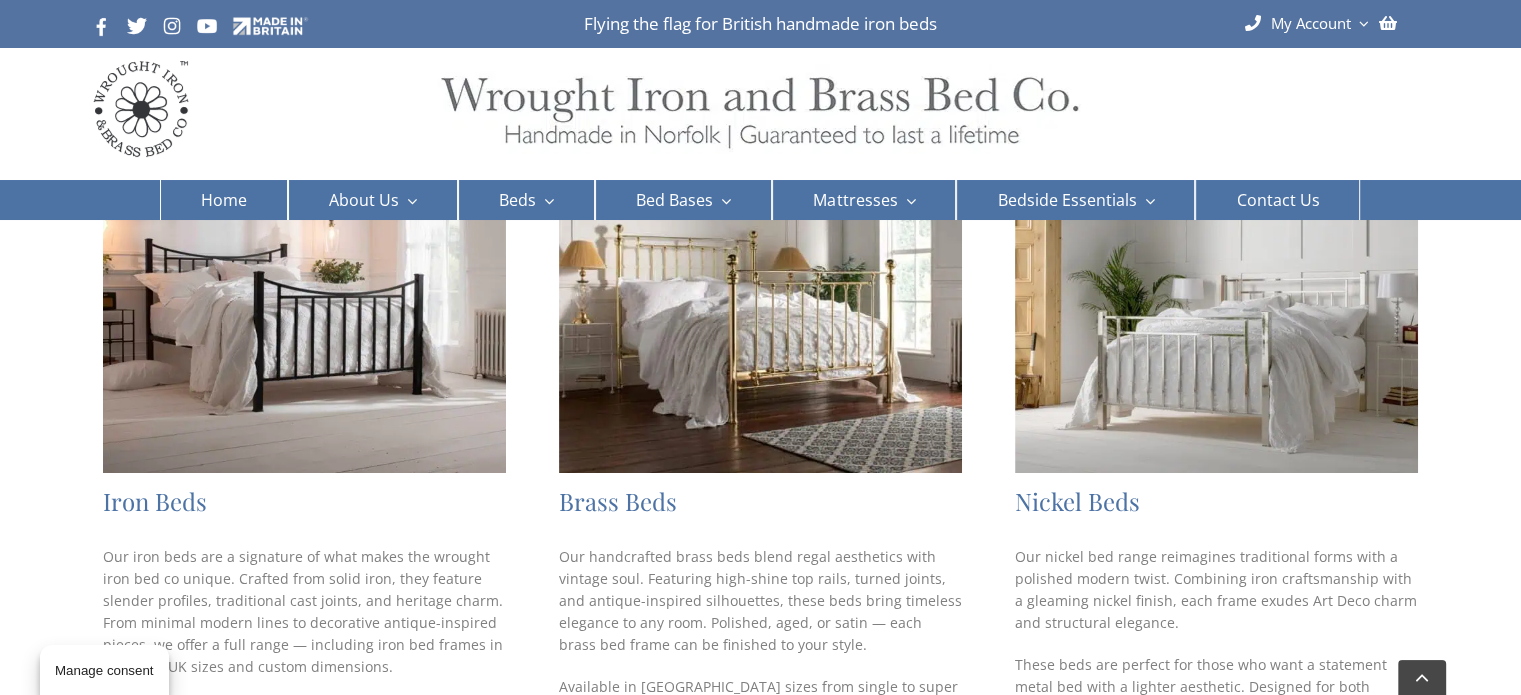 click at bounding box center (760, 312) 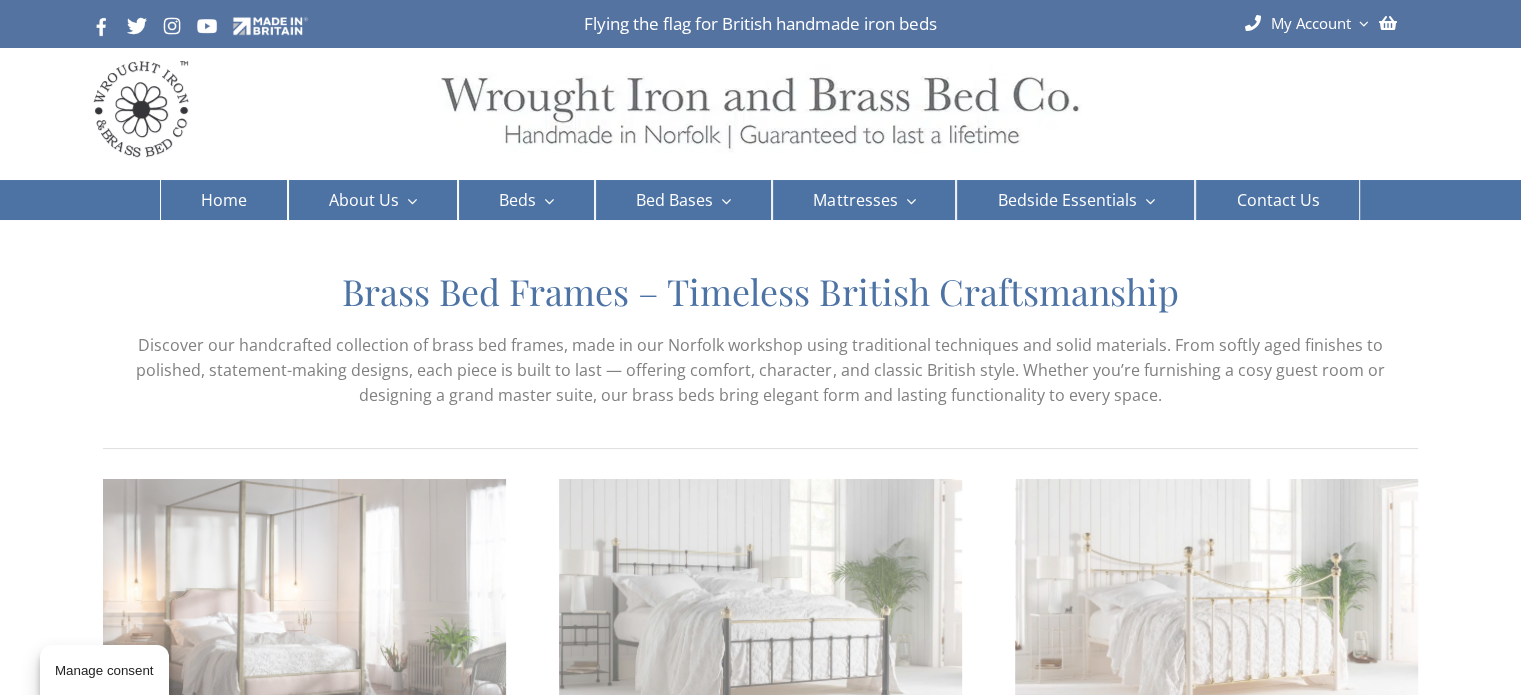 scroll, scrollTop: 0, scrollLeft: 0, axis: both 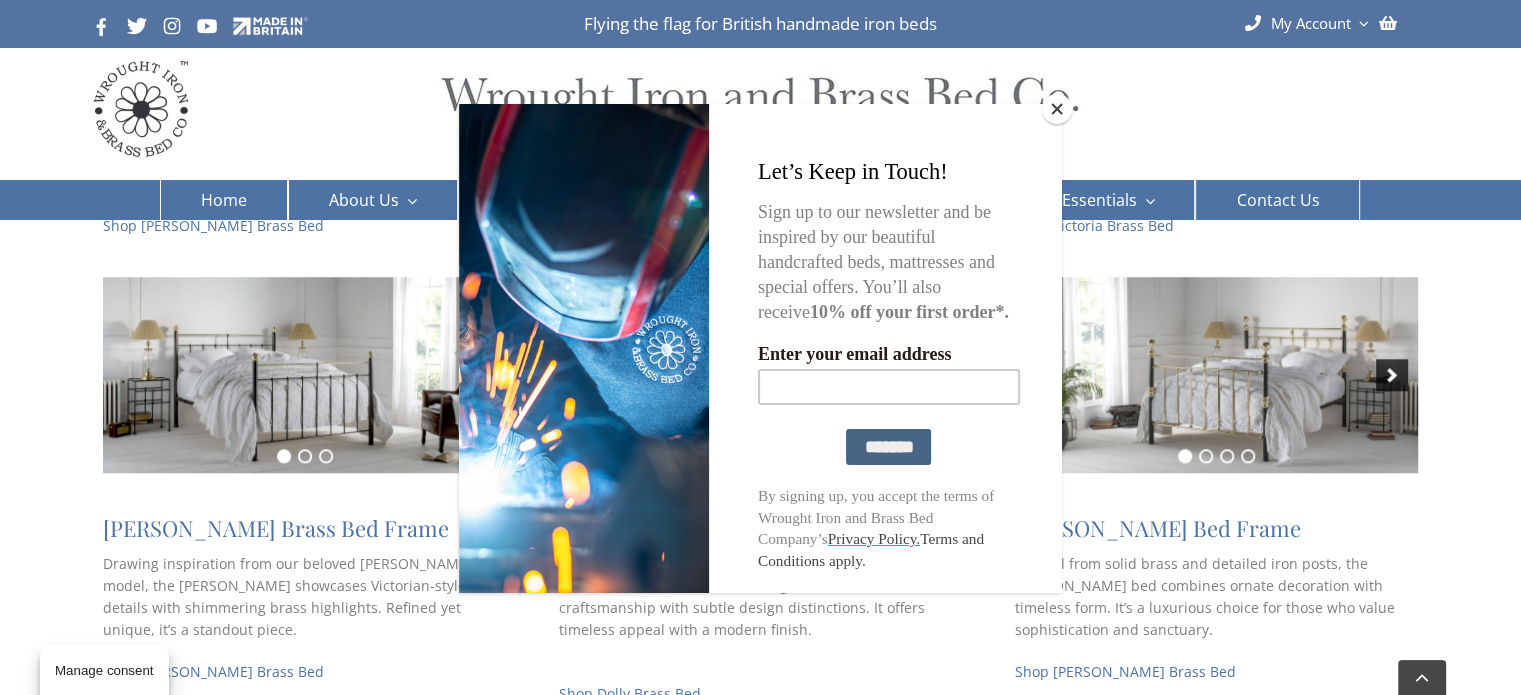 click at bounding box center [1057, 109] 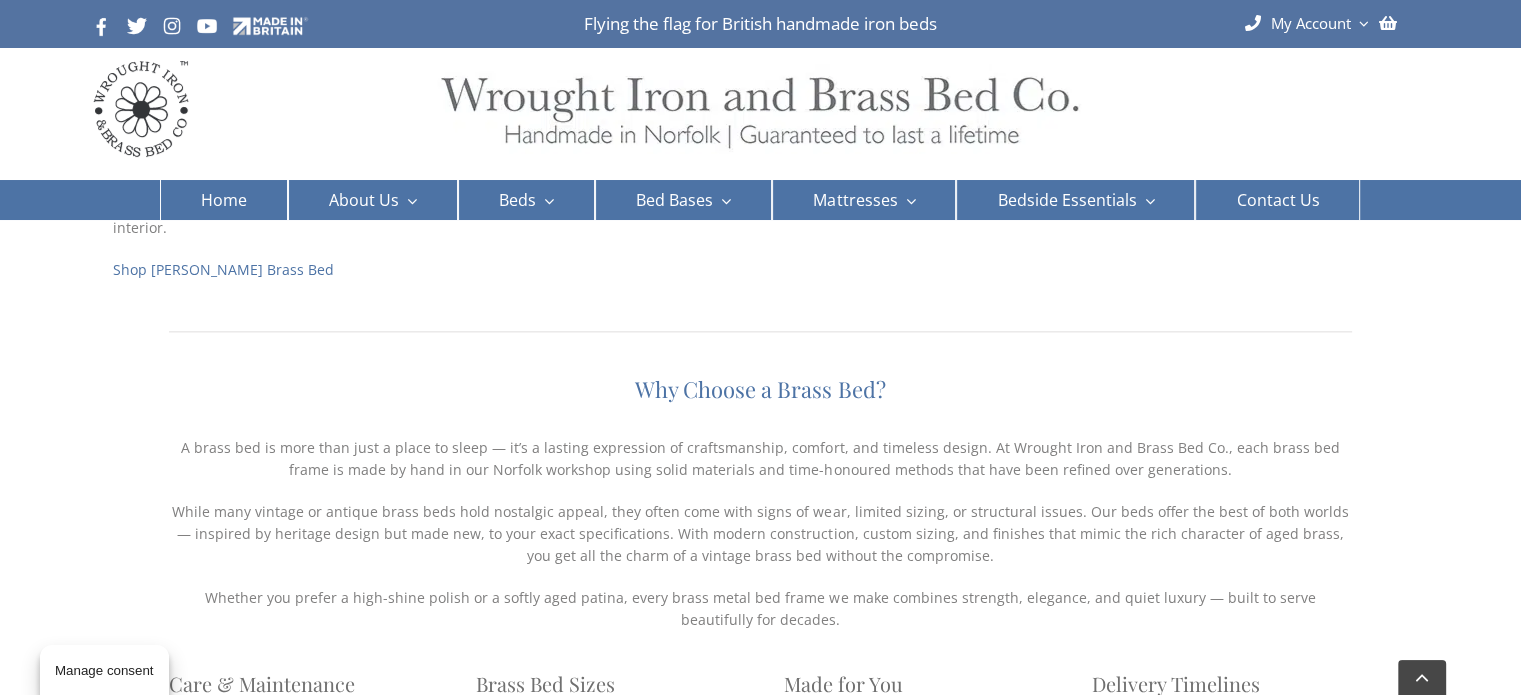 scroll, scrollTop: 2486, scrollLeft: 0, axis: vertical 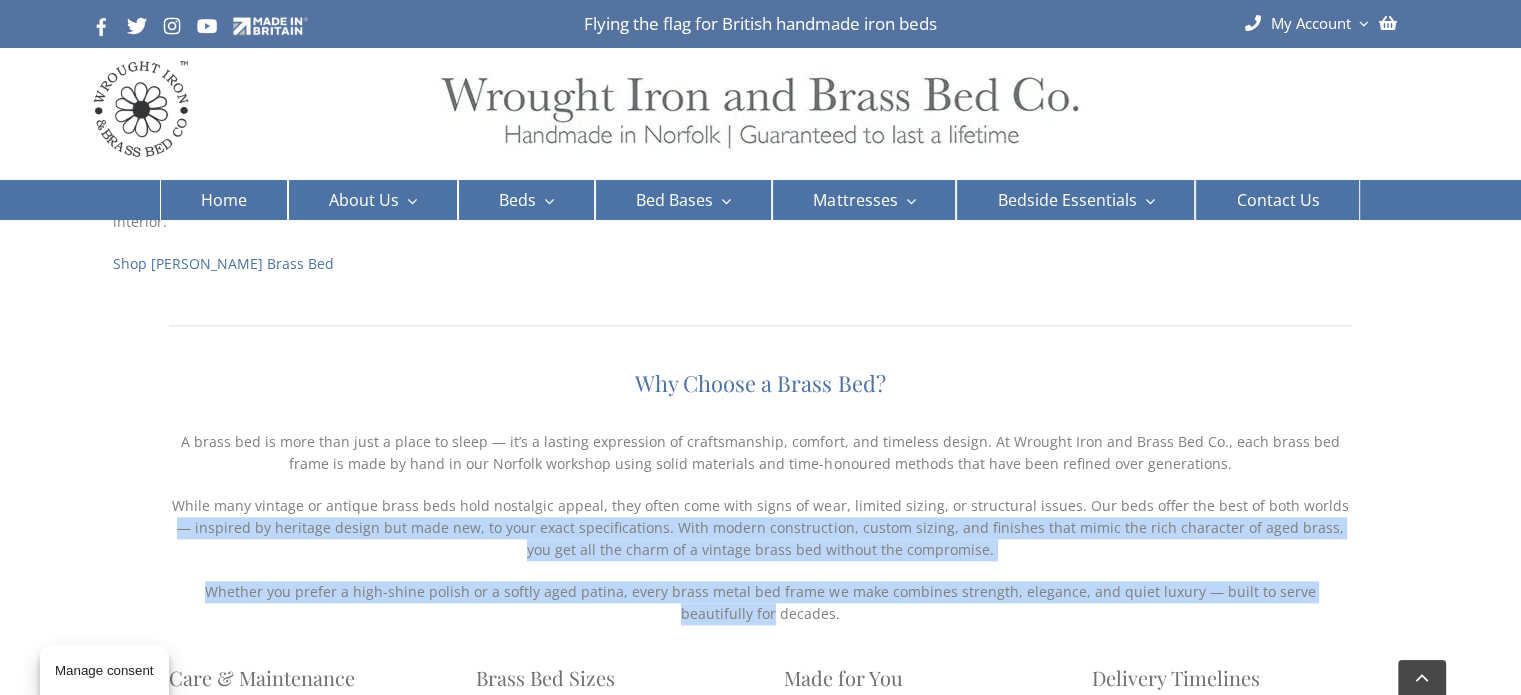 drag, startPoint x: 1313, startPoint y: 463, endPoint x: 1388, endPoint y: 547, distance: 112.60995 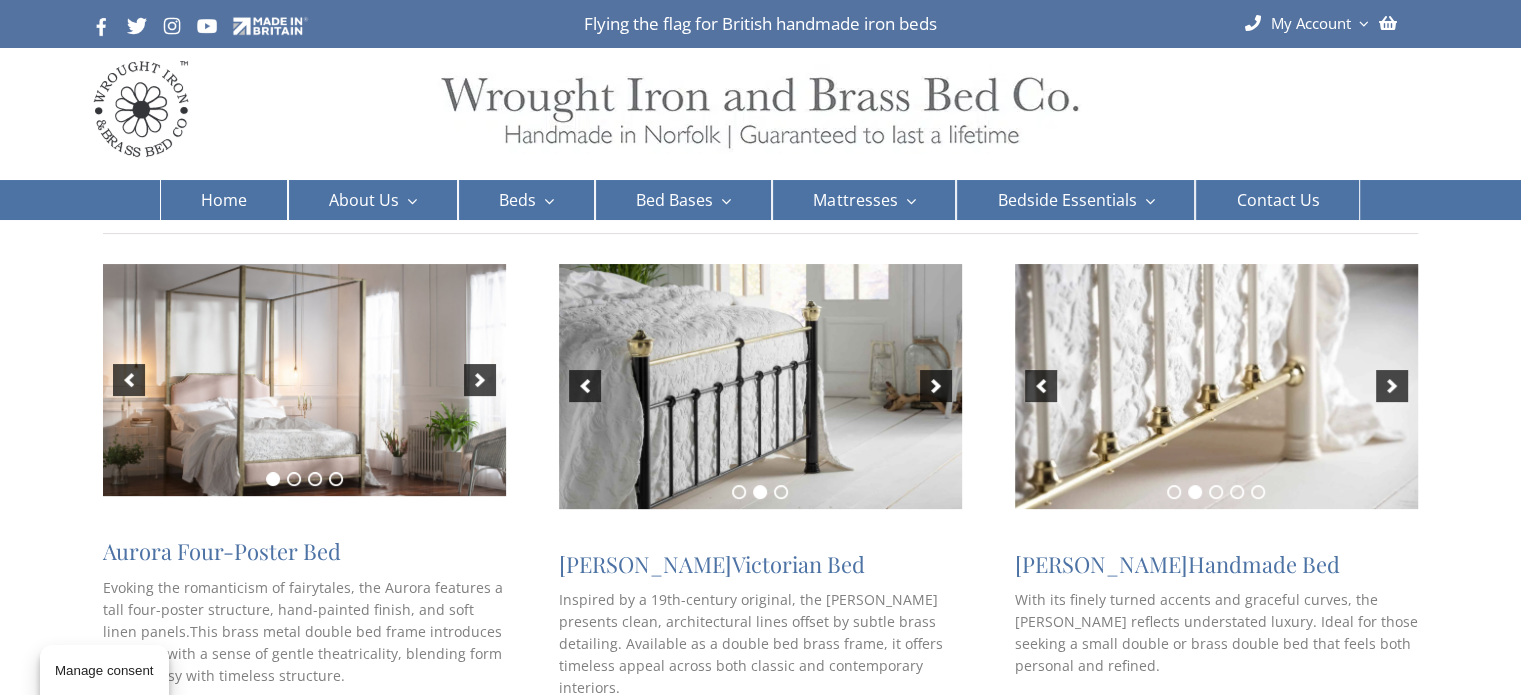 scroll, scrollTop: 104, scrollLeft: 0, axis: vertical 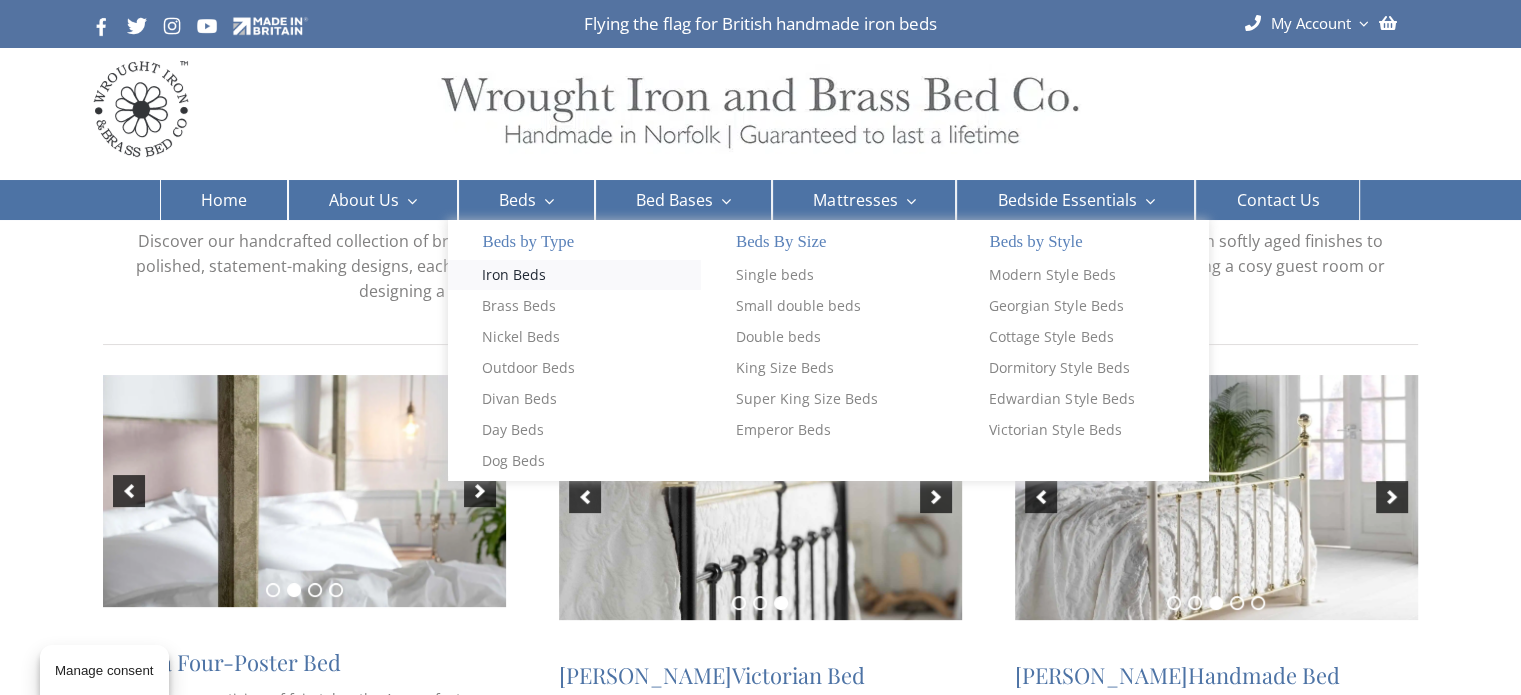 click on "Iron Beds" at bounding box center (574, 275) 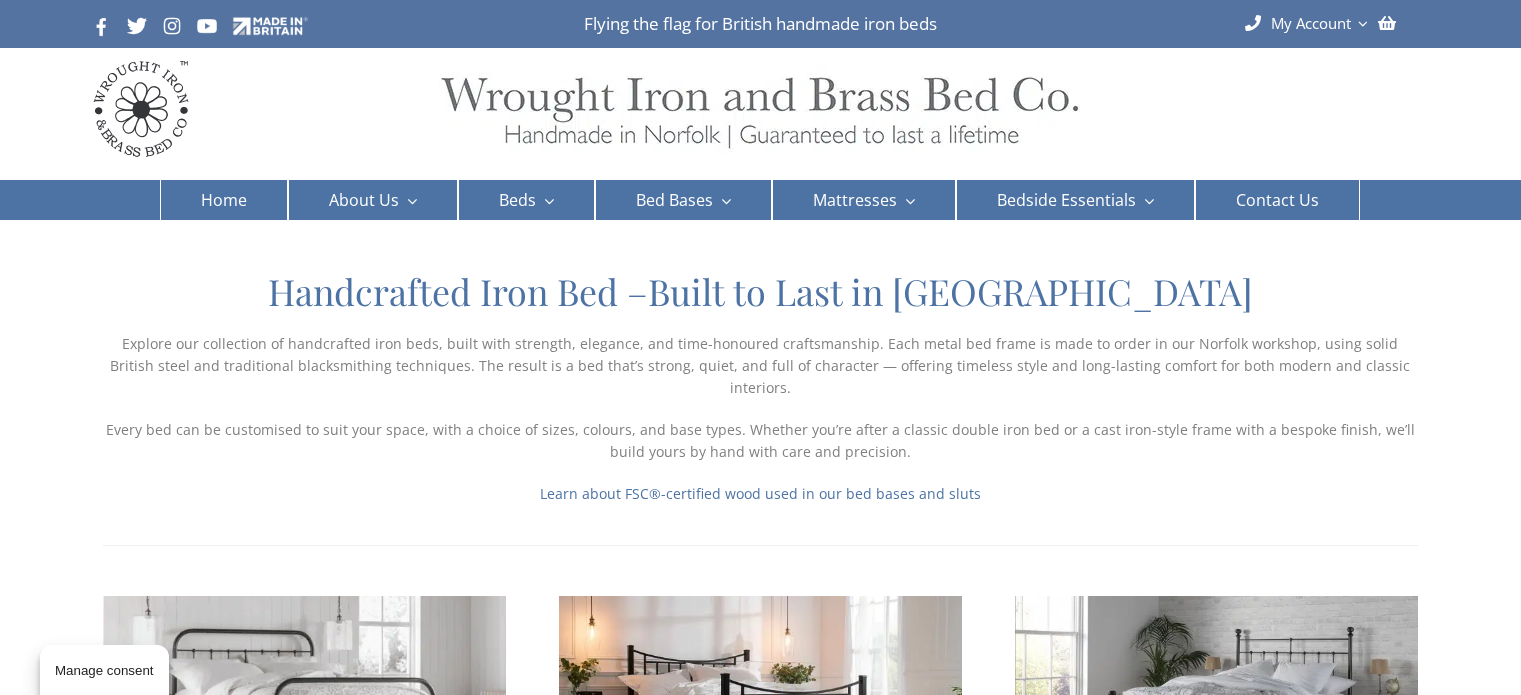 scroll, scrollTop: 0, scrollLeft: 0, axis: both 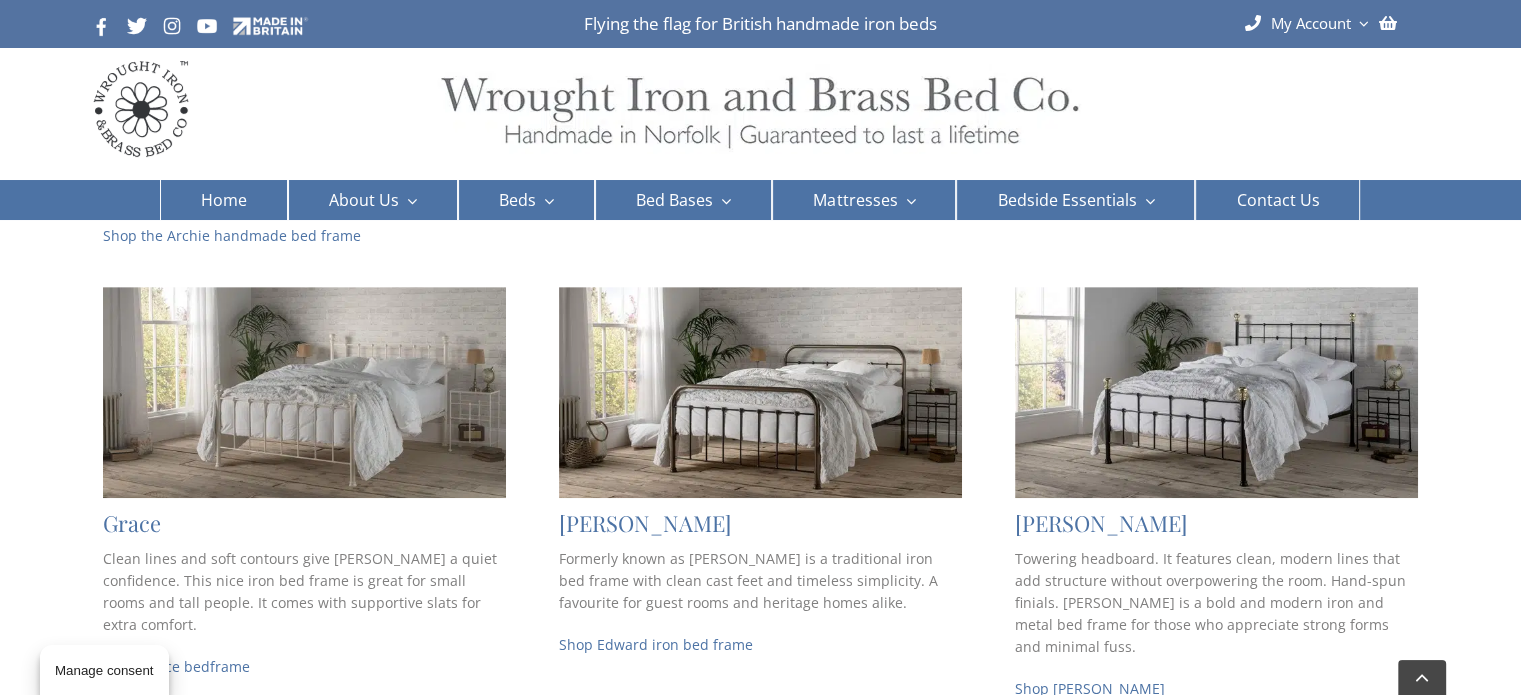 click at bounding box center (760, 392) 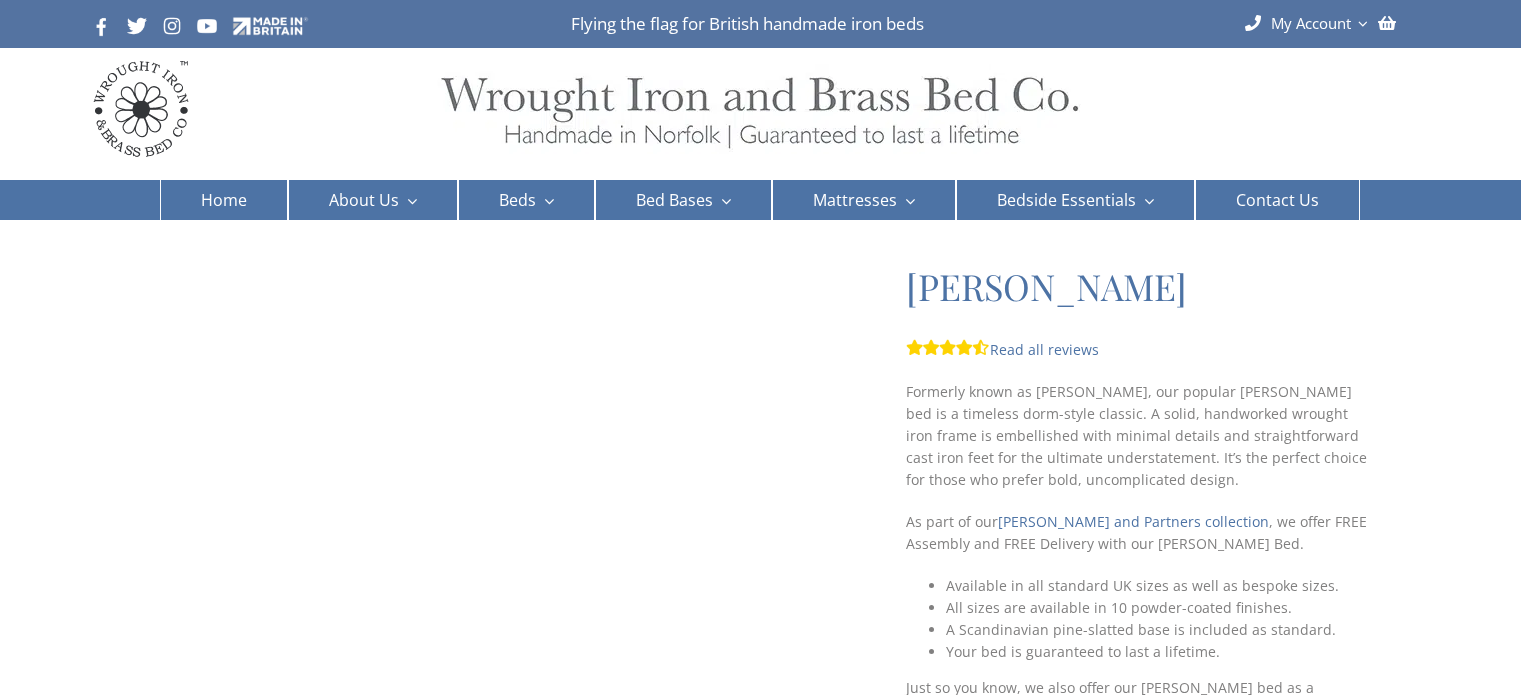 scroll, scrollTop: 0, scrollLeft: 0, axis: both 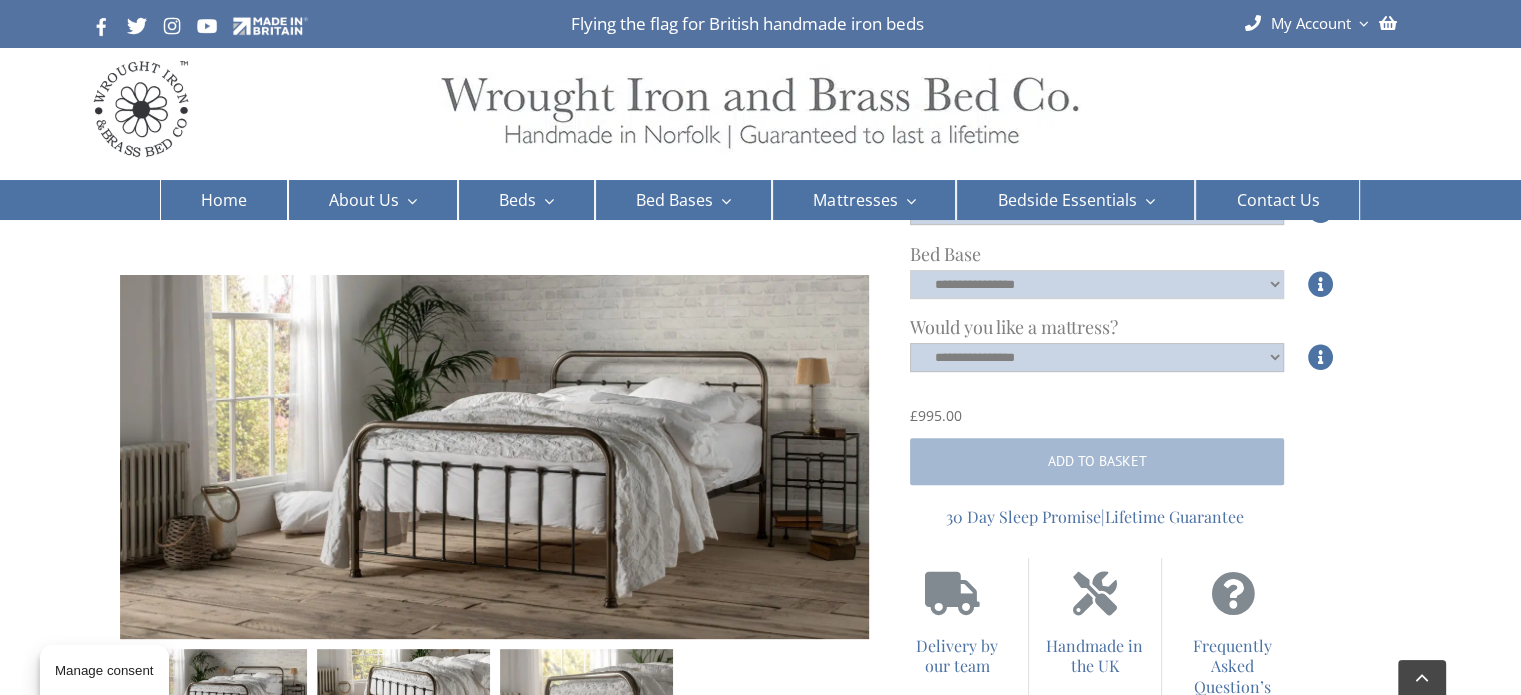 click on "**********" 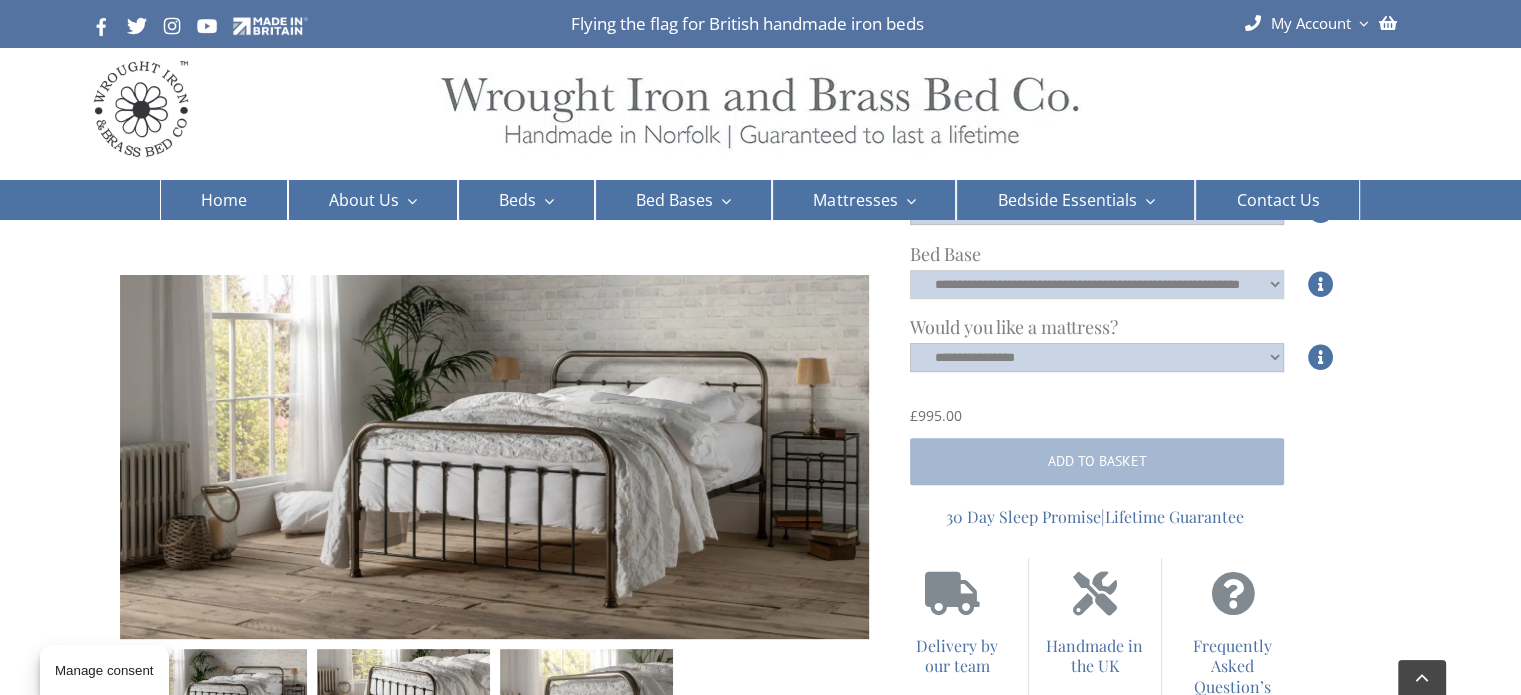 click on "**********" 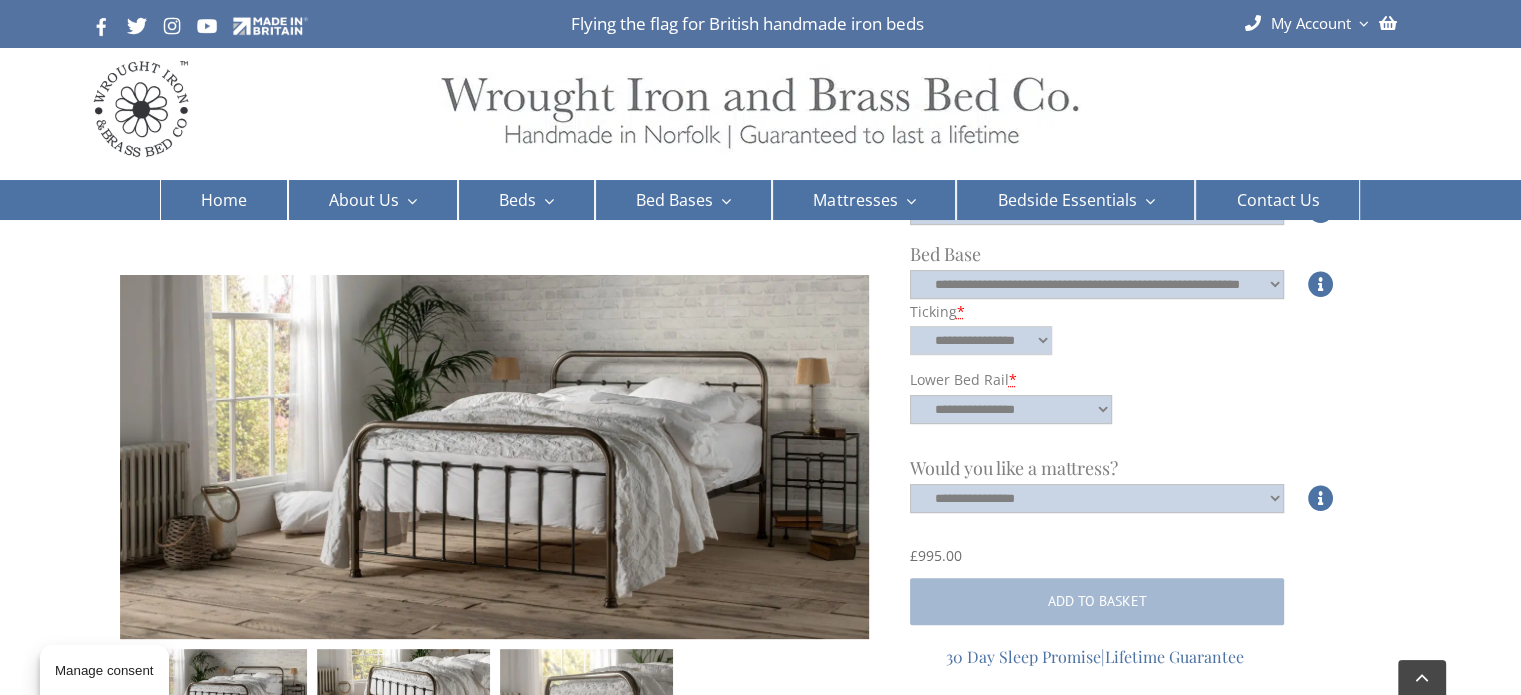 click on "**********" at bounding box center [981, 340] 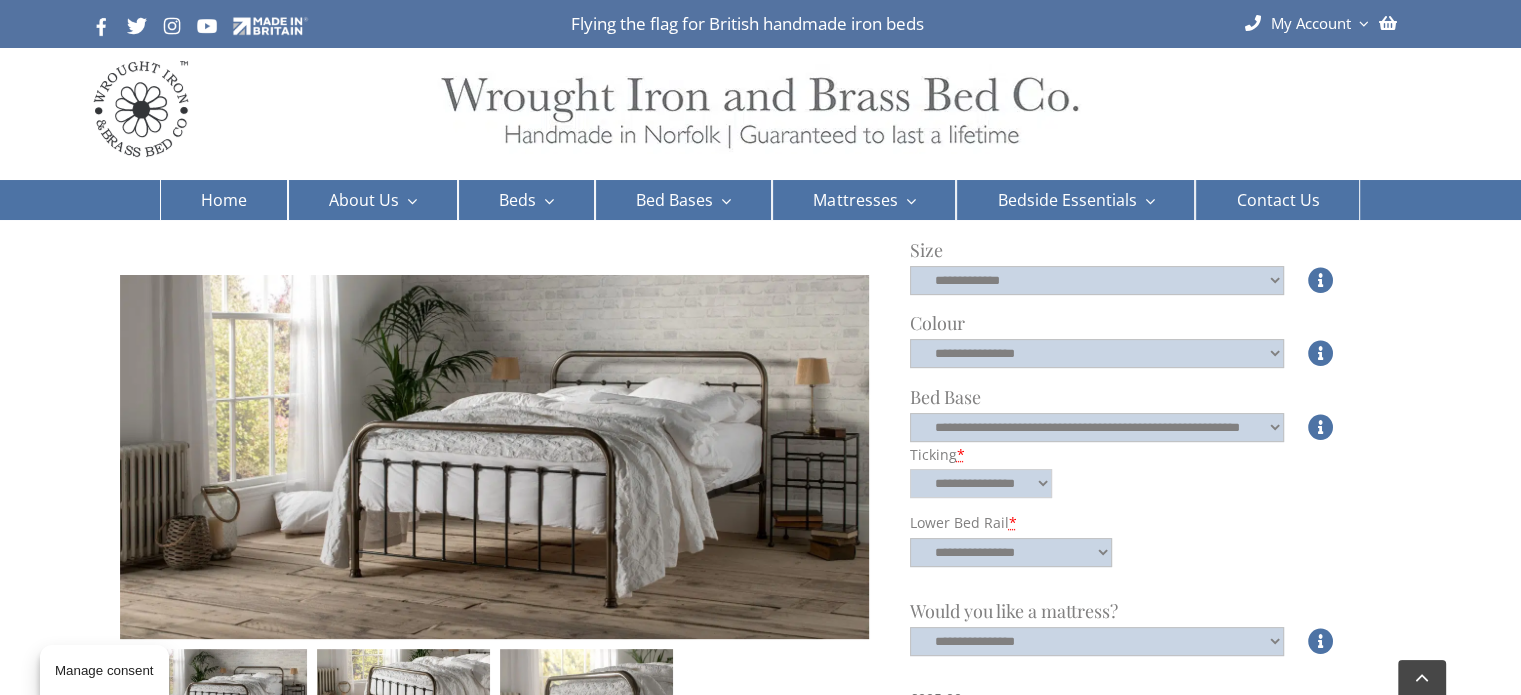 scroll, scrollTop: 520, scrollLeft: 0, axis: vertical 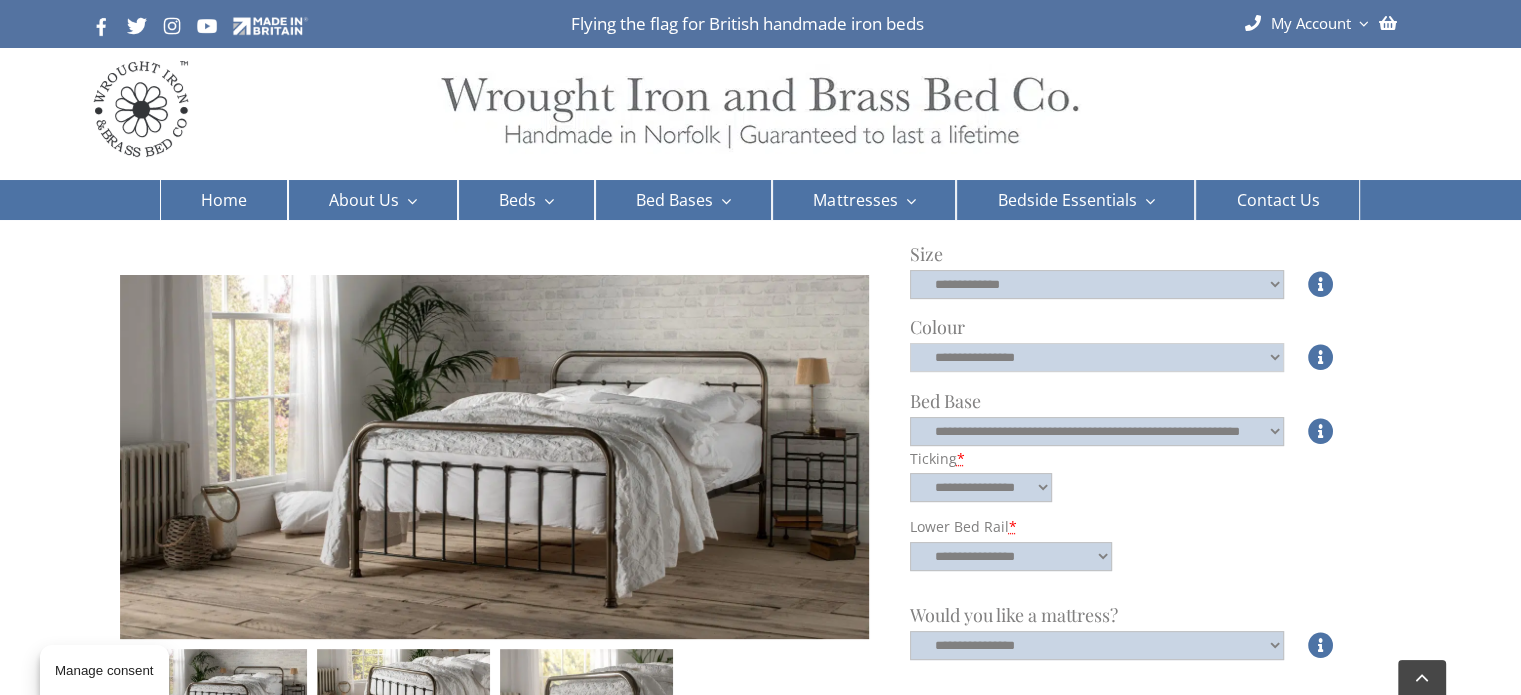 click on "**********" 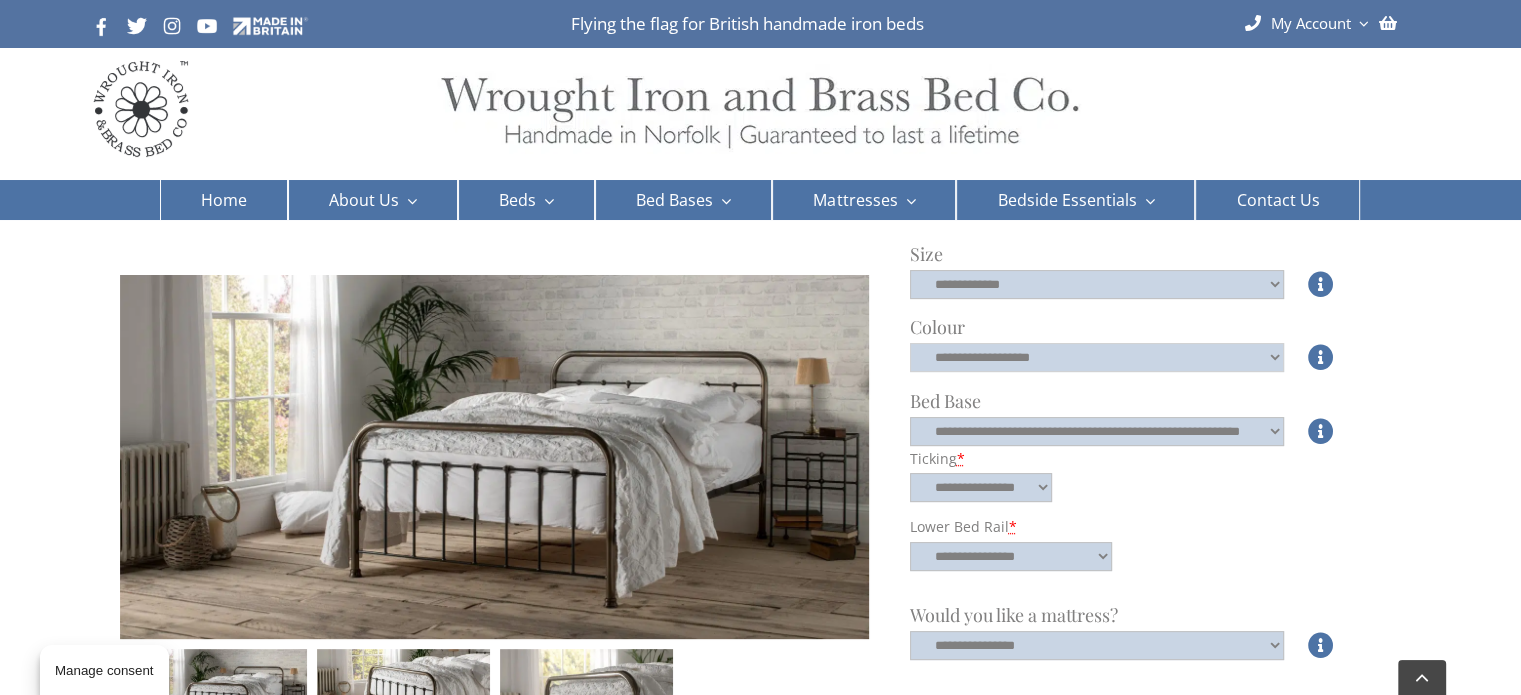 click on "**********" 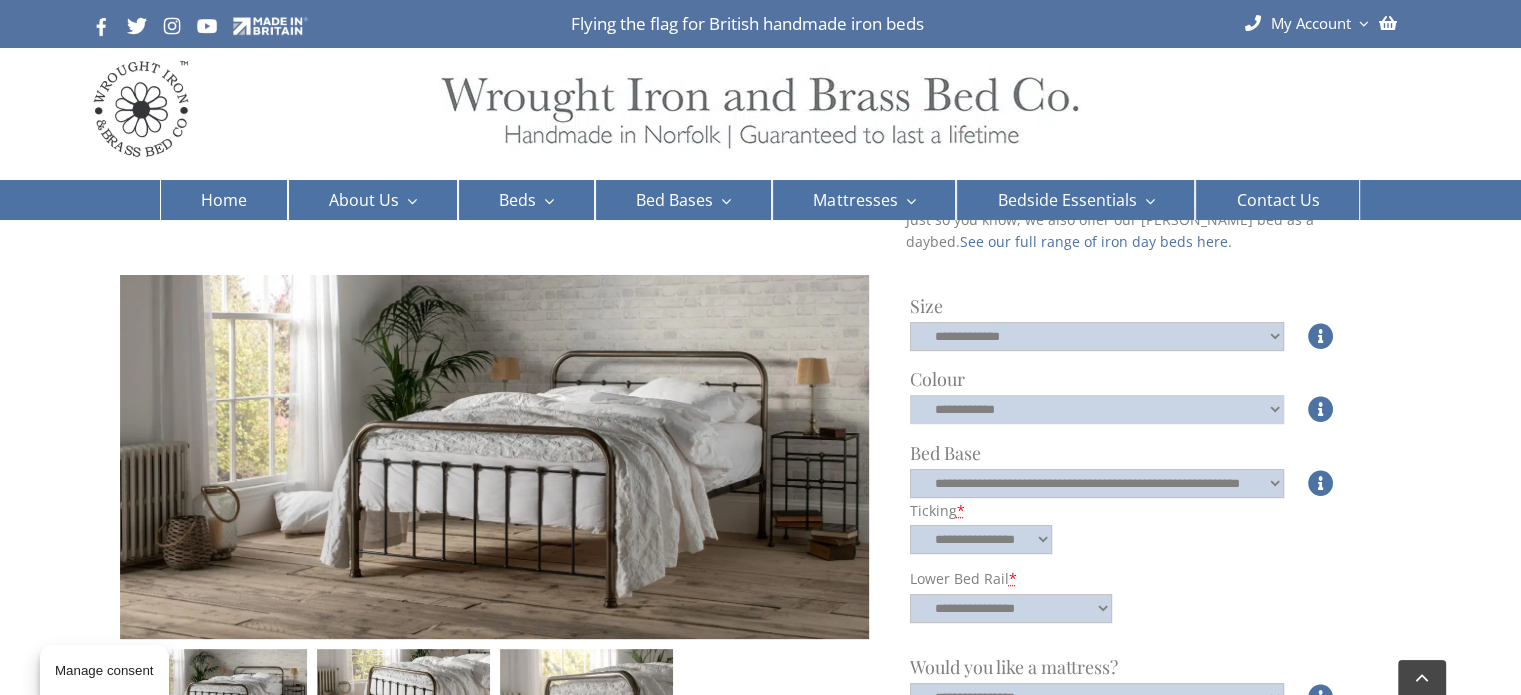 scroll, scrollTop: 444, scrollLeft: 0, axis: vertical 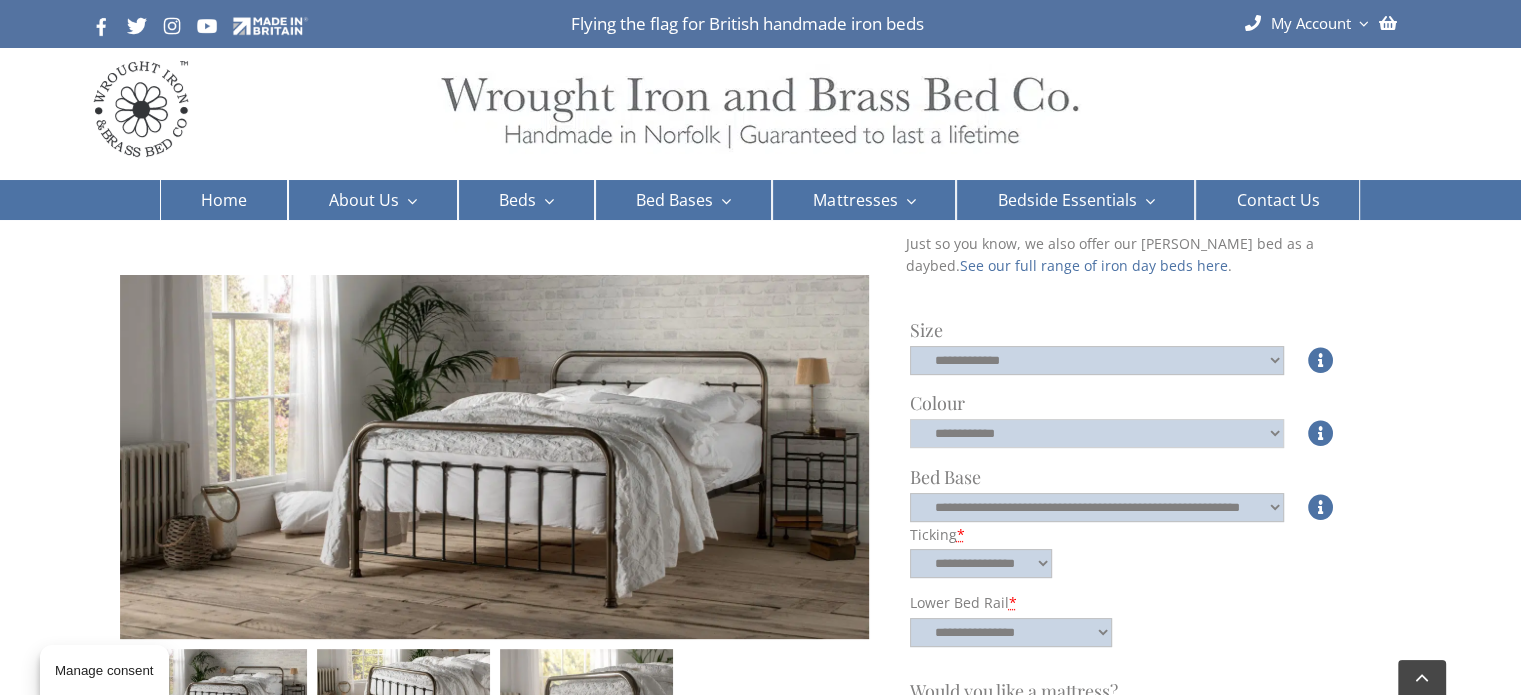 click on "**********" 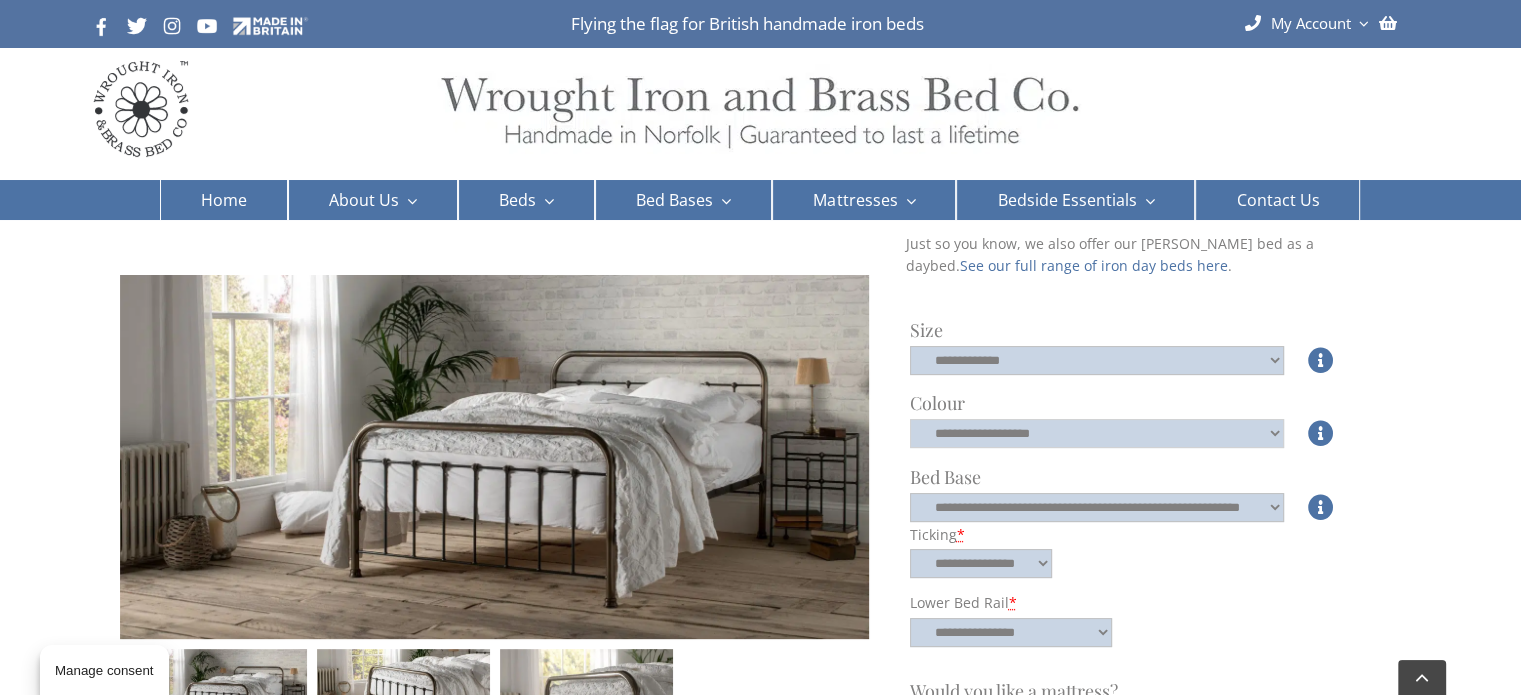 click on "**********" 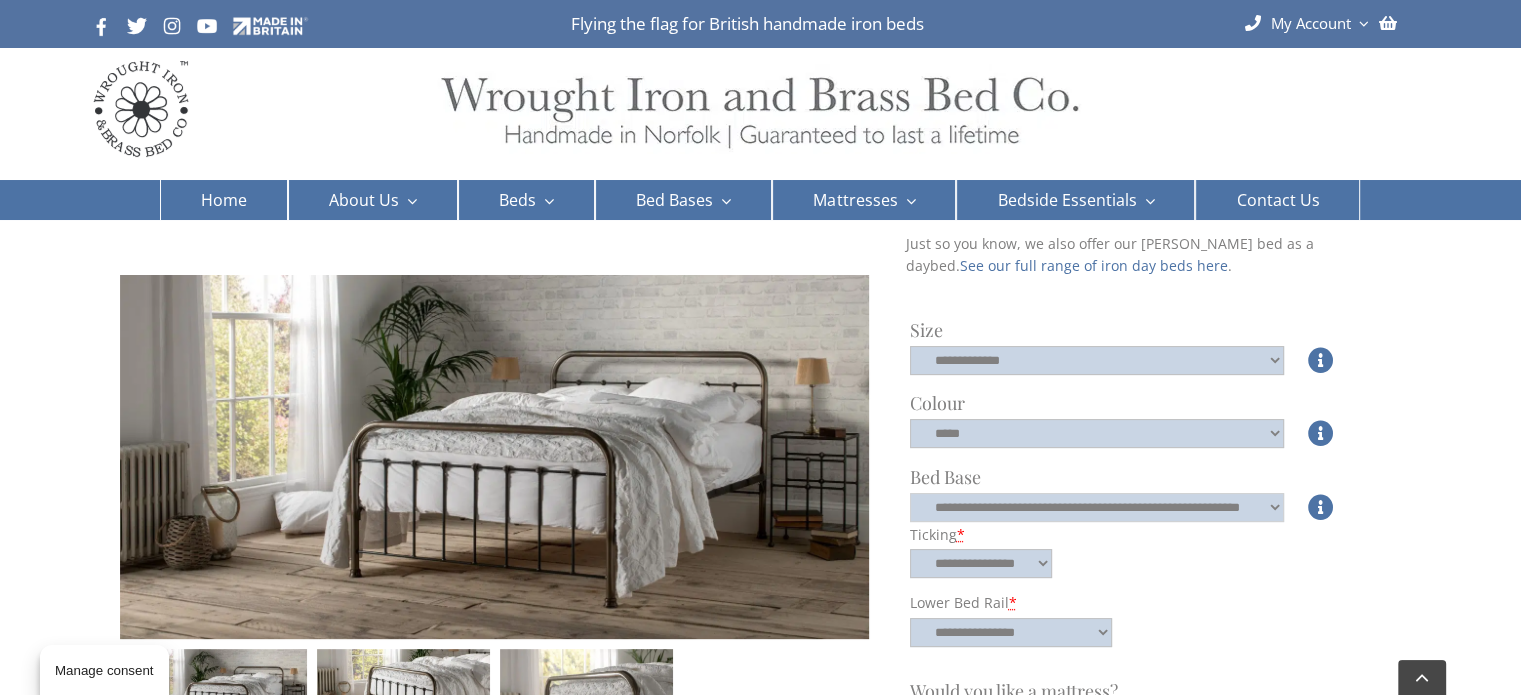 click on "**********" 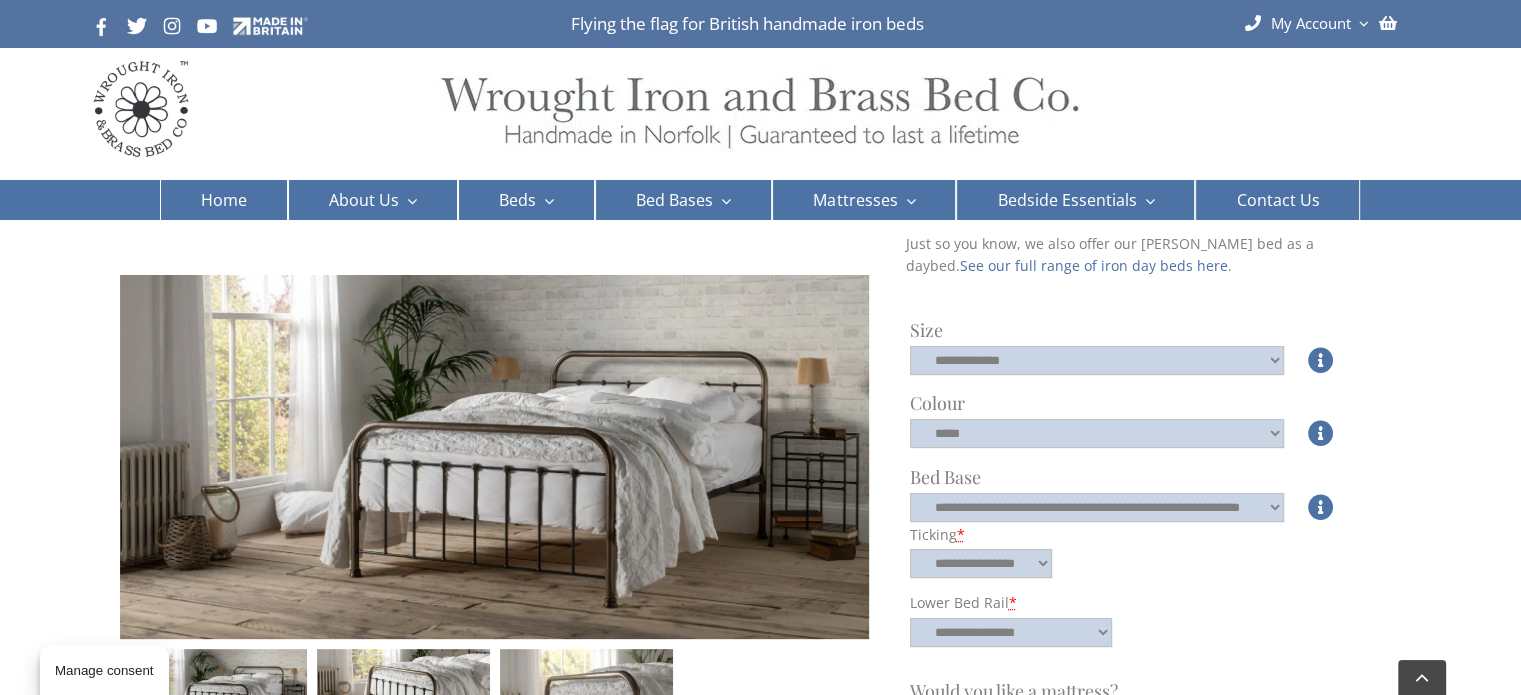 click on "**********" 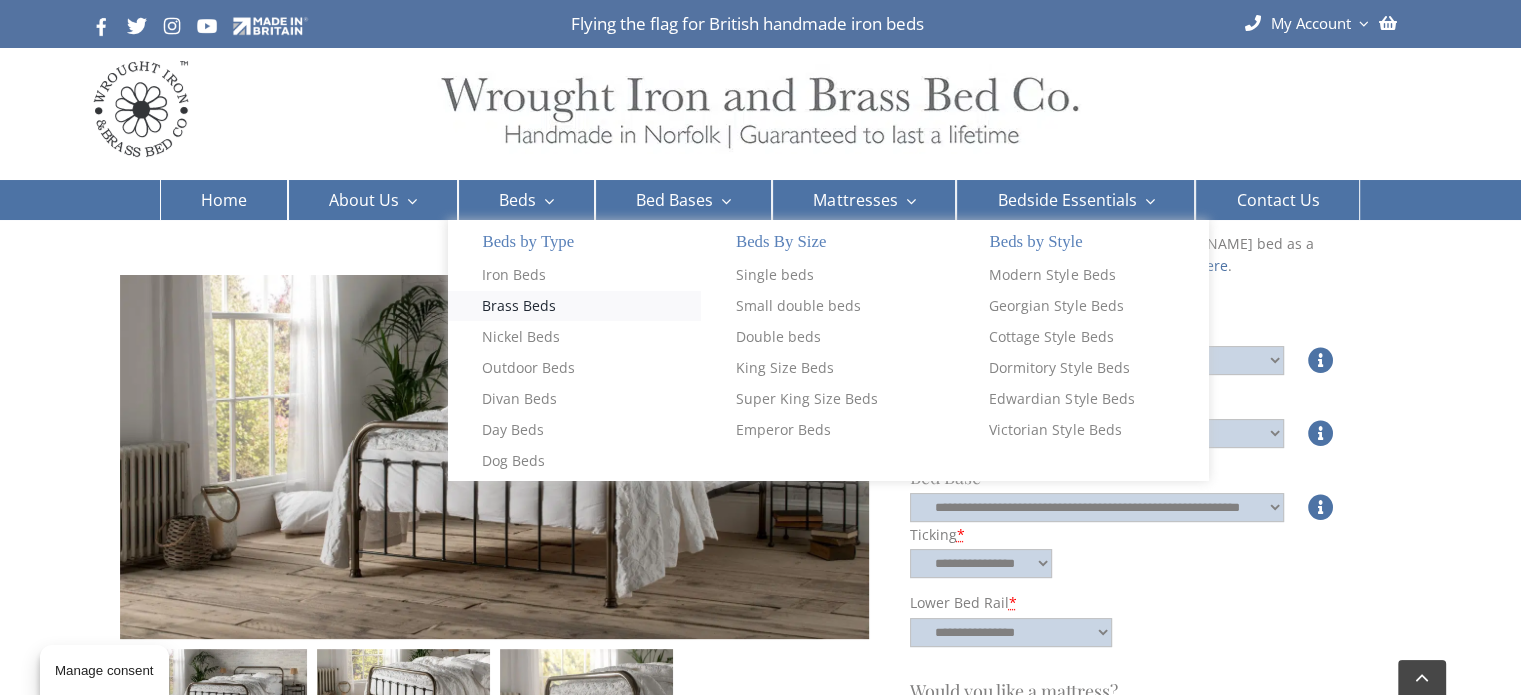 click on "Brass Beds" 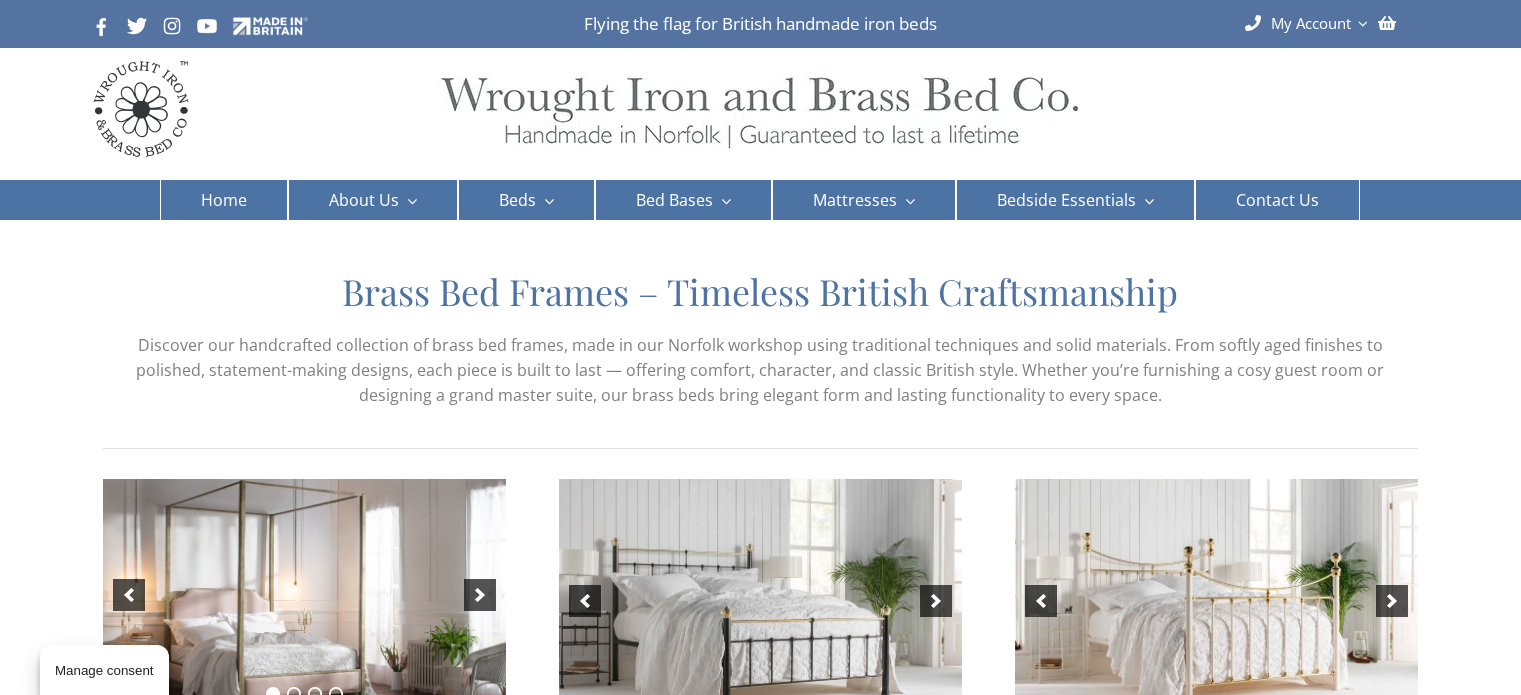 scroll, scrollTop: 0, scrollLeft: 0, axis: both 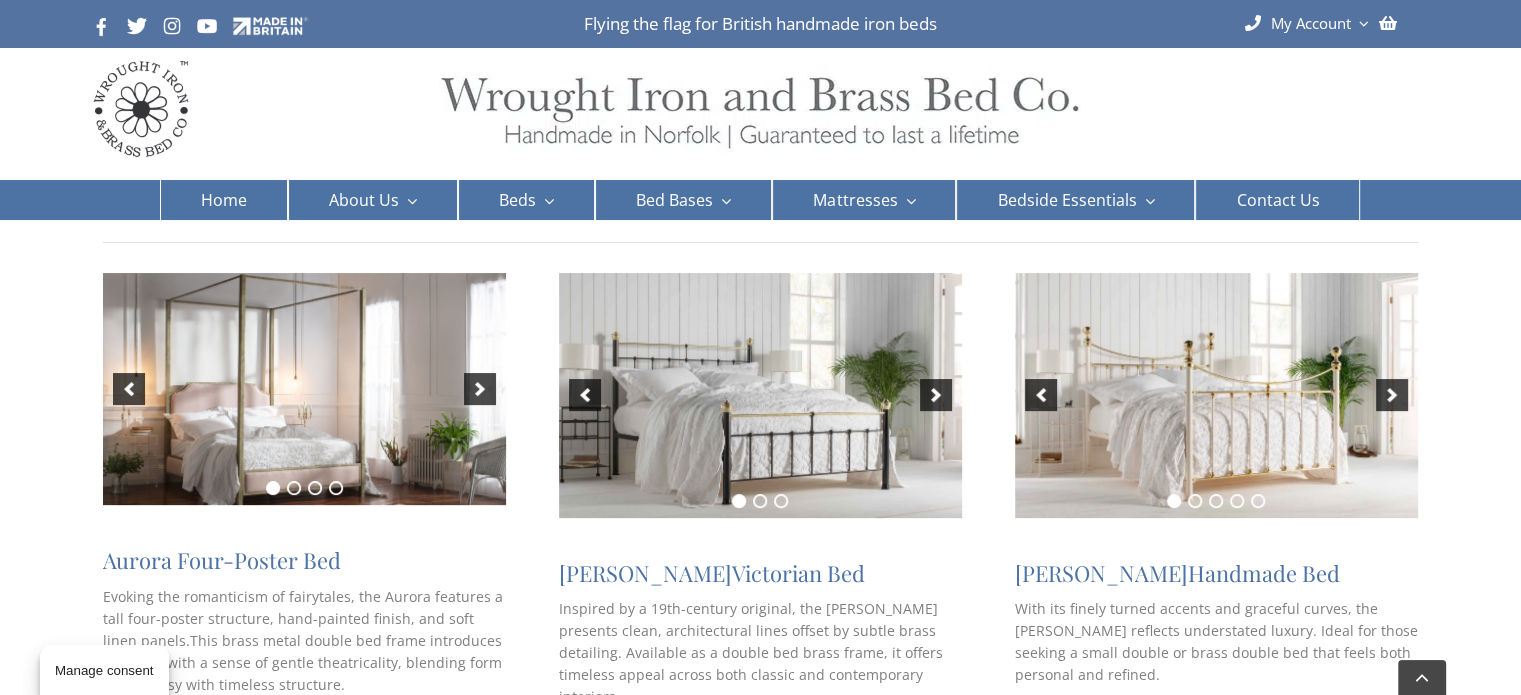 drag, startPoint x: 1535, startPoint y: 56, endPoint x: 1532, endPoint y: 90, distance: 34.132095 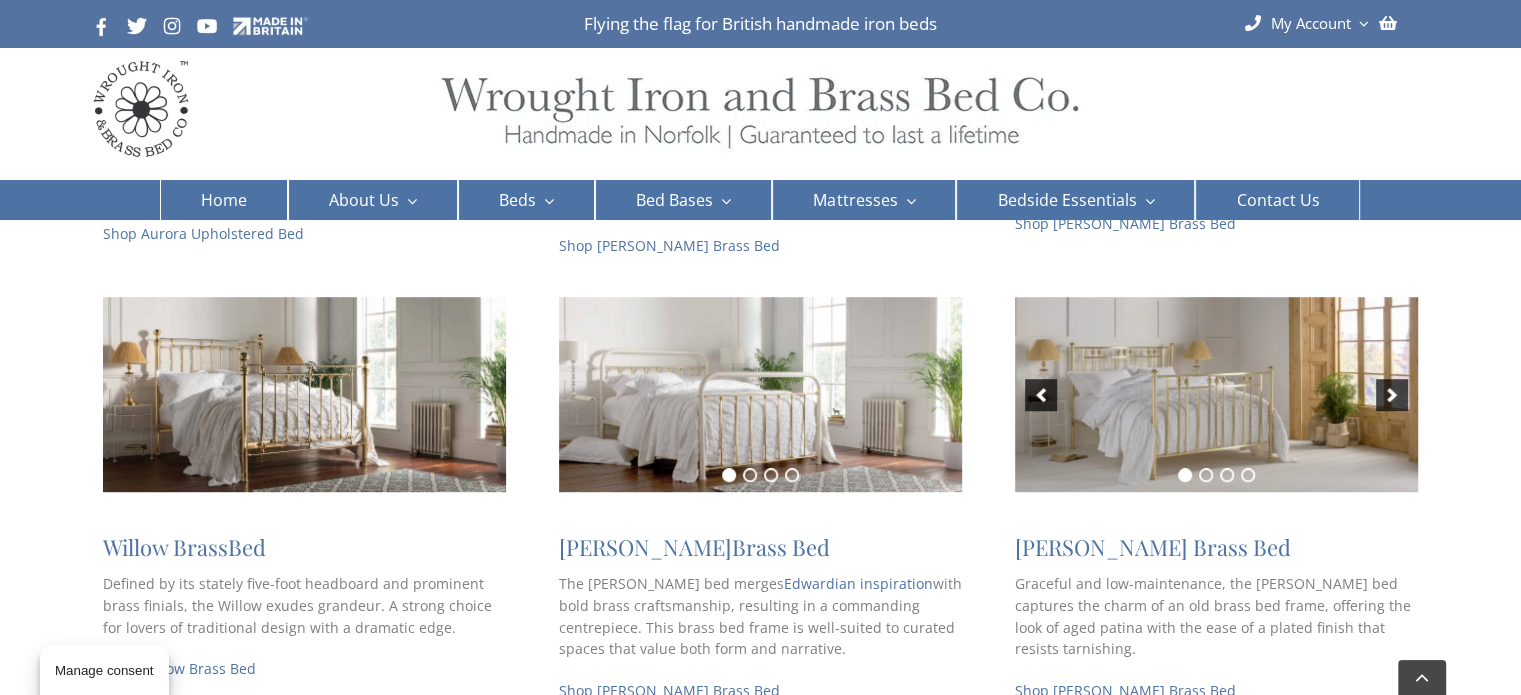 scroll, scrollTop: 715, scrollLeft: 0, axis: vertical 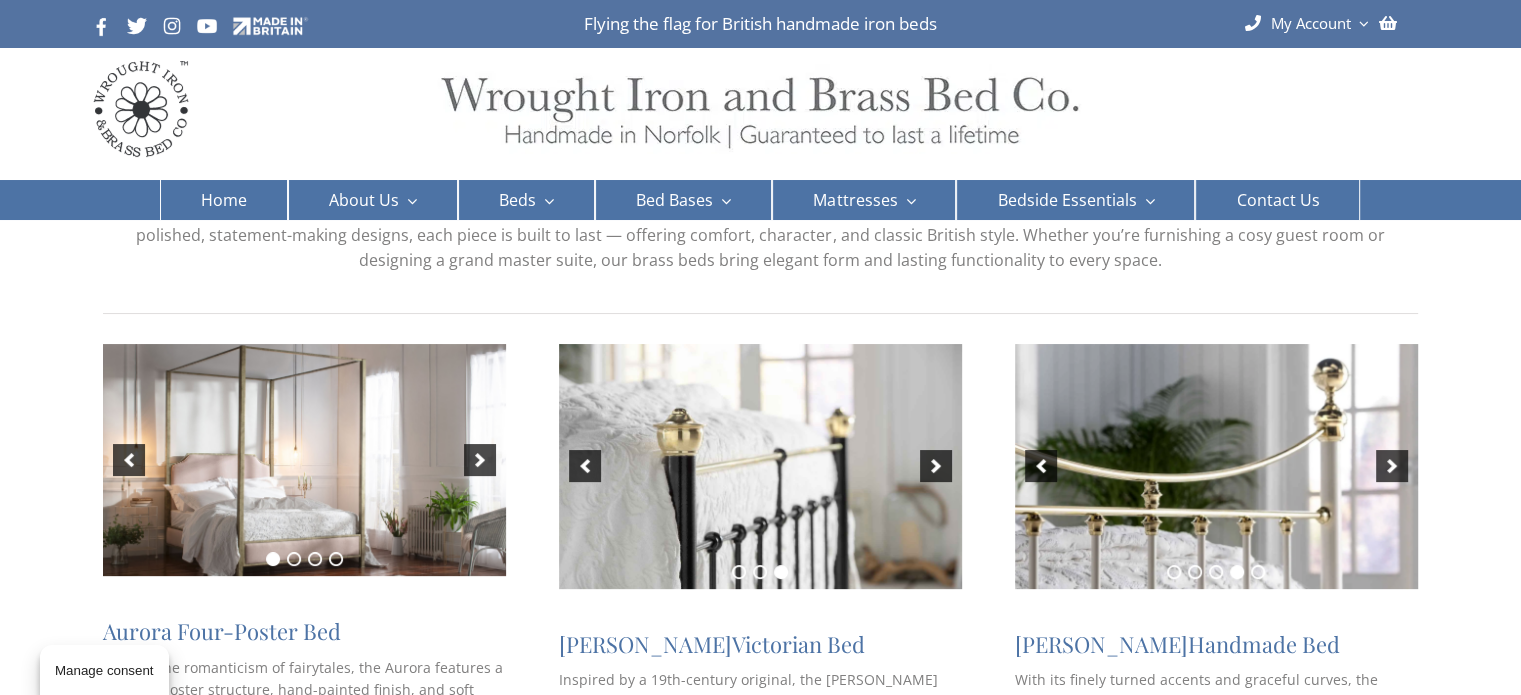click at bounding box center (1041, 466) 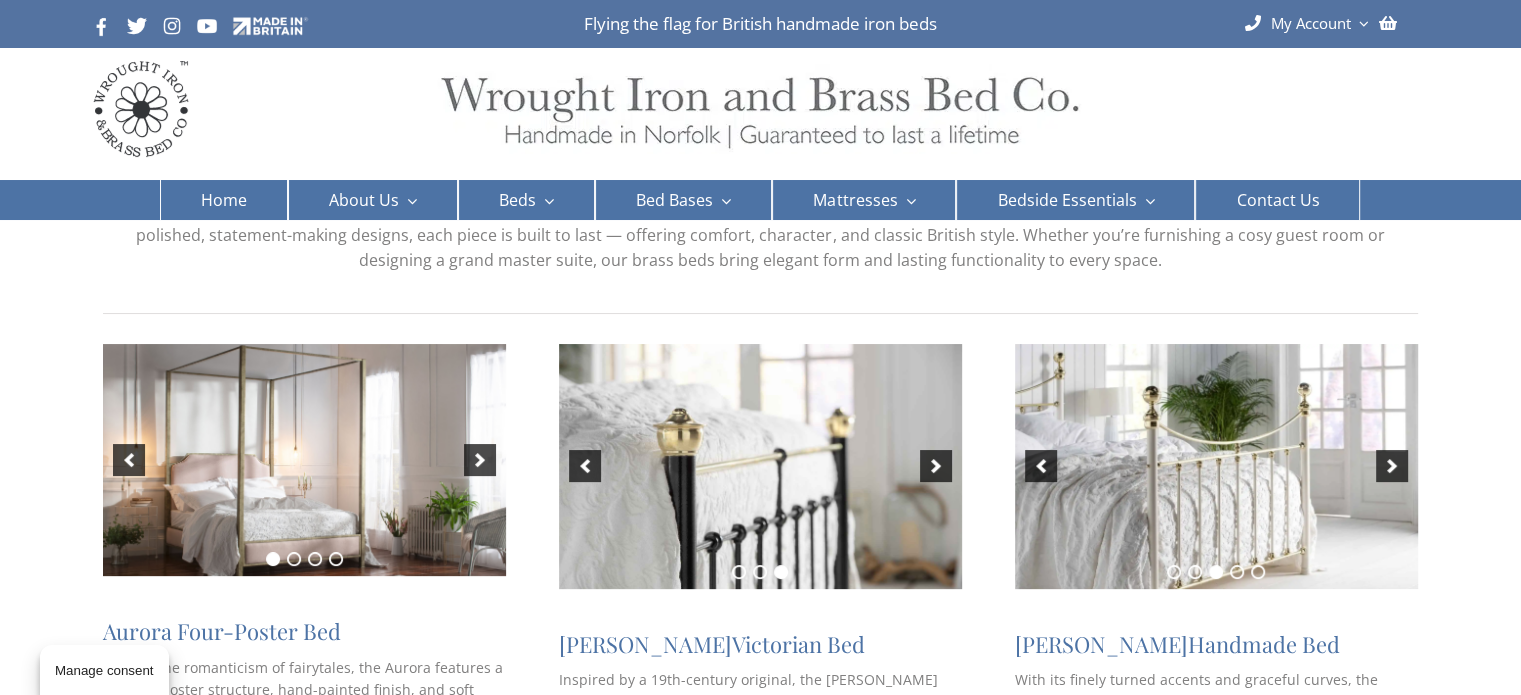 click at bounding box center (1041, 466) 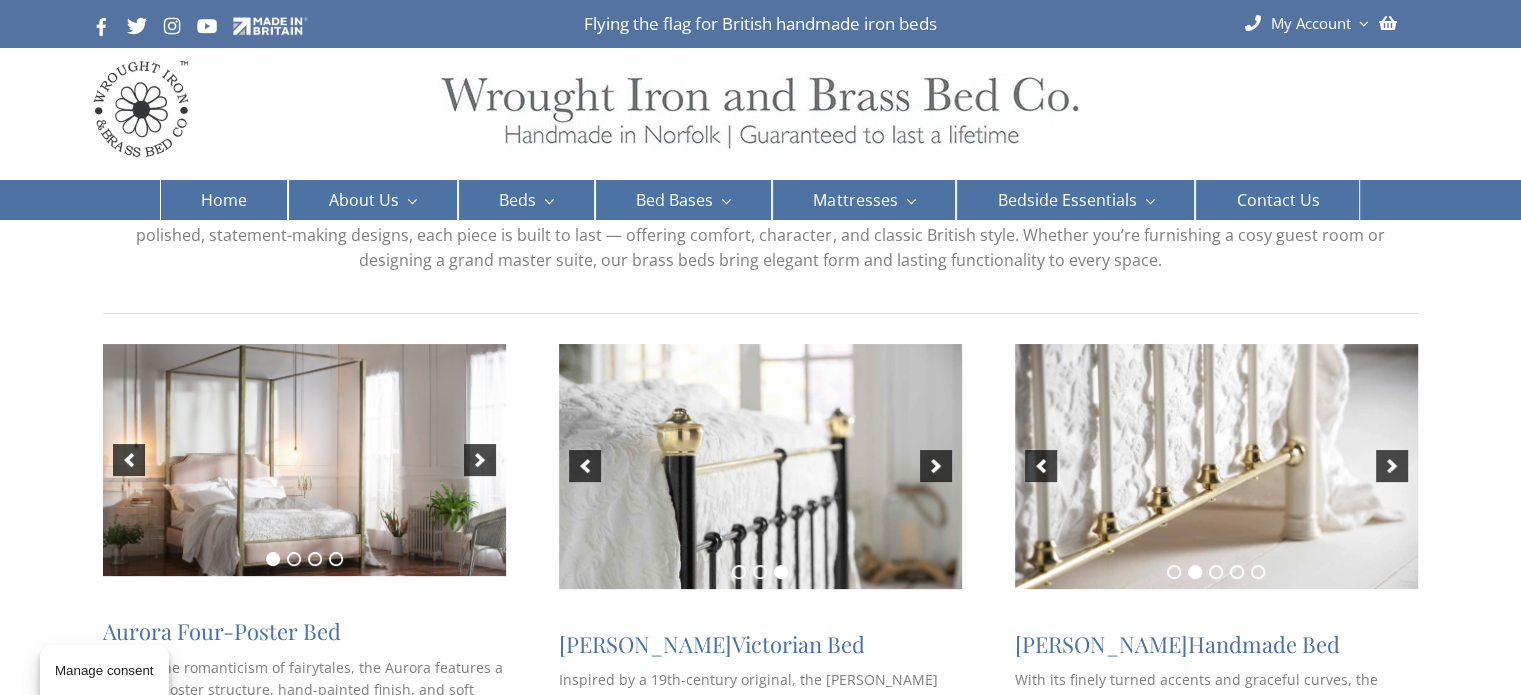 click at bounding box center (1041, 466) 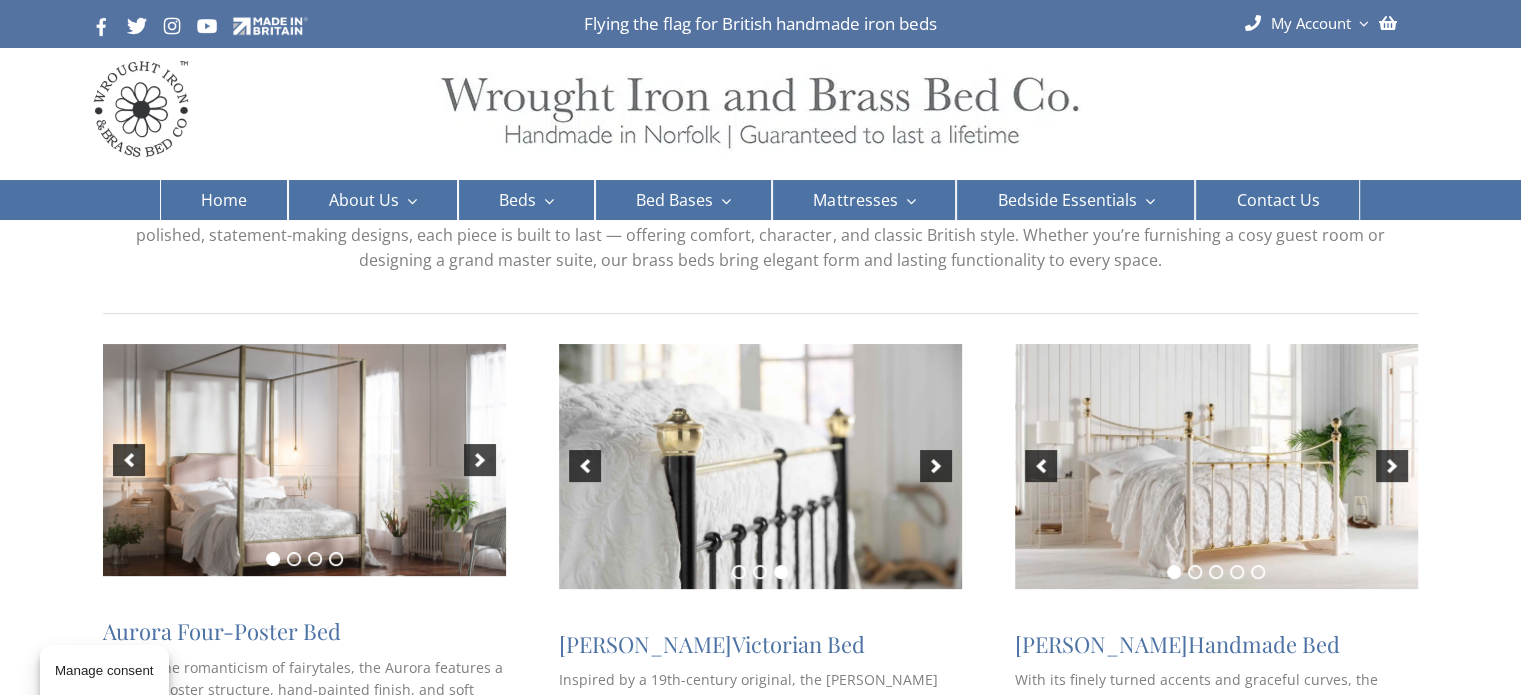 click at bounding box center [1041, 466] 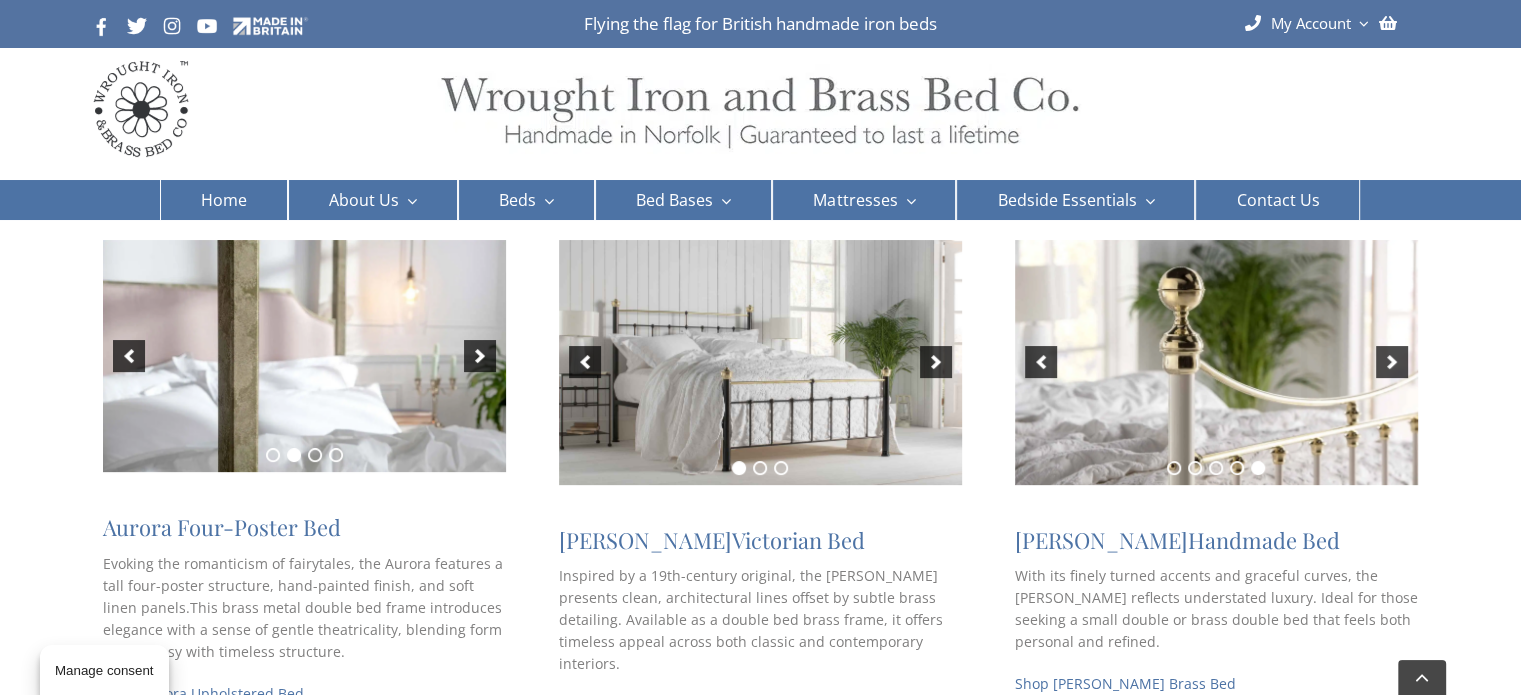scroll, scrollTop: 271, scrollLeft: 0, axis: vertical 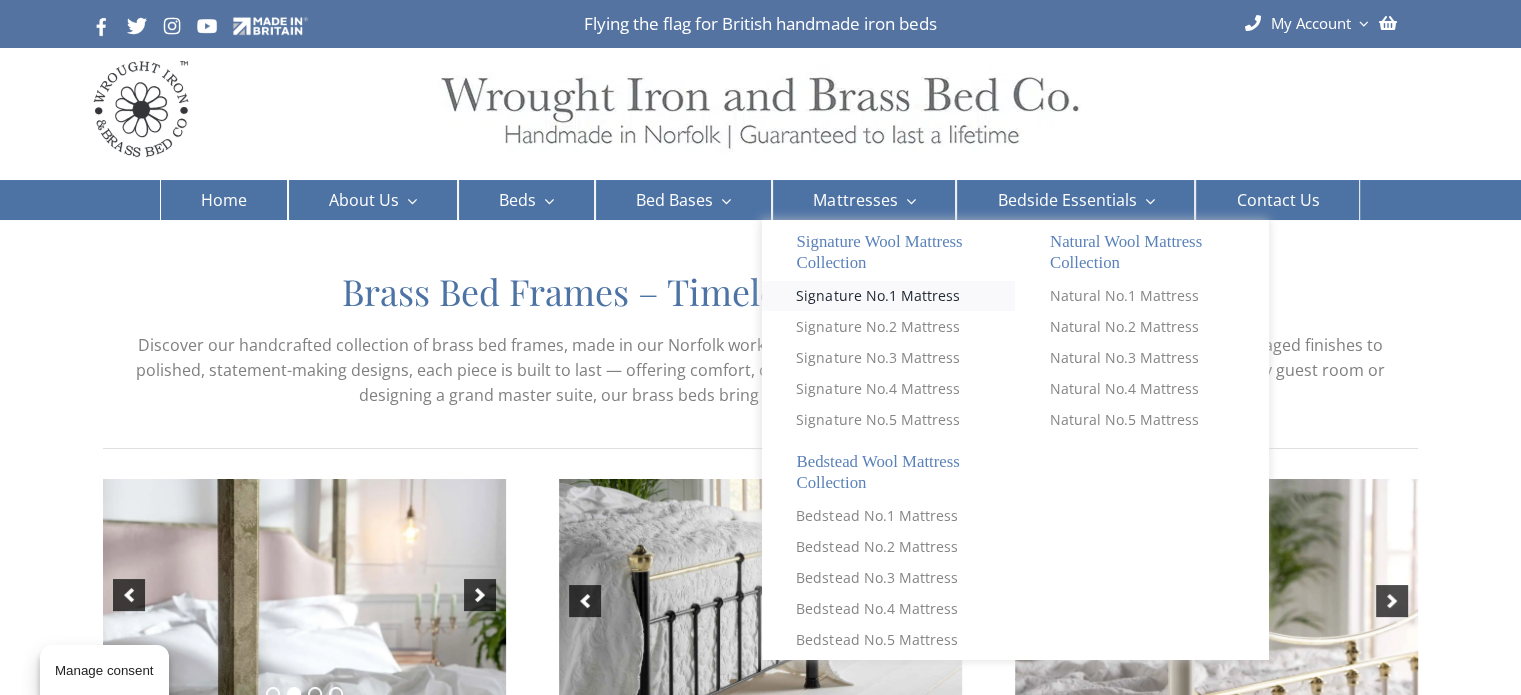 click on "Signature No.1 Mattress" at bounding box center [877, 296] 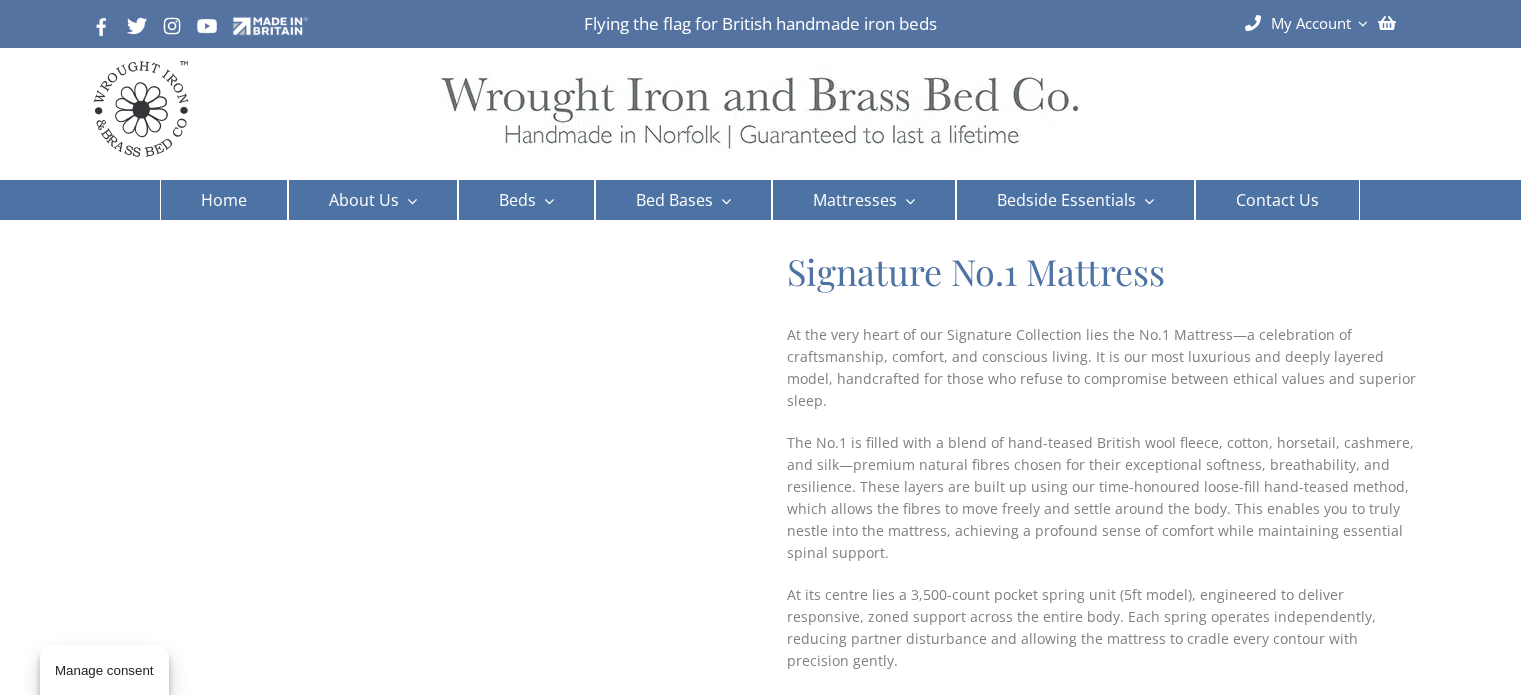 scroll, scrollTop: 0, scrollLeft: 0, axis: both 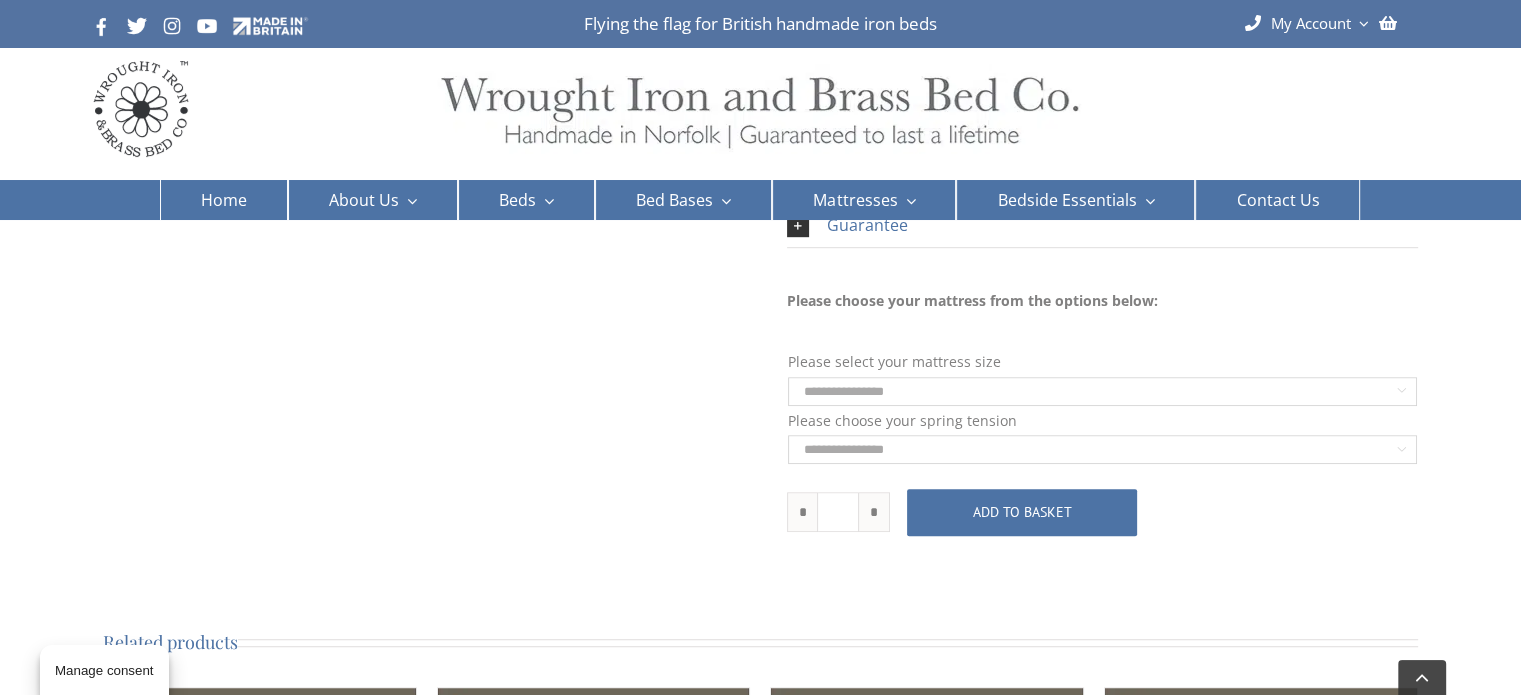 drag, startPoint x: 1535, startPoint y: 159, endPoint x: 1535, endPoint y: 410, distance: 251 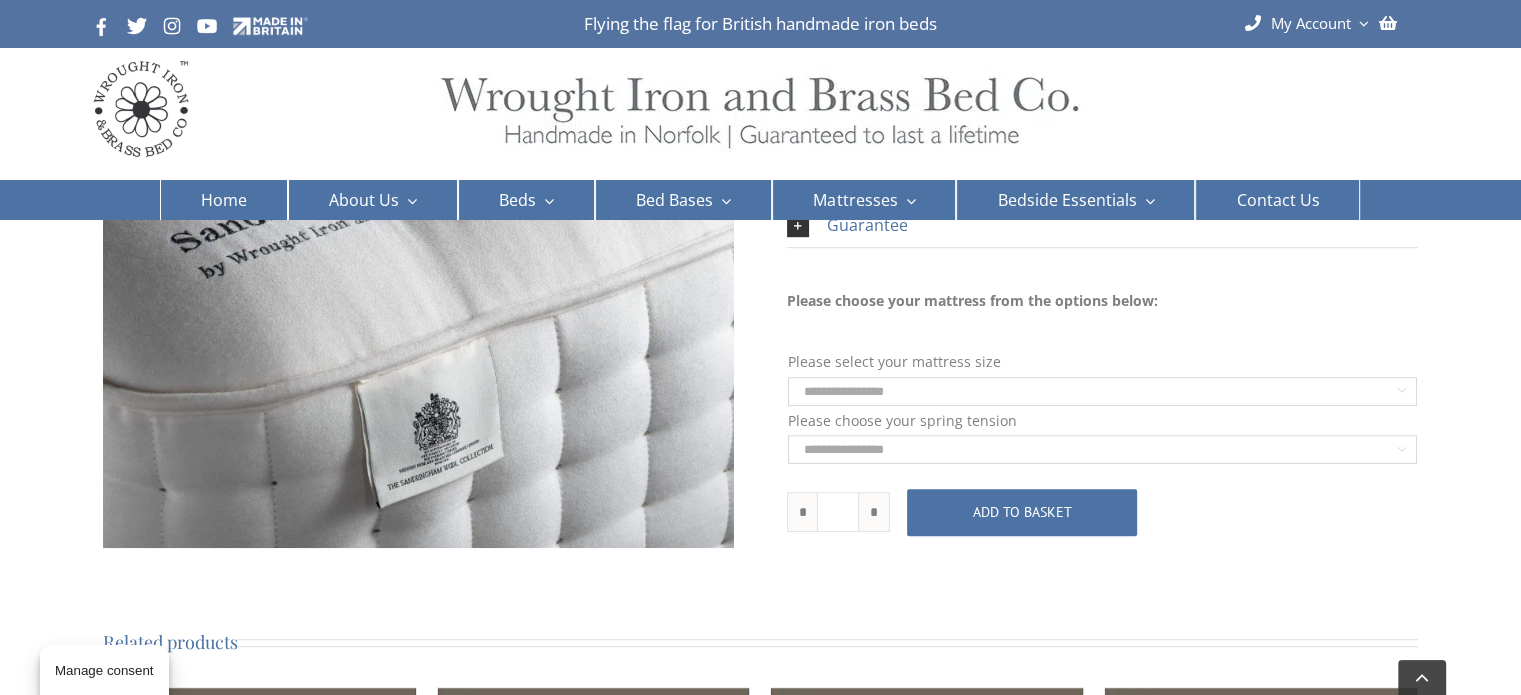 click on "Manage Consent
We use cookies to improve performance, enhance your experience, and store device information. Without consent, some features may not work properly.  Privacy Policy
Functional
Functional
Always active
The technical storage or access is strictly necessary for the legitimate purpose of enabling the use of a specific service explicitly requested by the subscriber or user, or for the sole purpose of carrying out the transmission of a communication over an electronic communications network.
Preferences
Preferences
The technical storage or access is necessary for the legitimate purpose of storing preferences that are not requested by the subscriber or user." at bounding box center (760, 320) 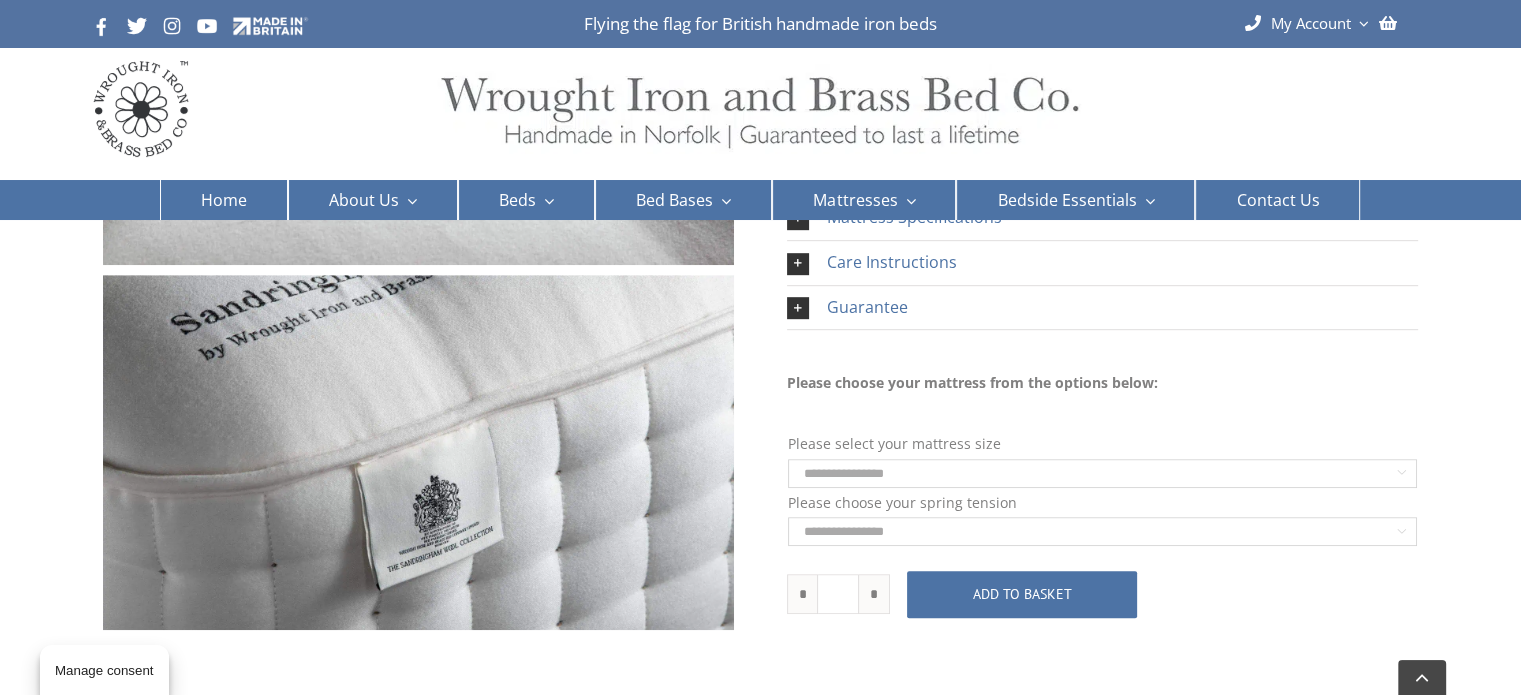 scroll, scrollTop: 1070, scrollLeft: 0, axis: vertical 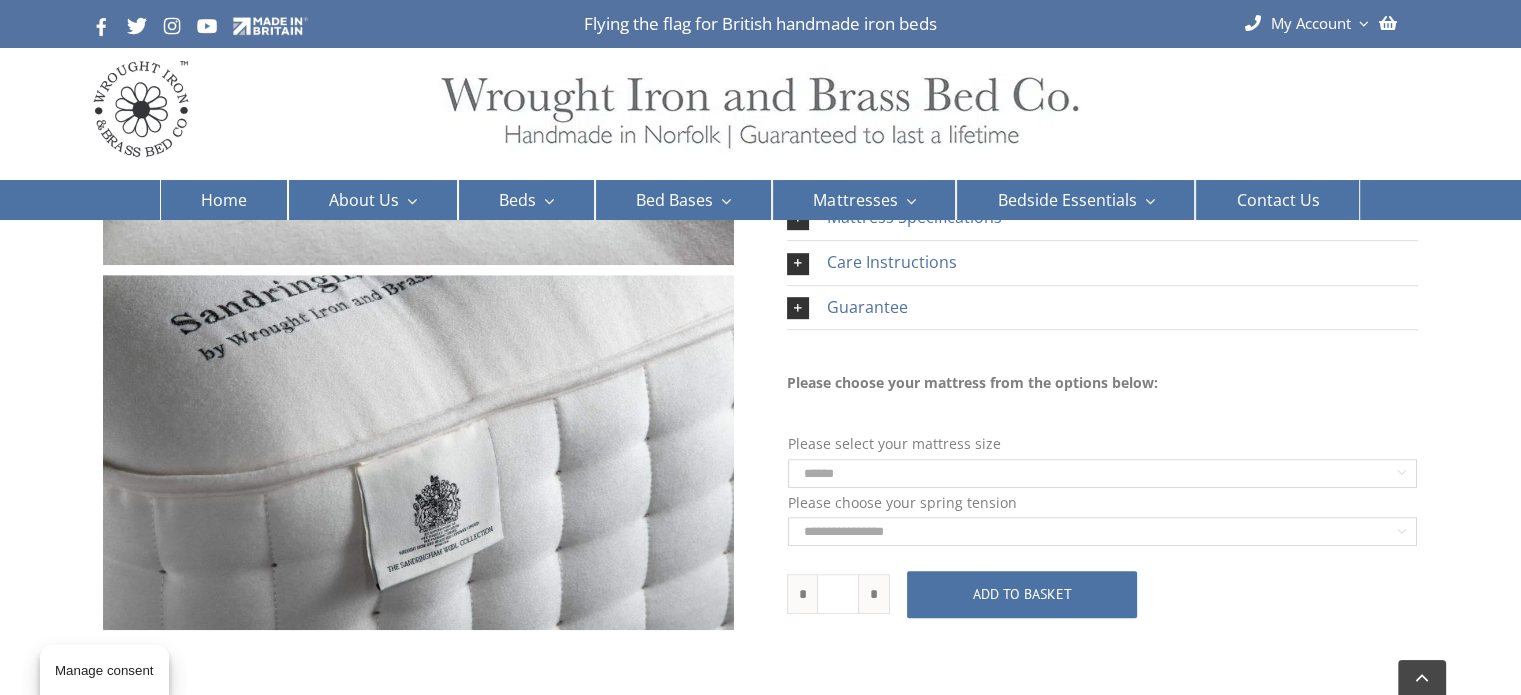 click on "**********" 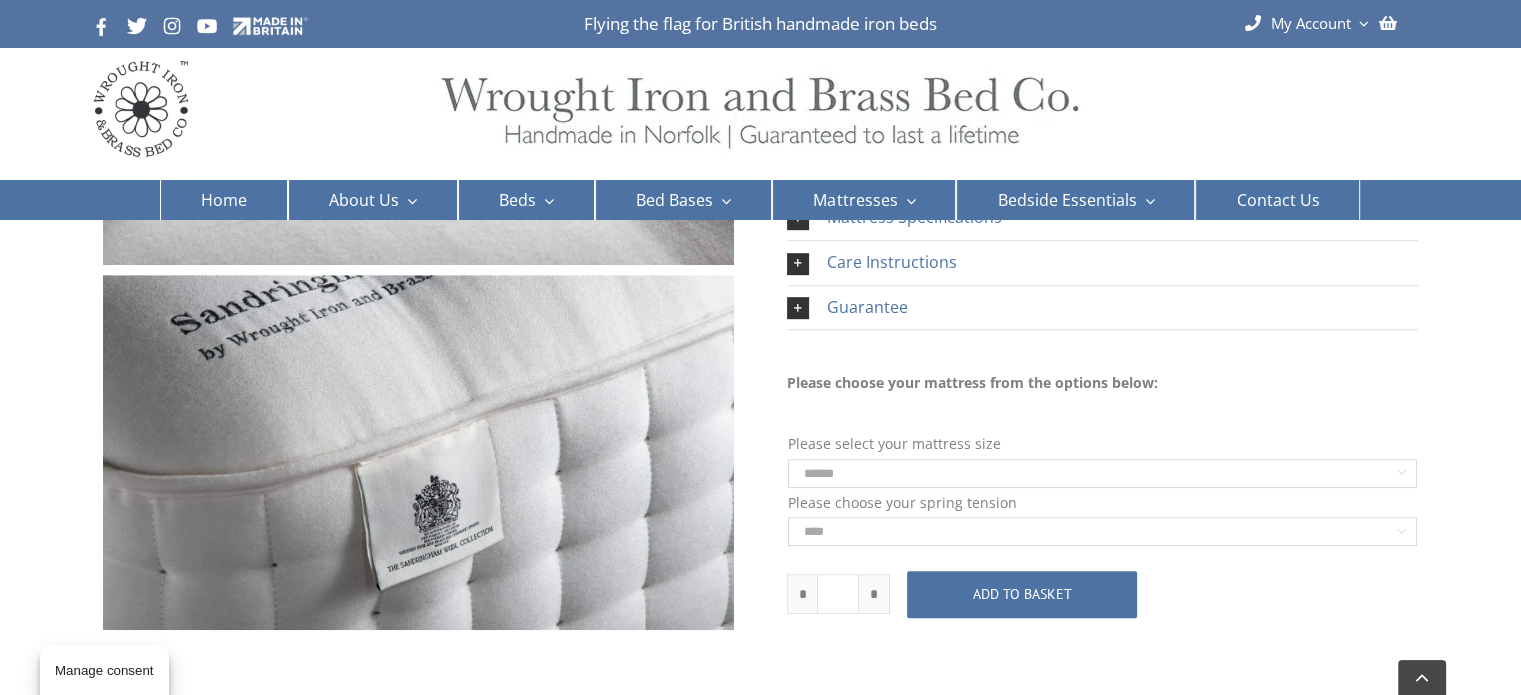 click on "**********" 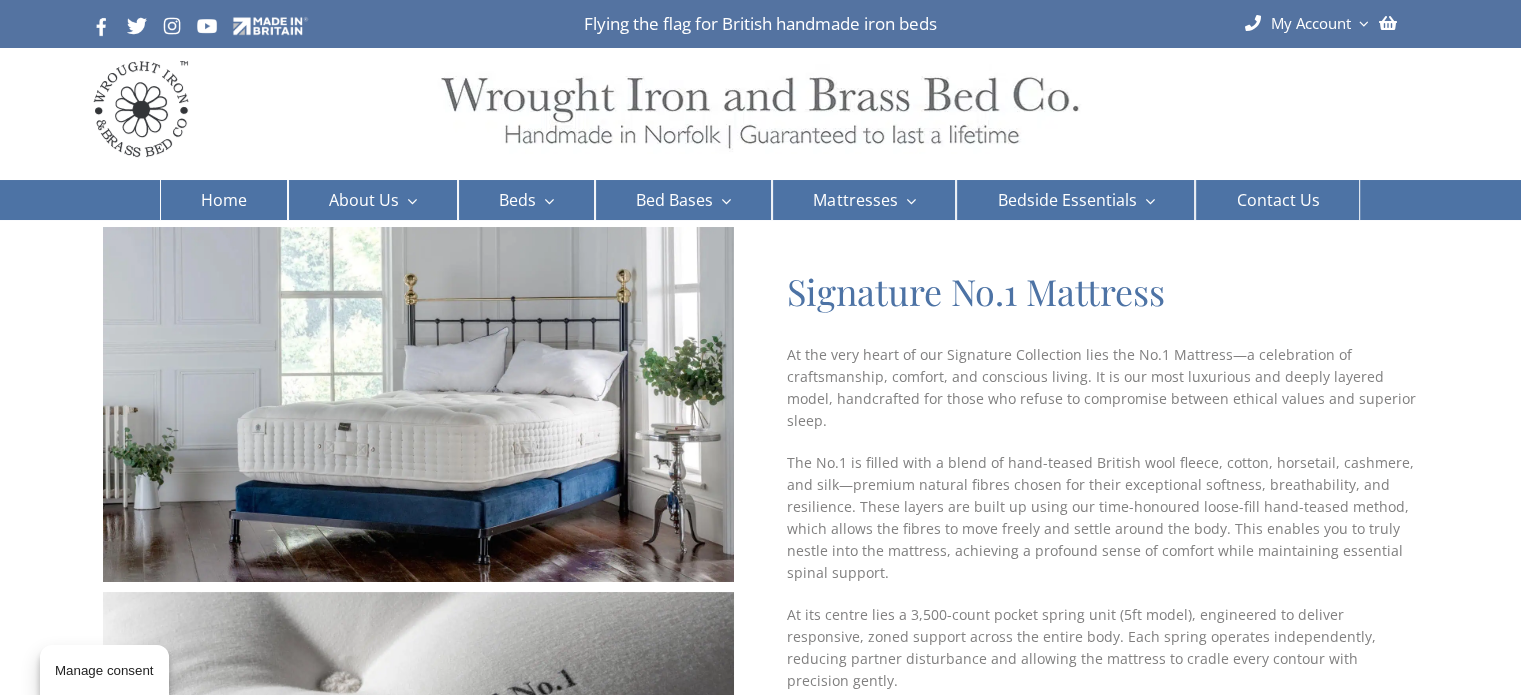 scroll, scrollTop: 0, scrollLeft: 0, axis: both 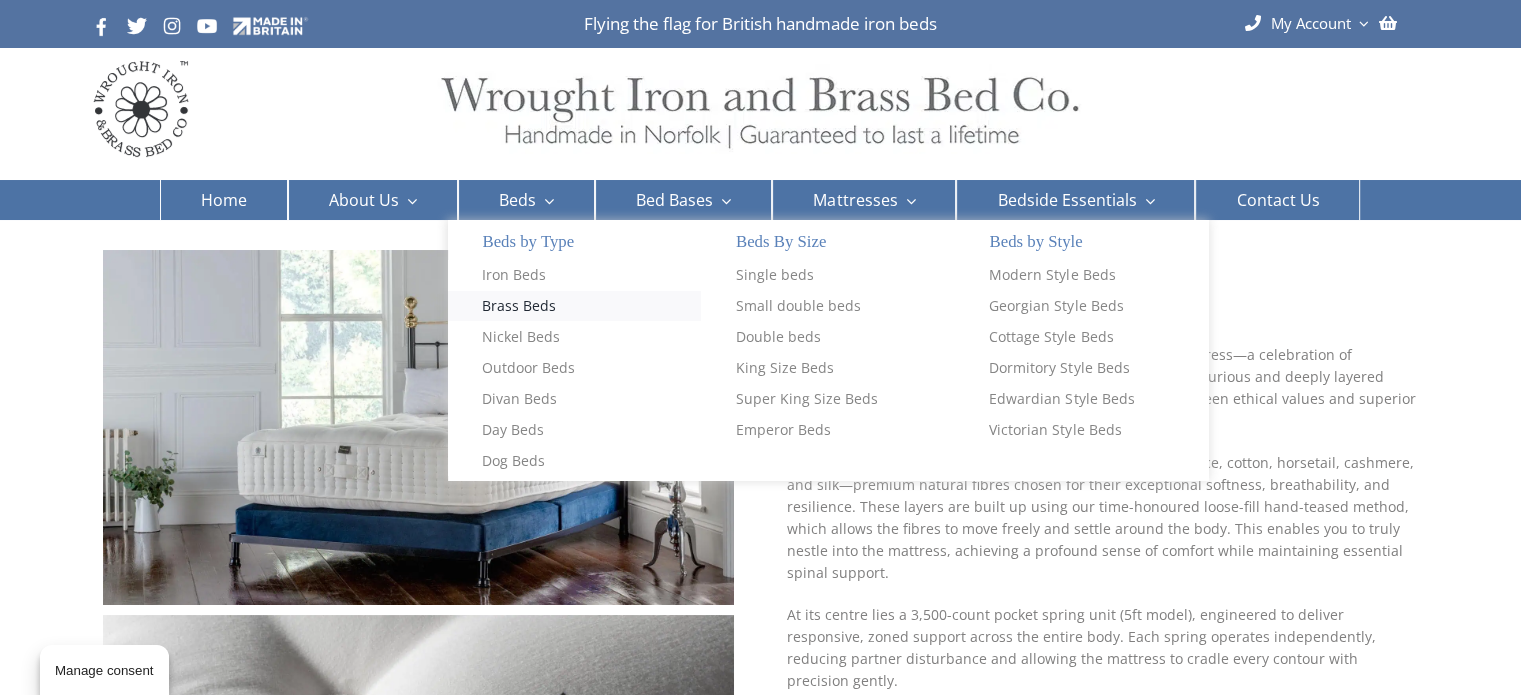 click on "Brass Beds" at bounding box center (519, 306) 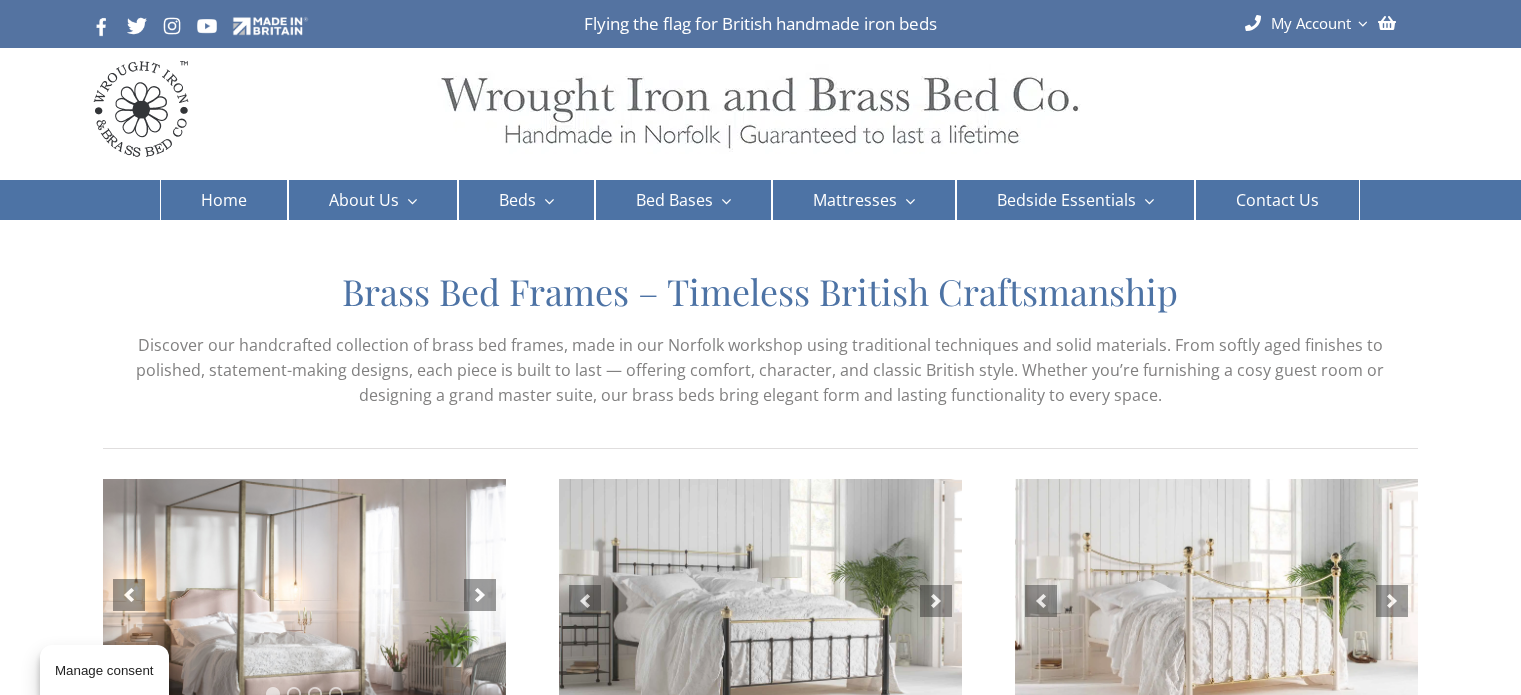 scroll, scrollTop: 0, scrollLeft: 0, axis: both 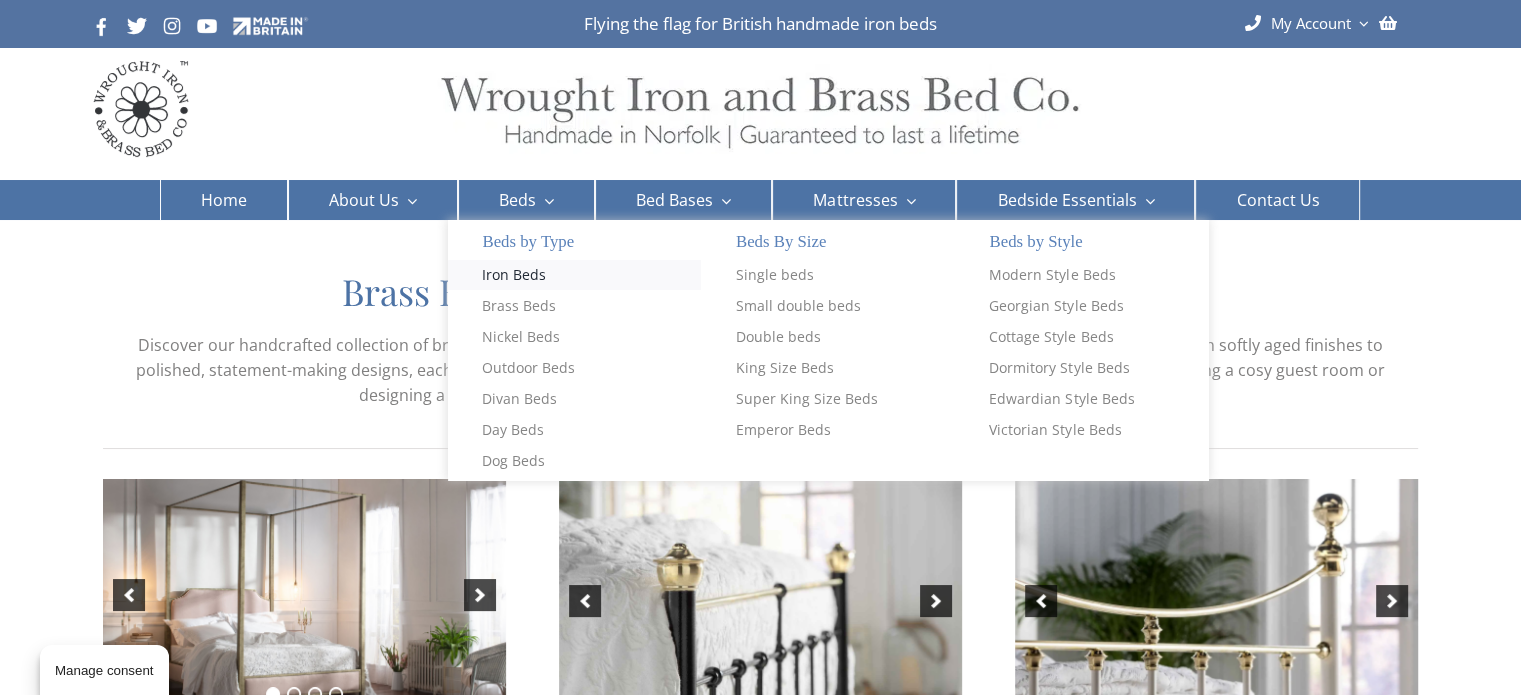 click on "Iron Beds" at bounding box center [514, 275] 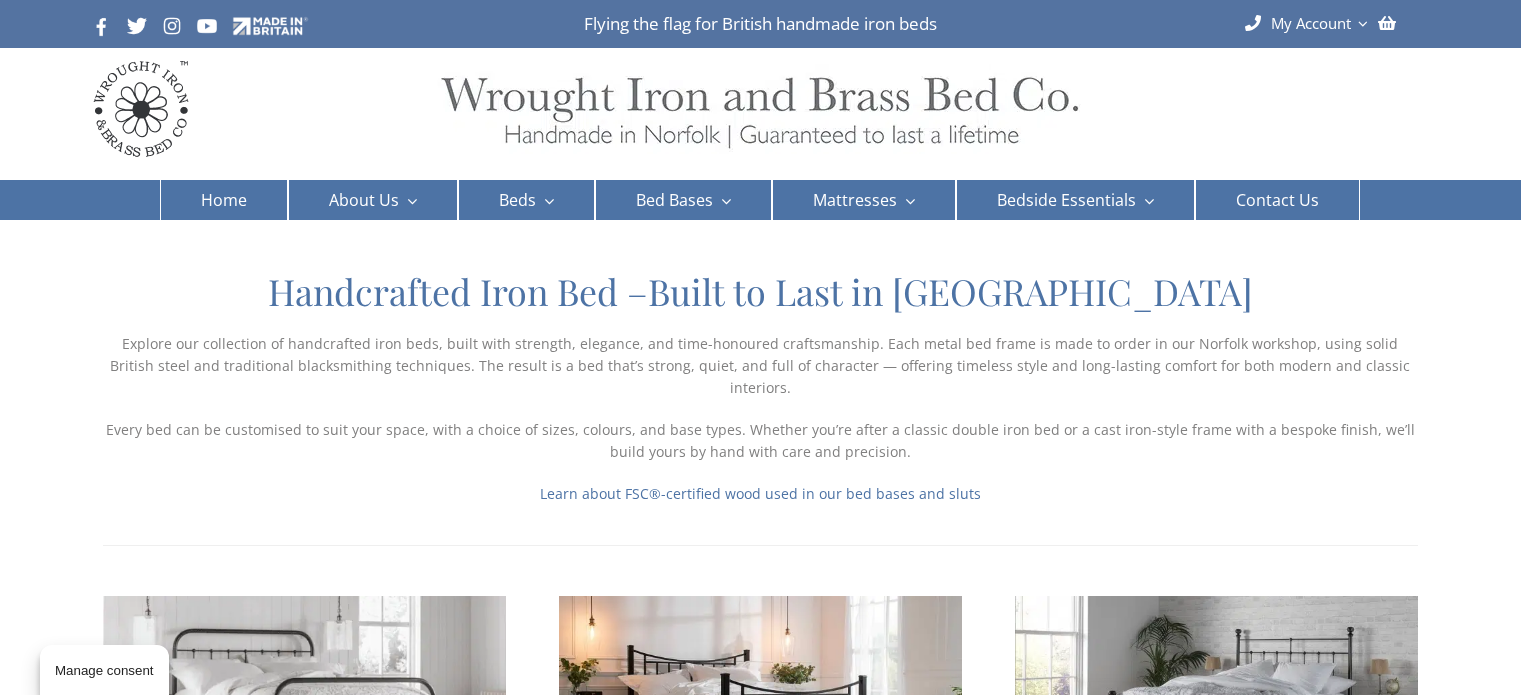 scroll, scrollTop: 0, scrollLeft: 0, axis: both 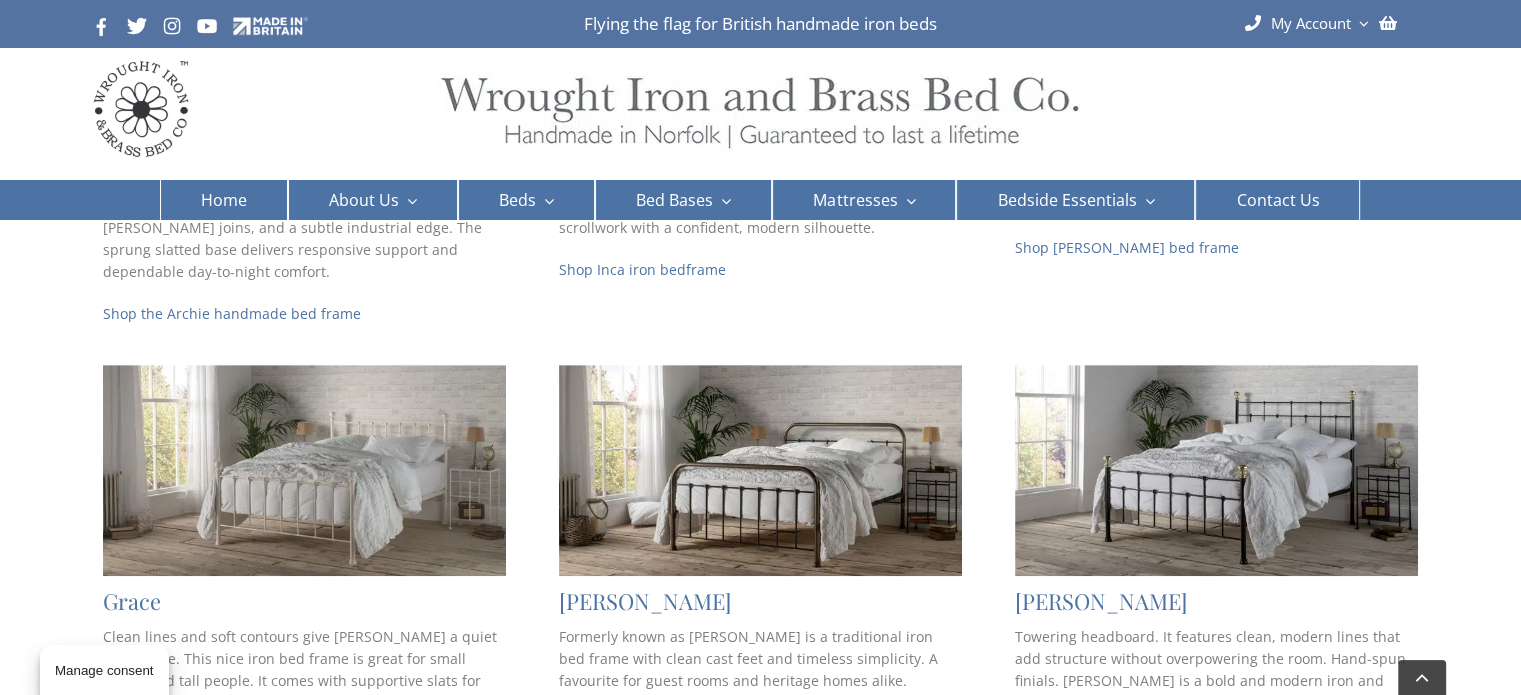 click at bounding box center (304, 470) 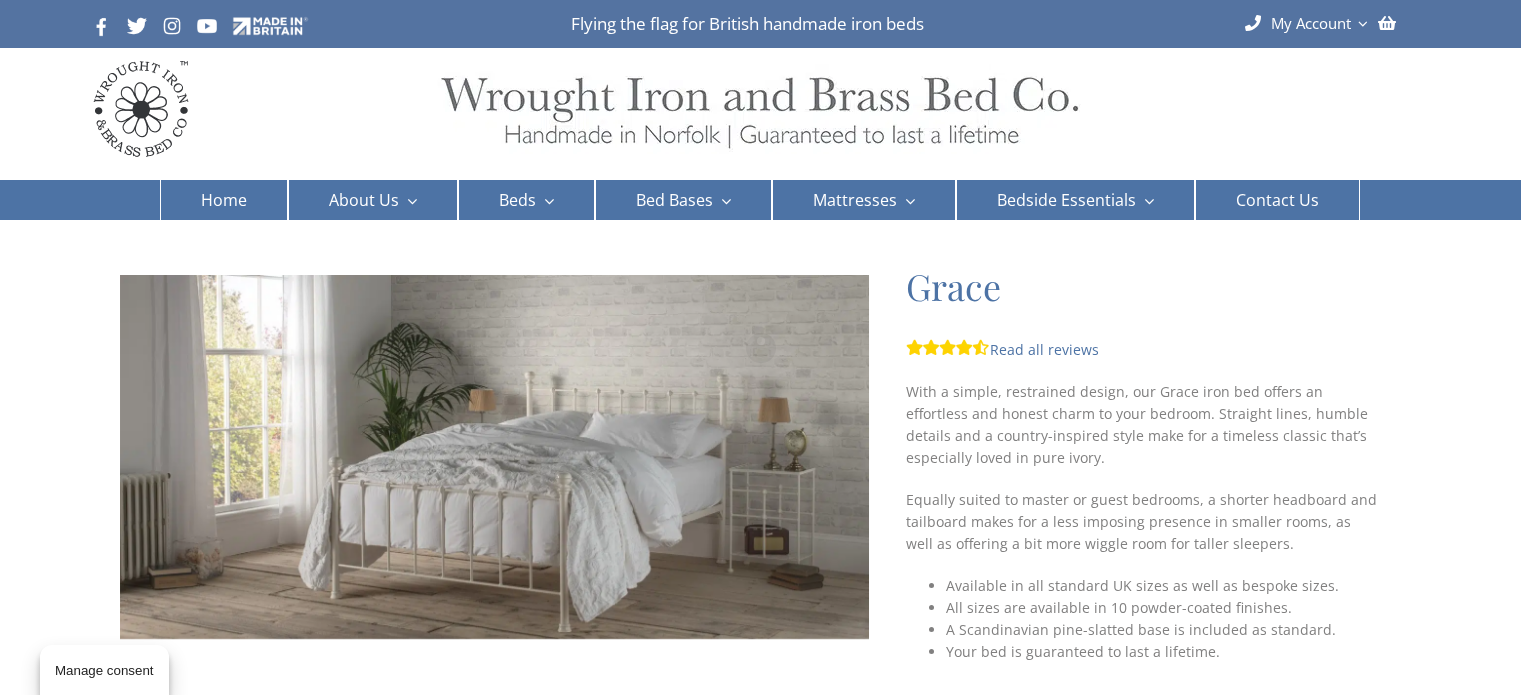 scroll, scrollTop: 0, scrollLeft: 0, axis: both 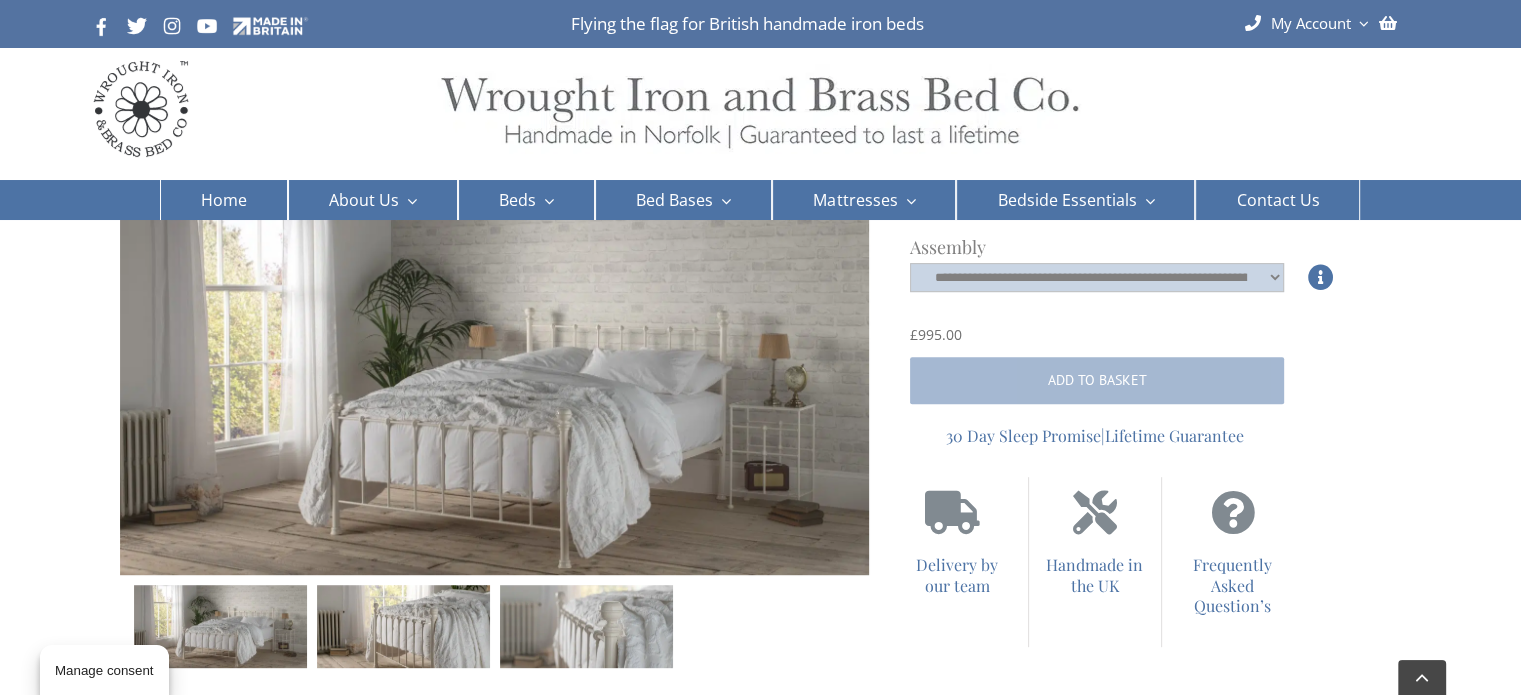 click at bounding box center (403, 626) 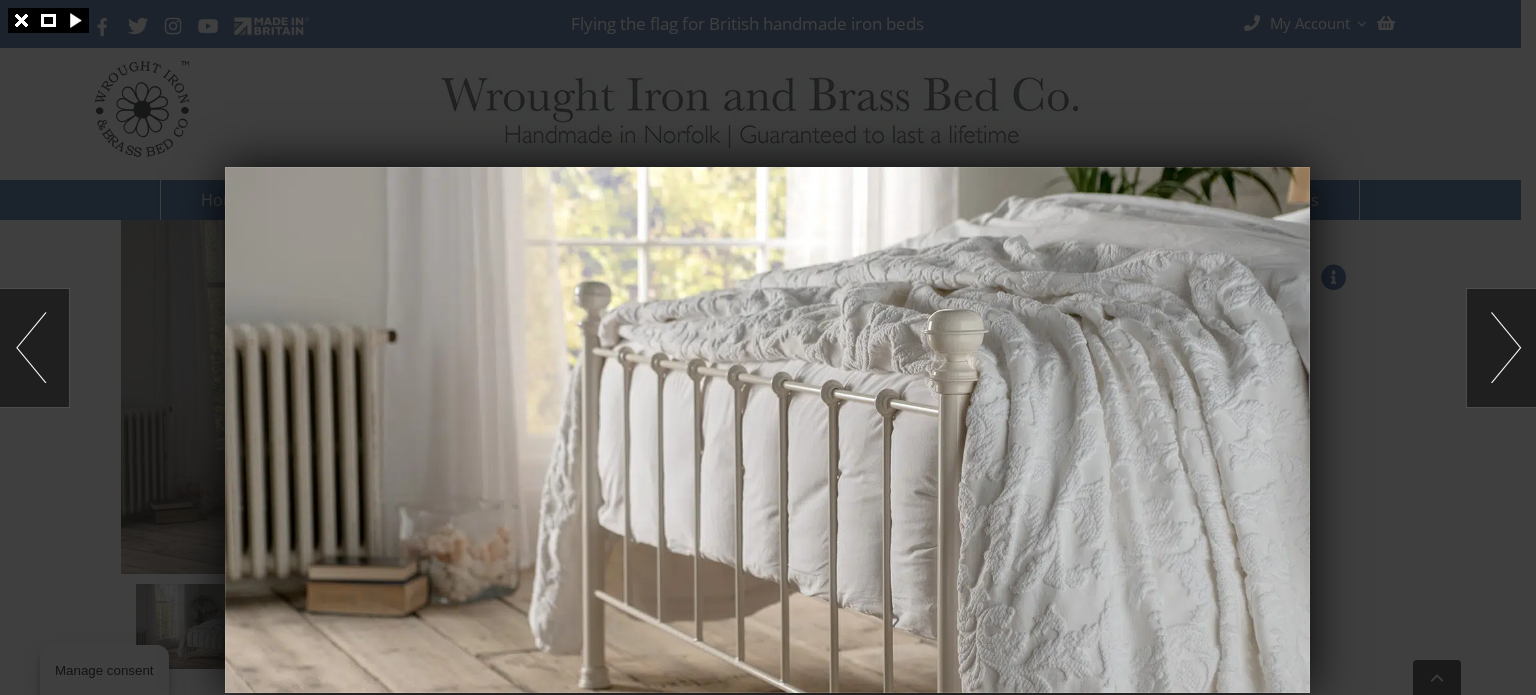 click at bounding box center [1501, 348] 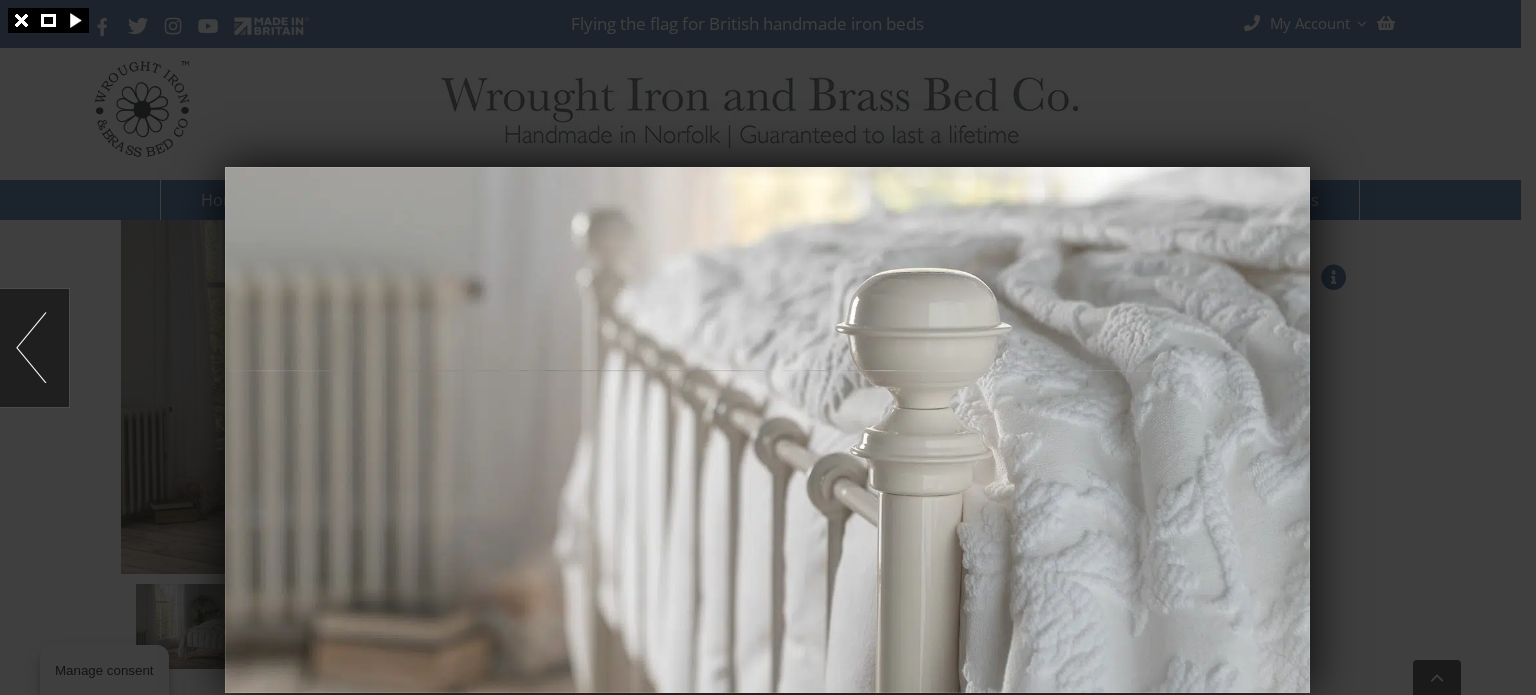 click at bounding box center (34, 348) 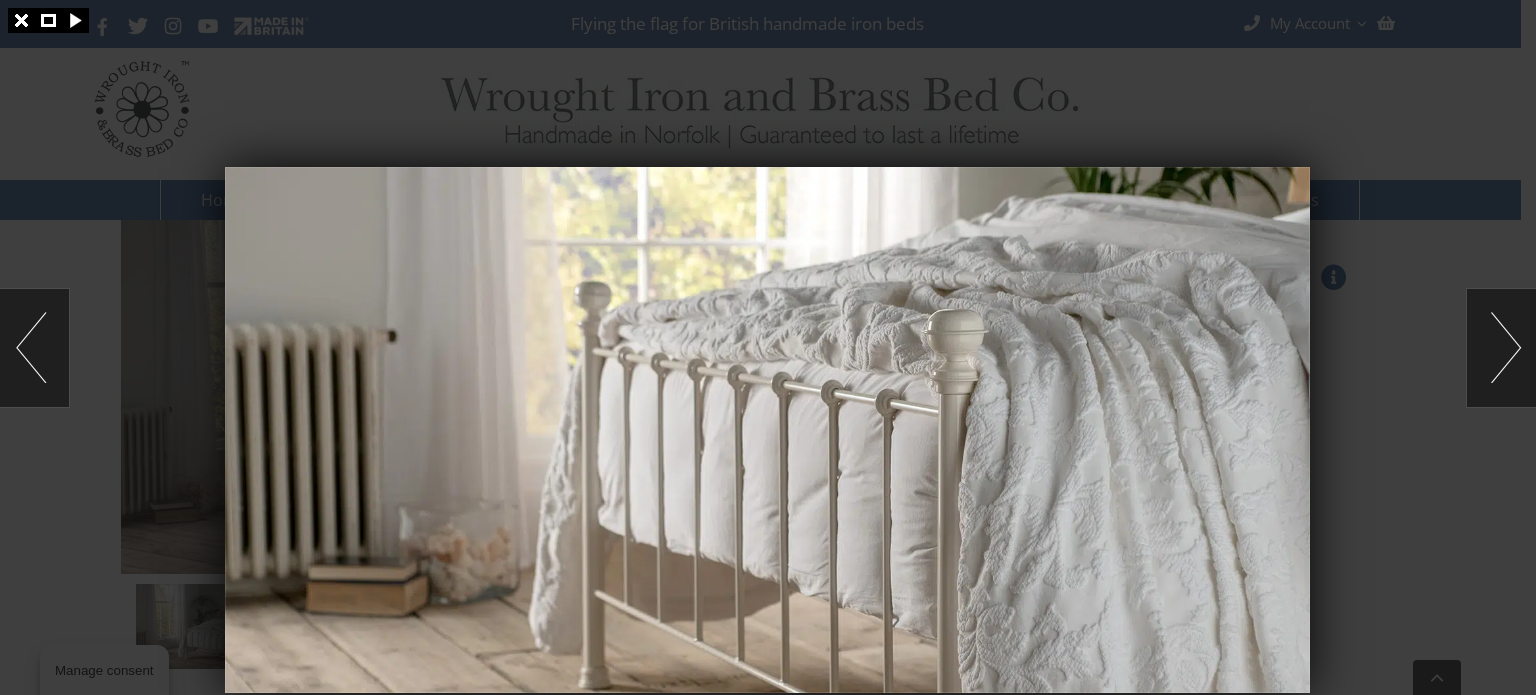 click at bounding box center [34, 348] 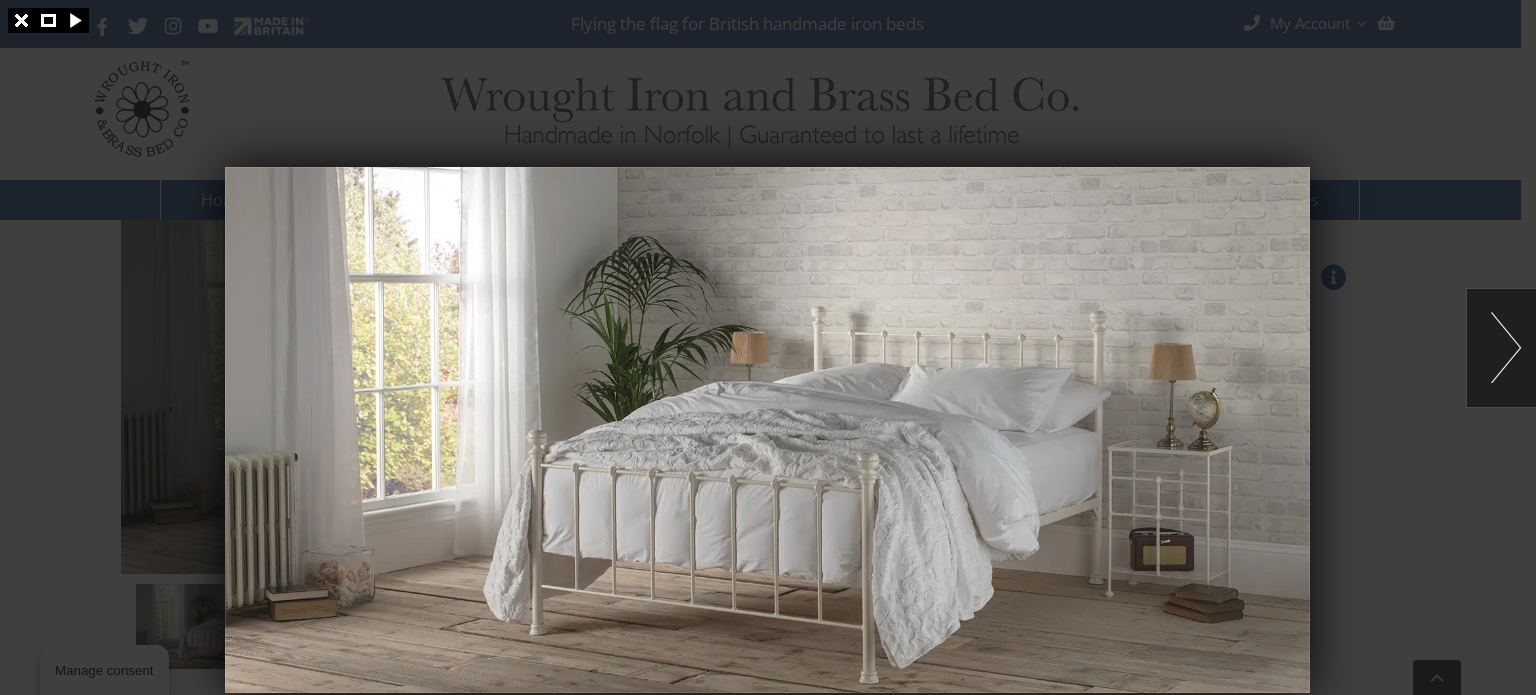 click at bounding box center [768, 347] 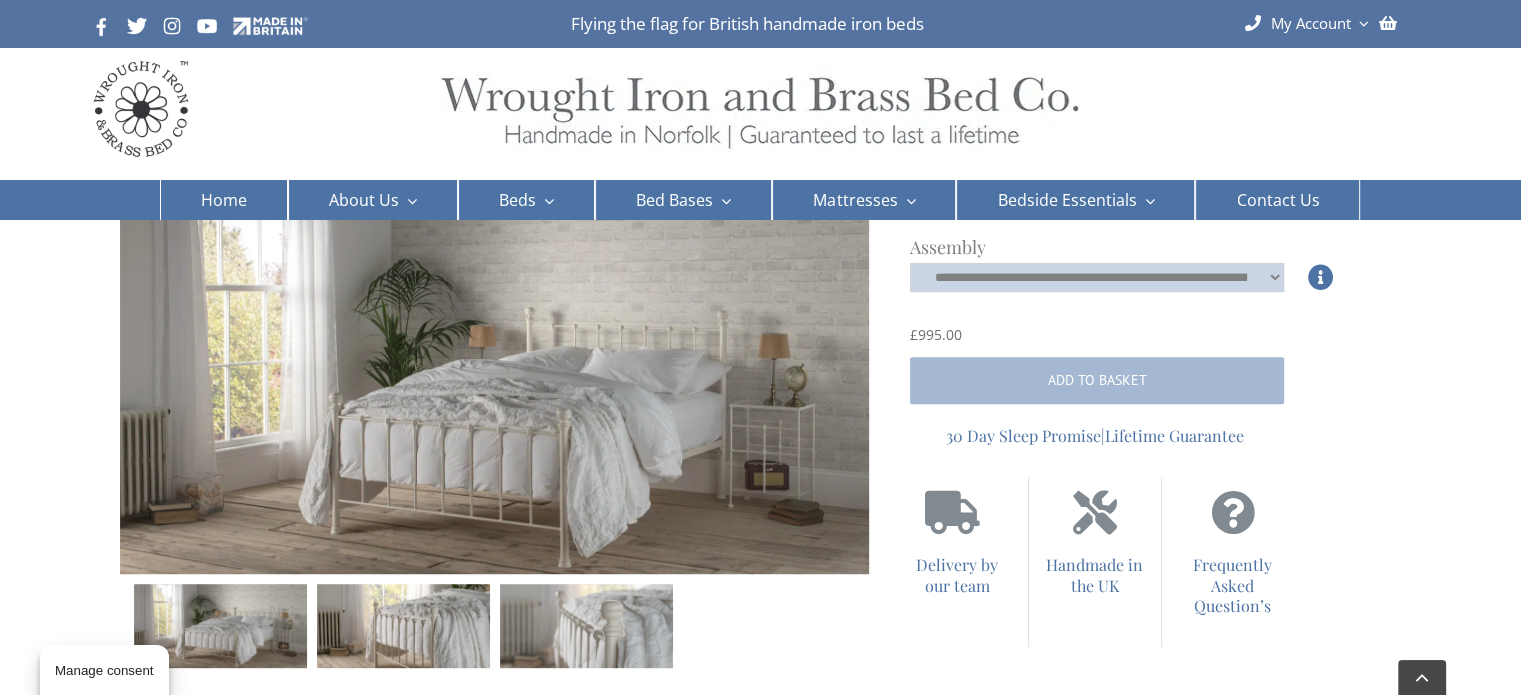 click on "**********" 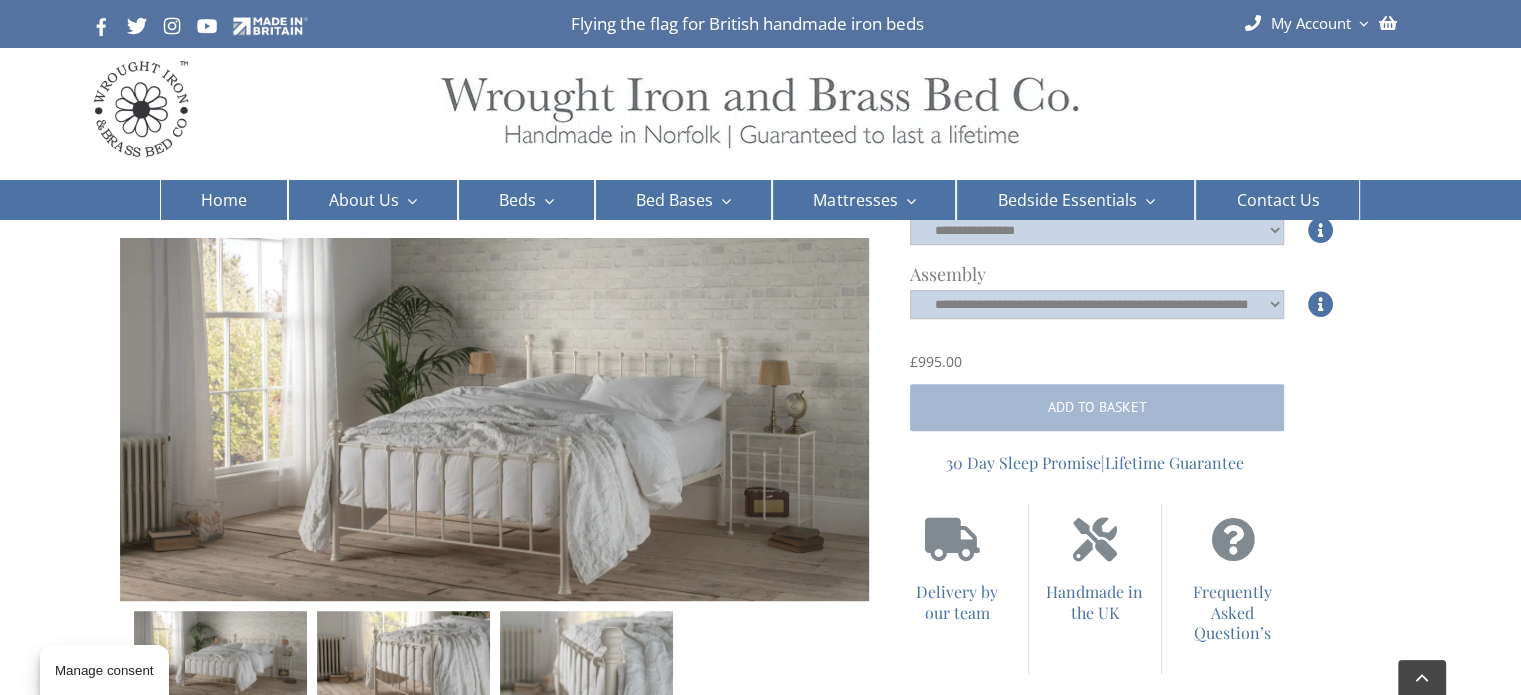 scroll, scrollTop: 809, scrollLeft: 0, axis: vertical 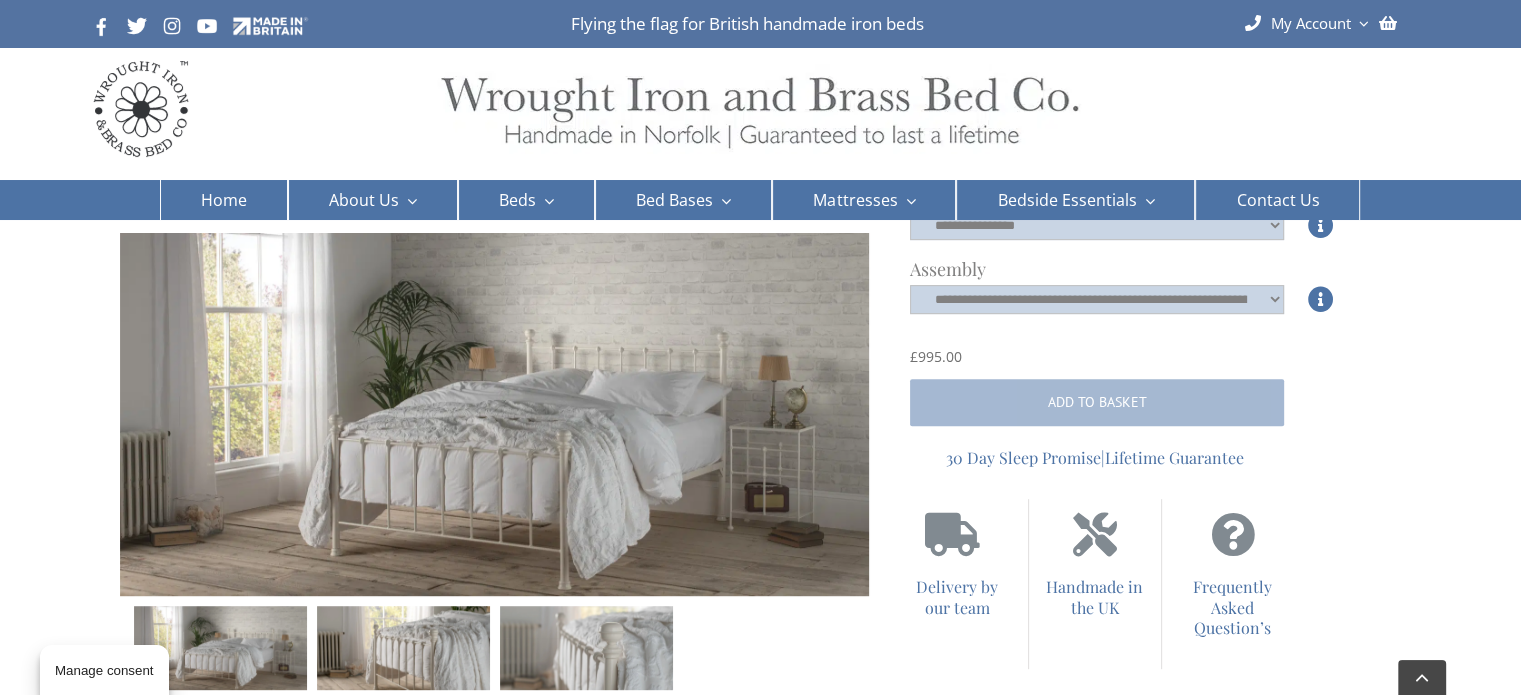 click at bounding box center (220, 648) 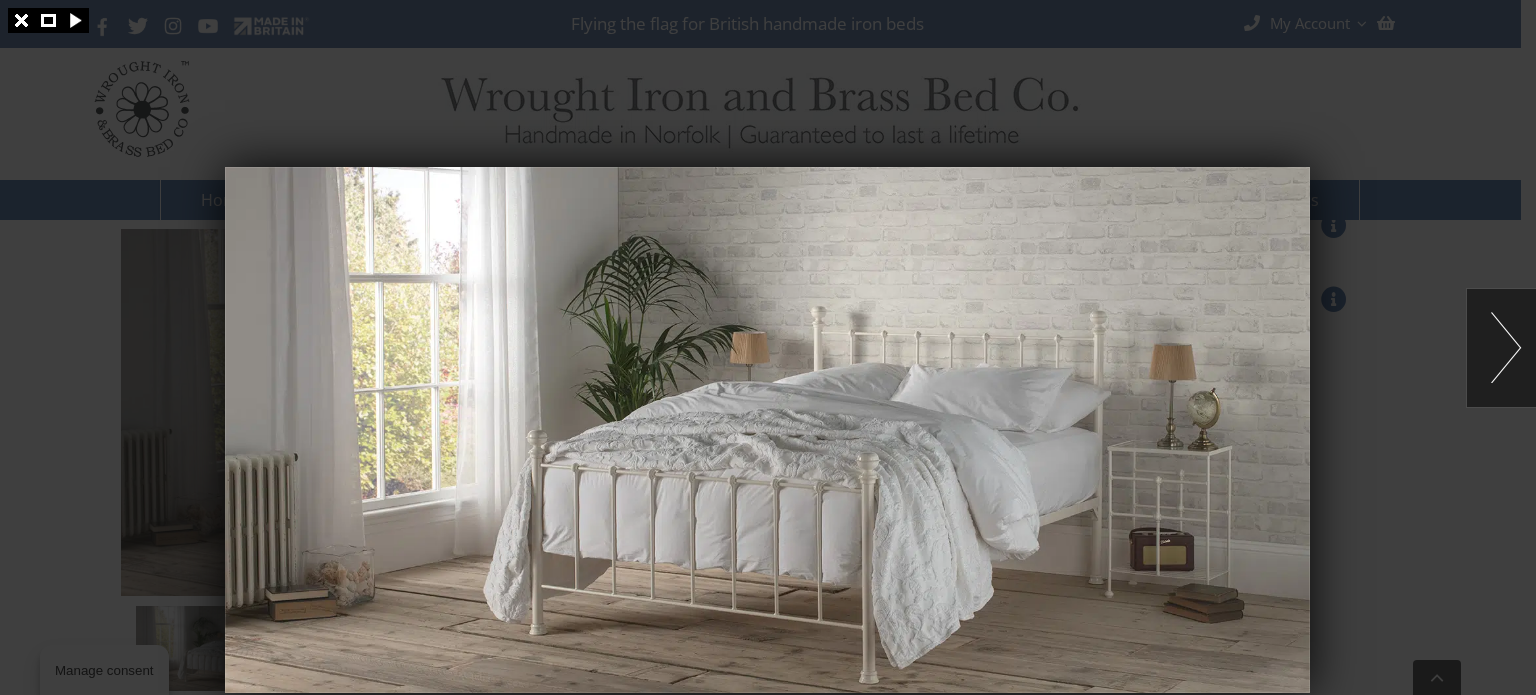click at bounding box center [768, 347] 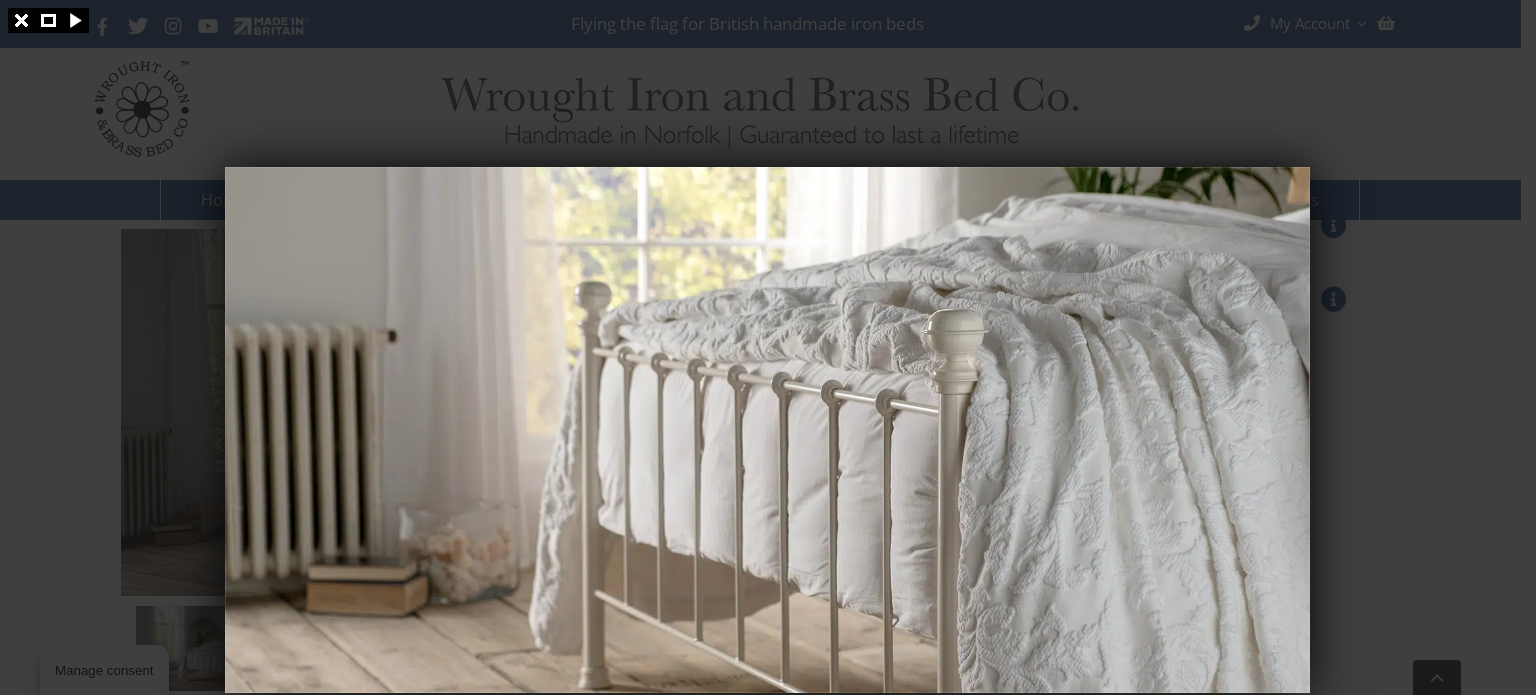click at bounding box center (0, 0) 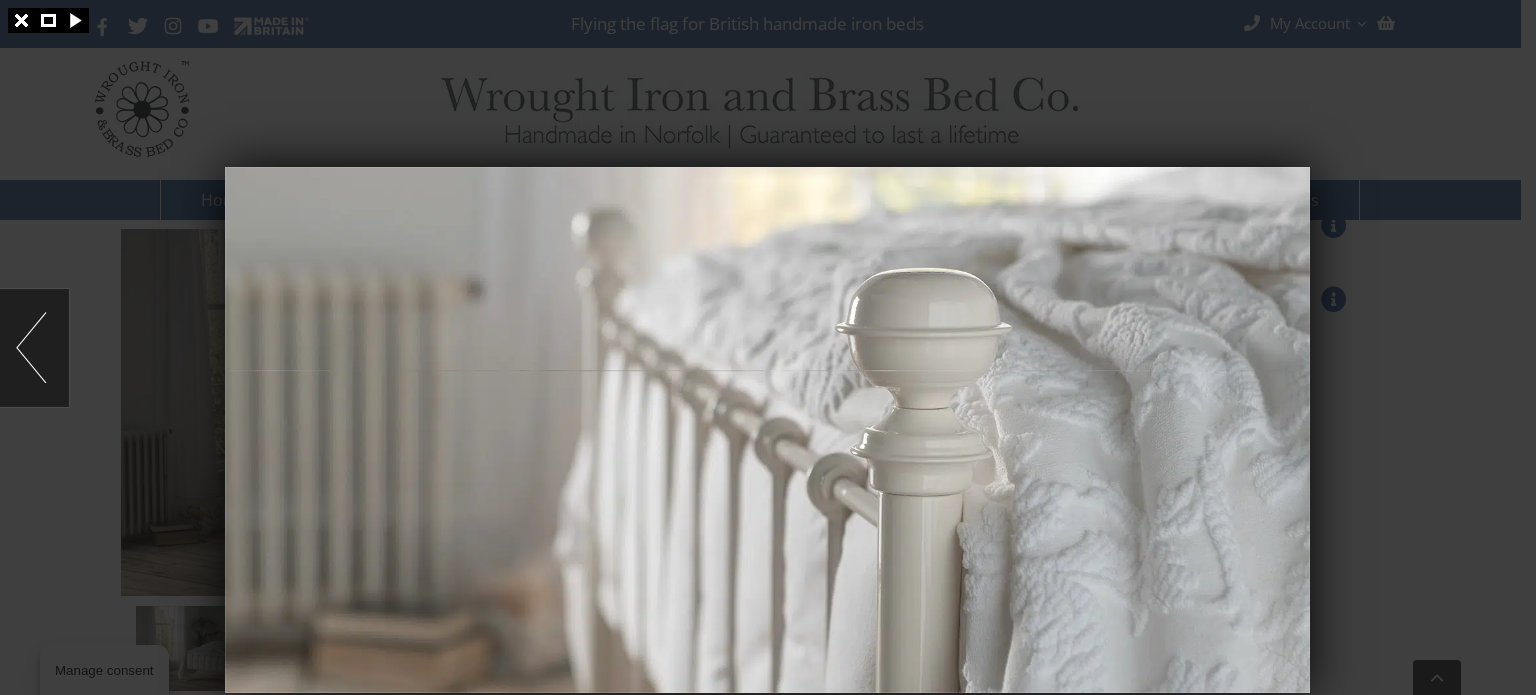 click at bounding box center [768, 347] 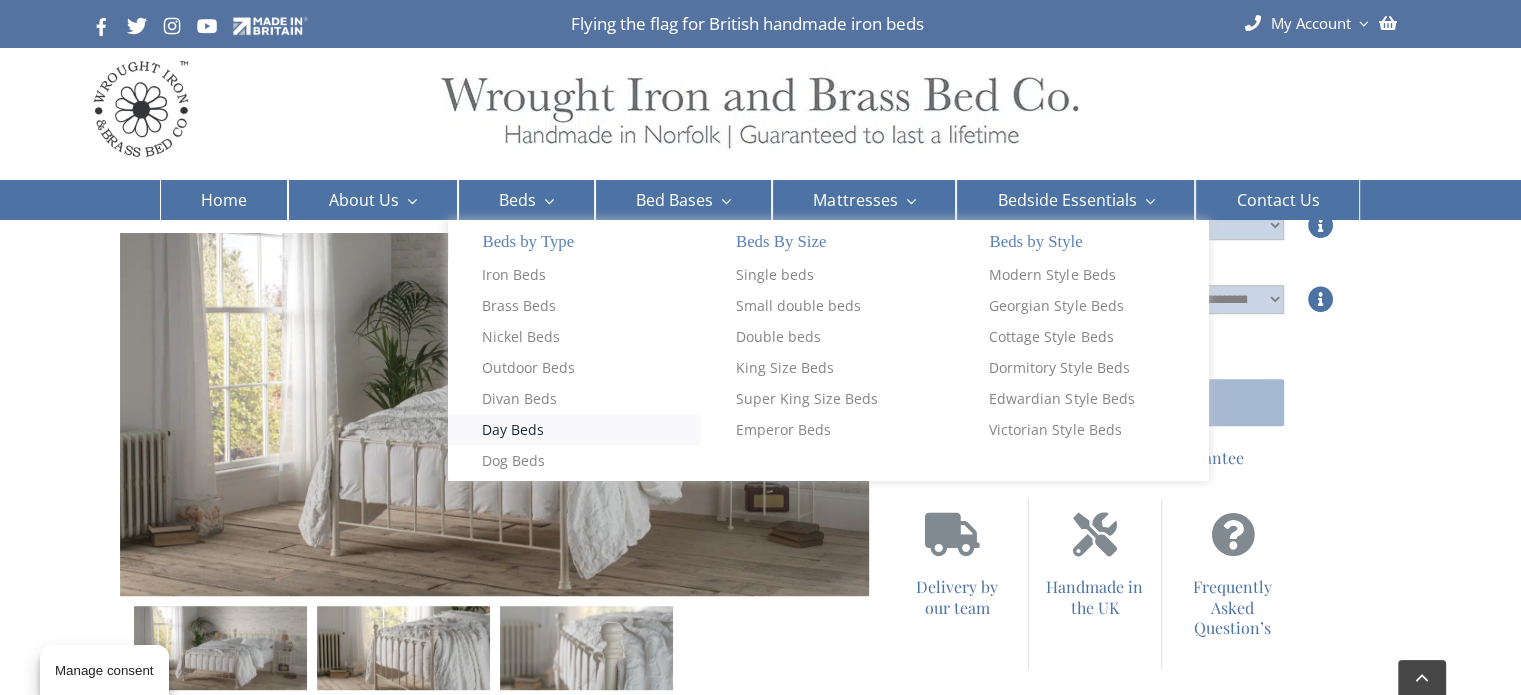 click on "Day Beds" at bounding box center (574, 430) 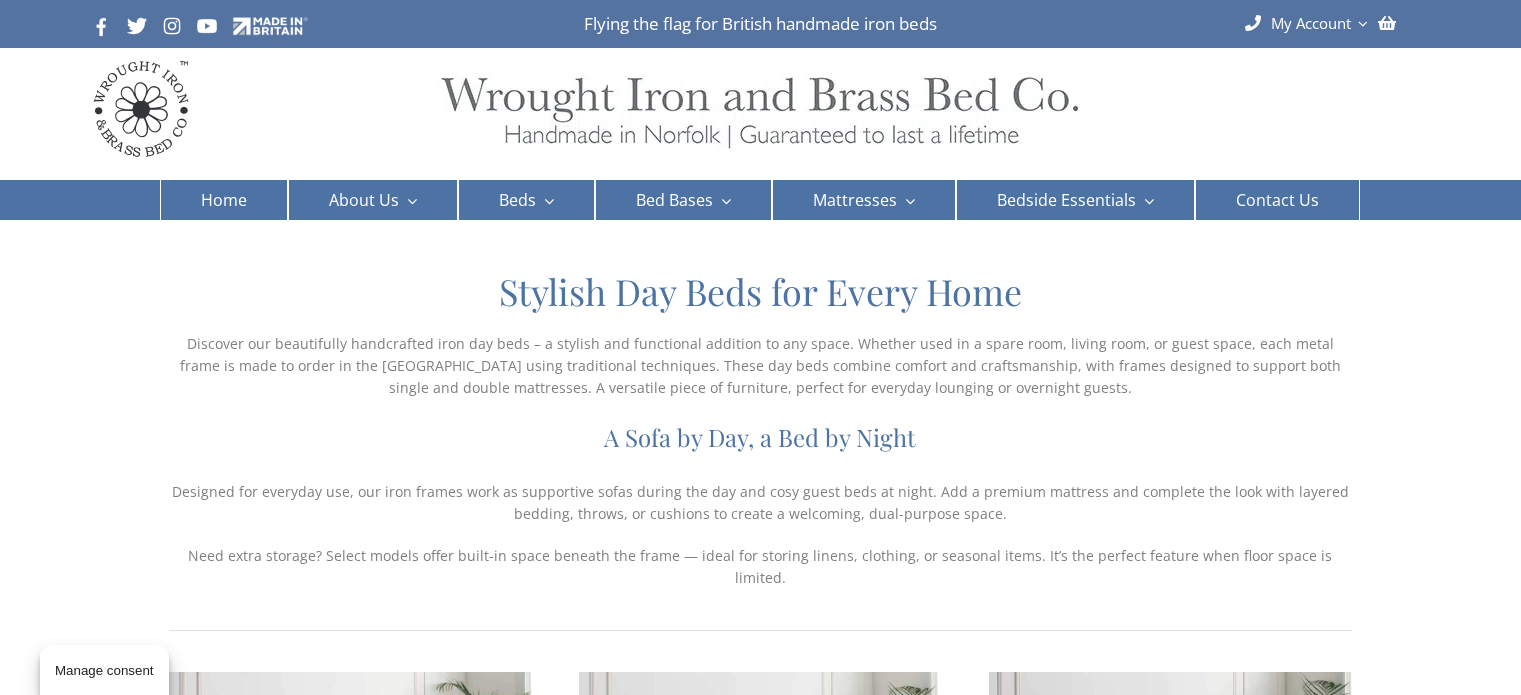scroll, scrollTop: 0, scrollLeft: 0, axis: both 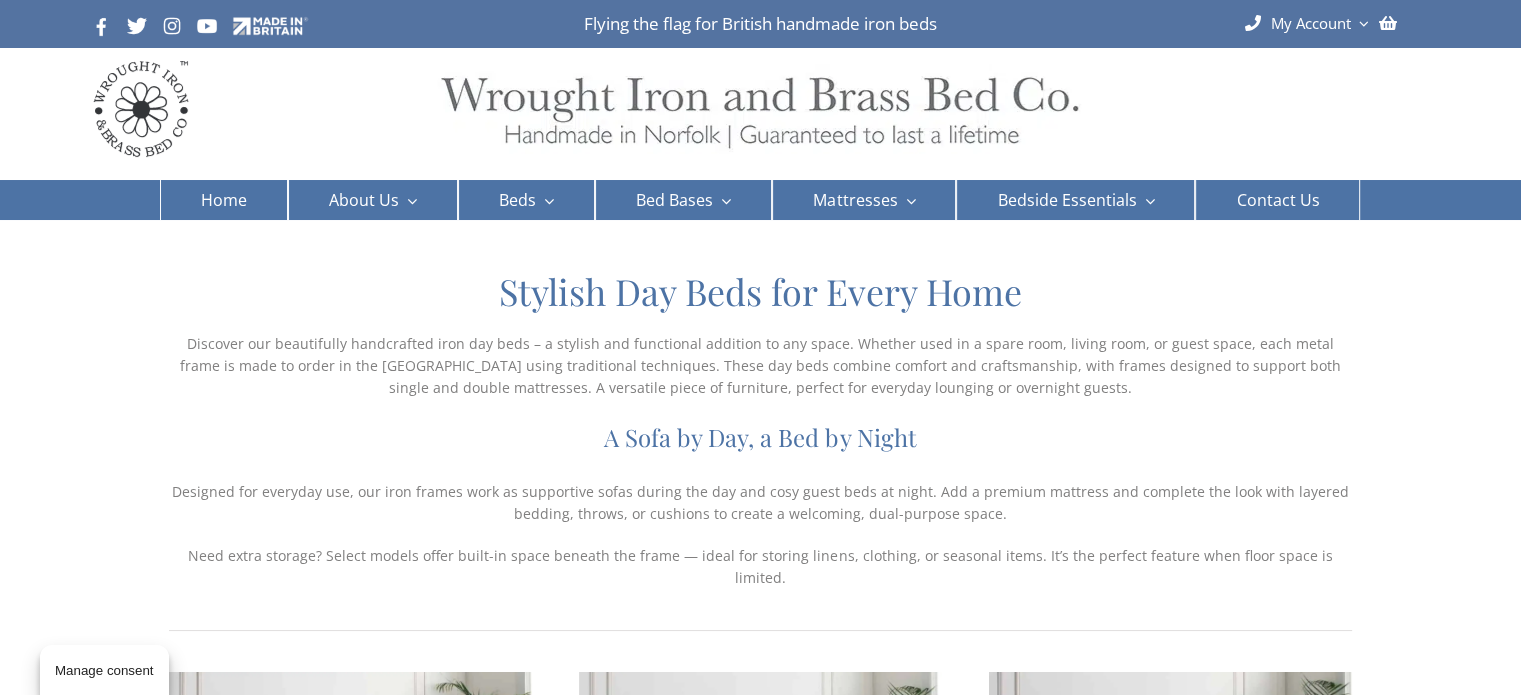 drag, startPoint x: 1535, startPoint y: 148, endPoint x: 1535, endPoint y: -85, distance: 233 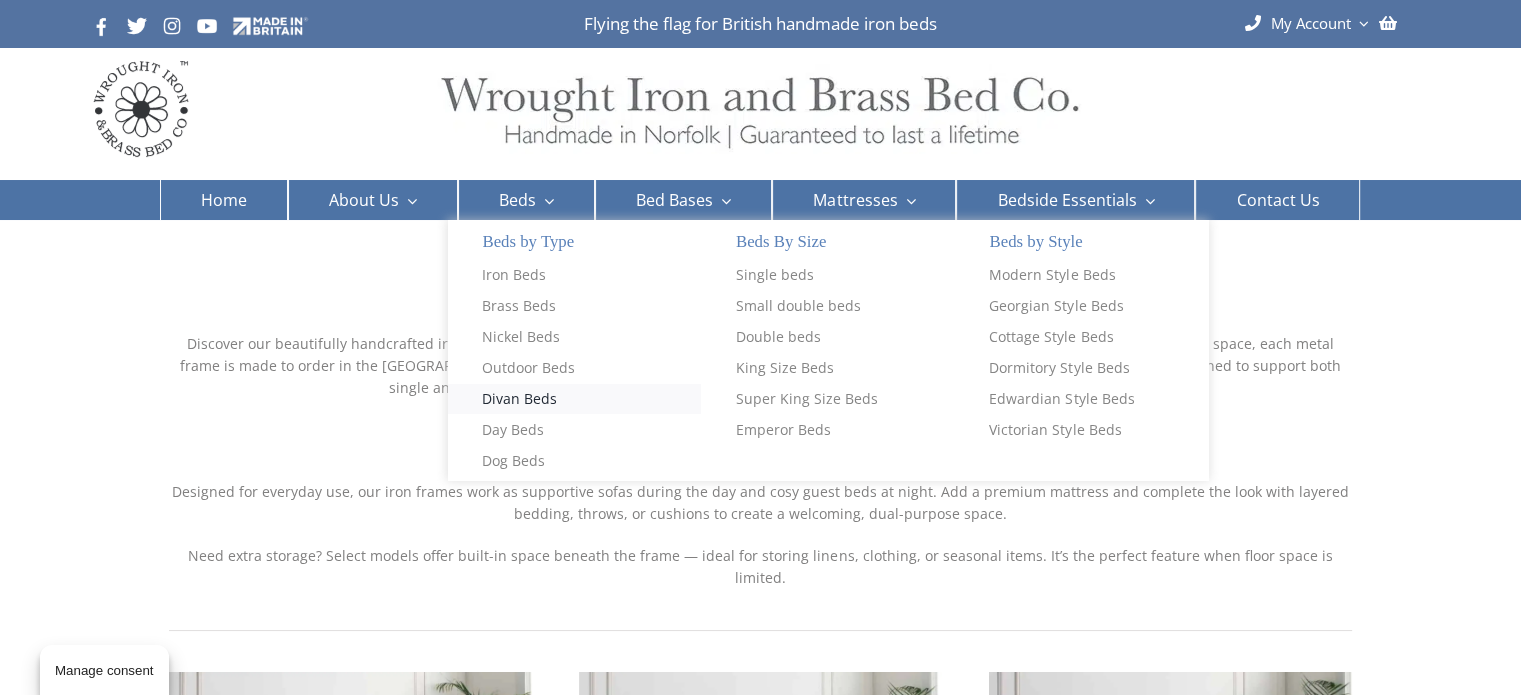 click on "Divan Beds" at bounding box center [519, 399] 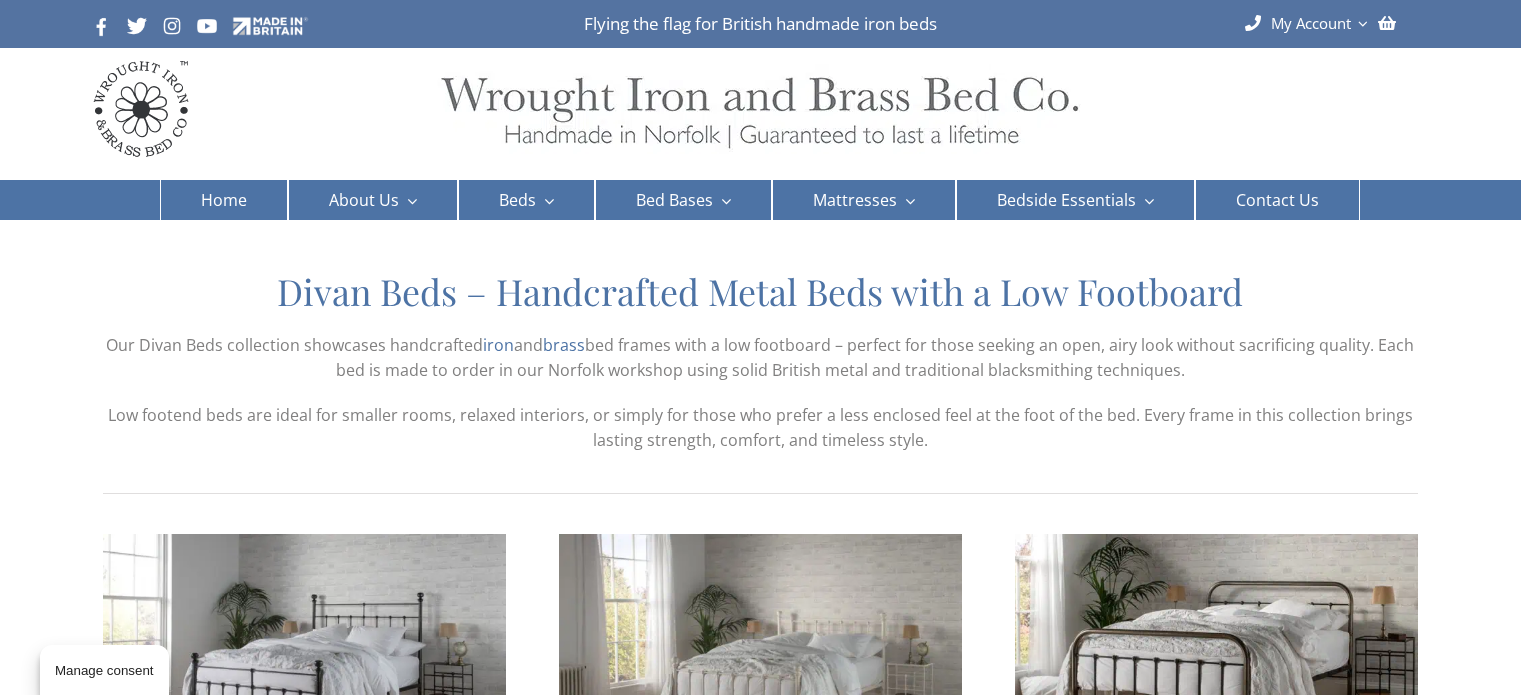scroll, scrollTop: 0, scrollLeft: 0, axis: both 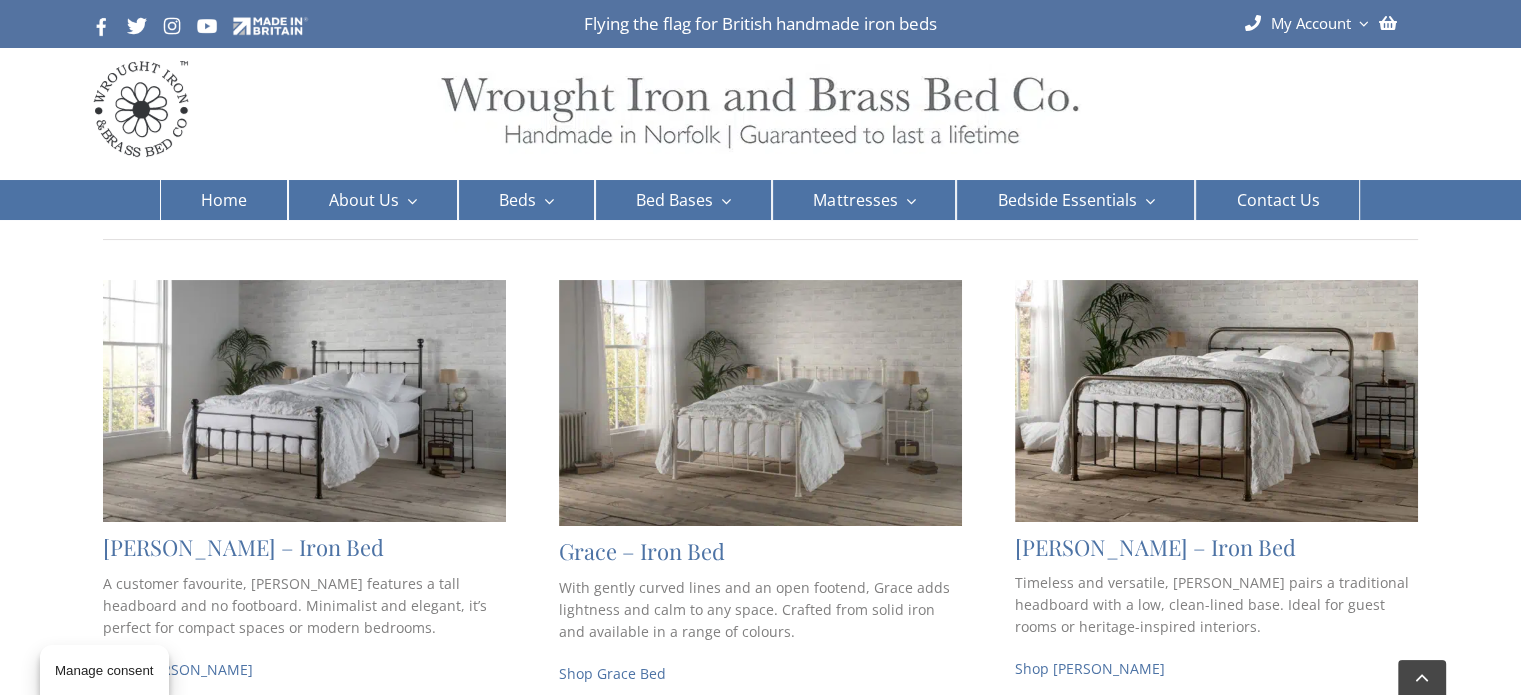 drag, startPoint x: 1535, startPoint y: 133, endPoint x: 1508, endPoint y: 180, distance: 54.20332 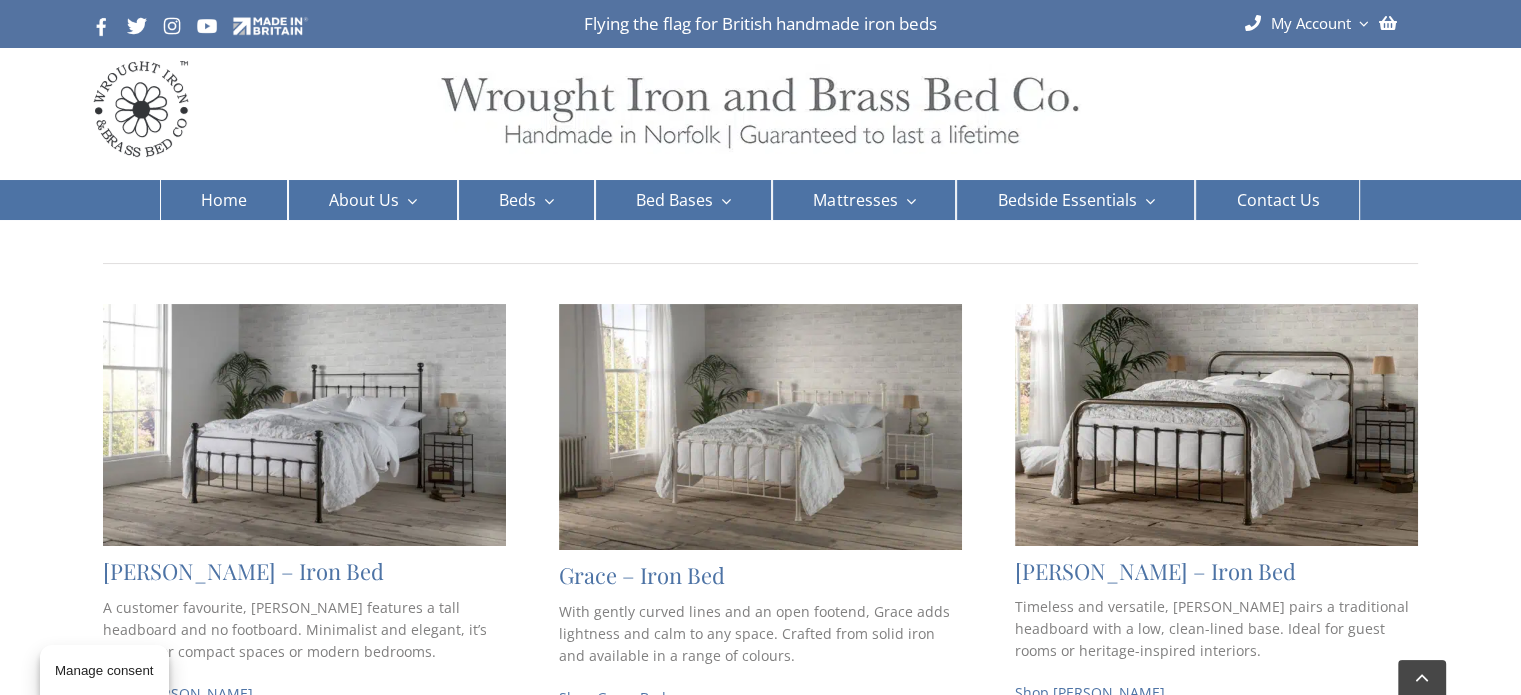 click at bounding box center (760, 427) 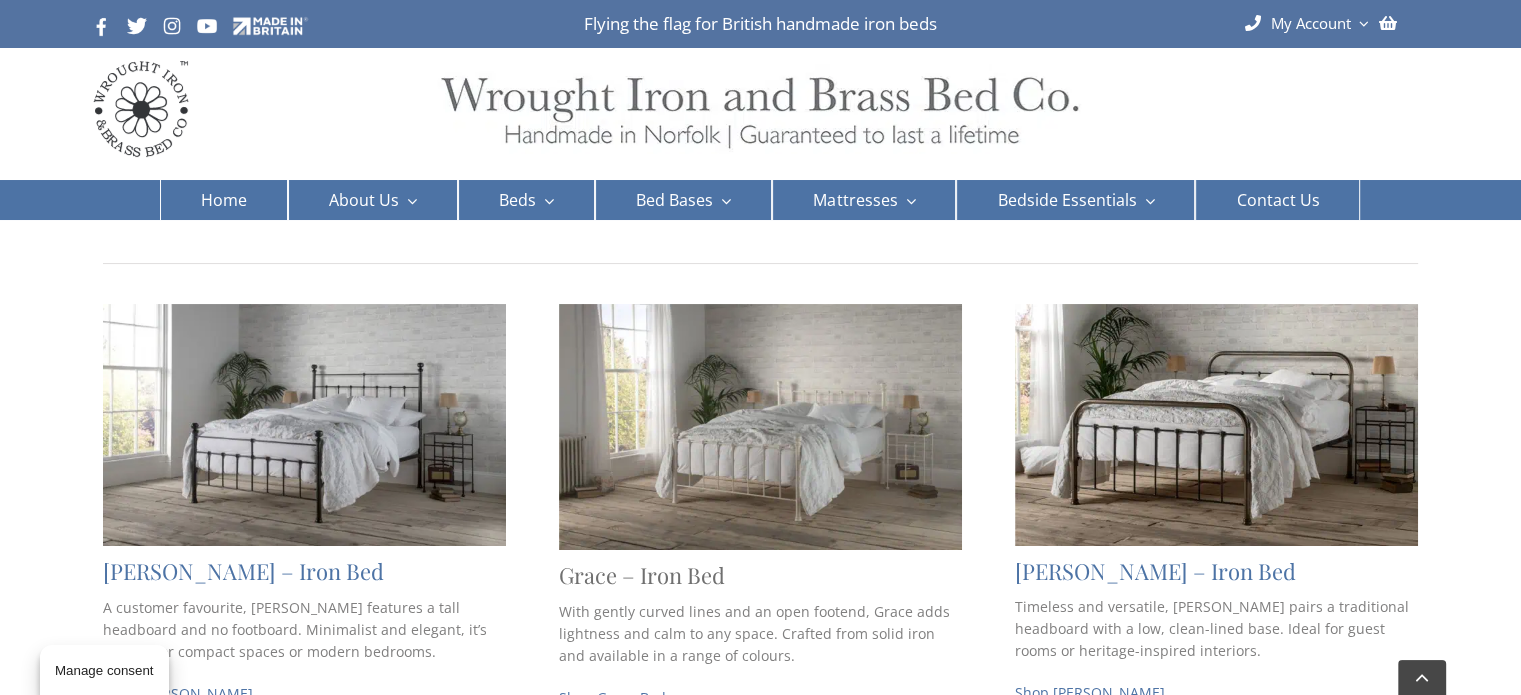 click on "Grace – Iron Bed" at bounding box center [642, 575] 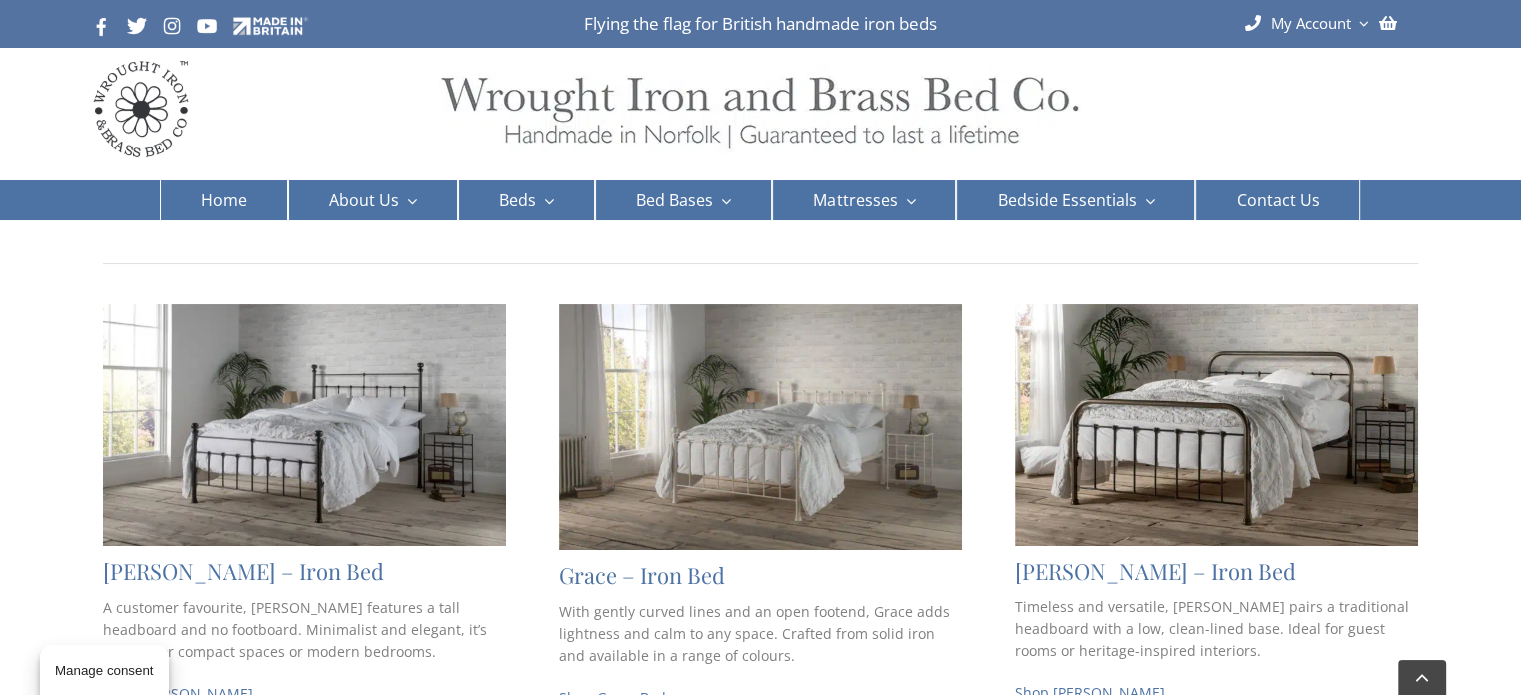 scroll, scrollTop: 488, scrollLeft: 0, axis: vertical 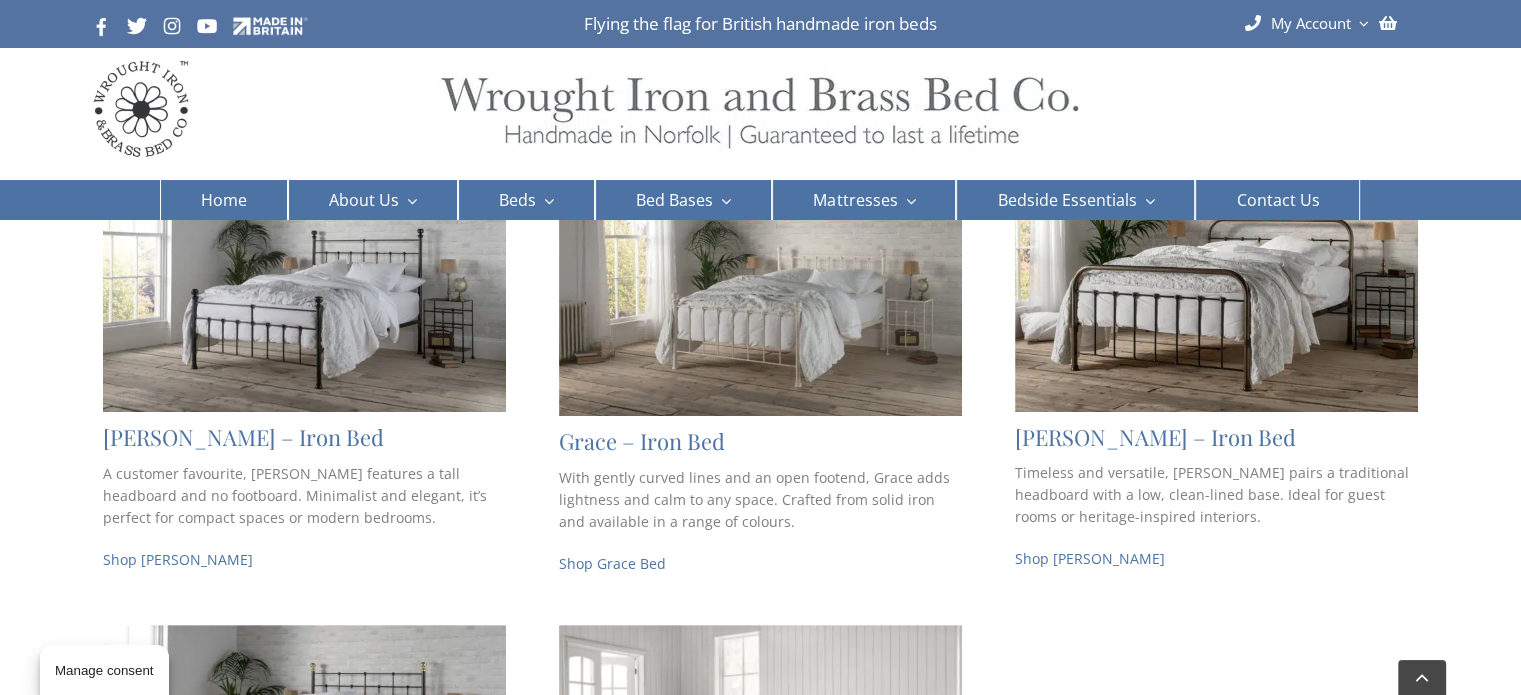 click at bounding box center [760, 293] 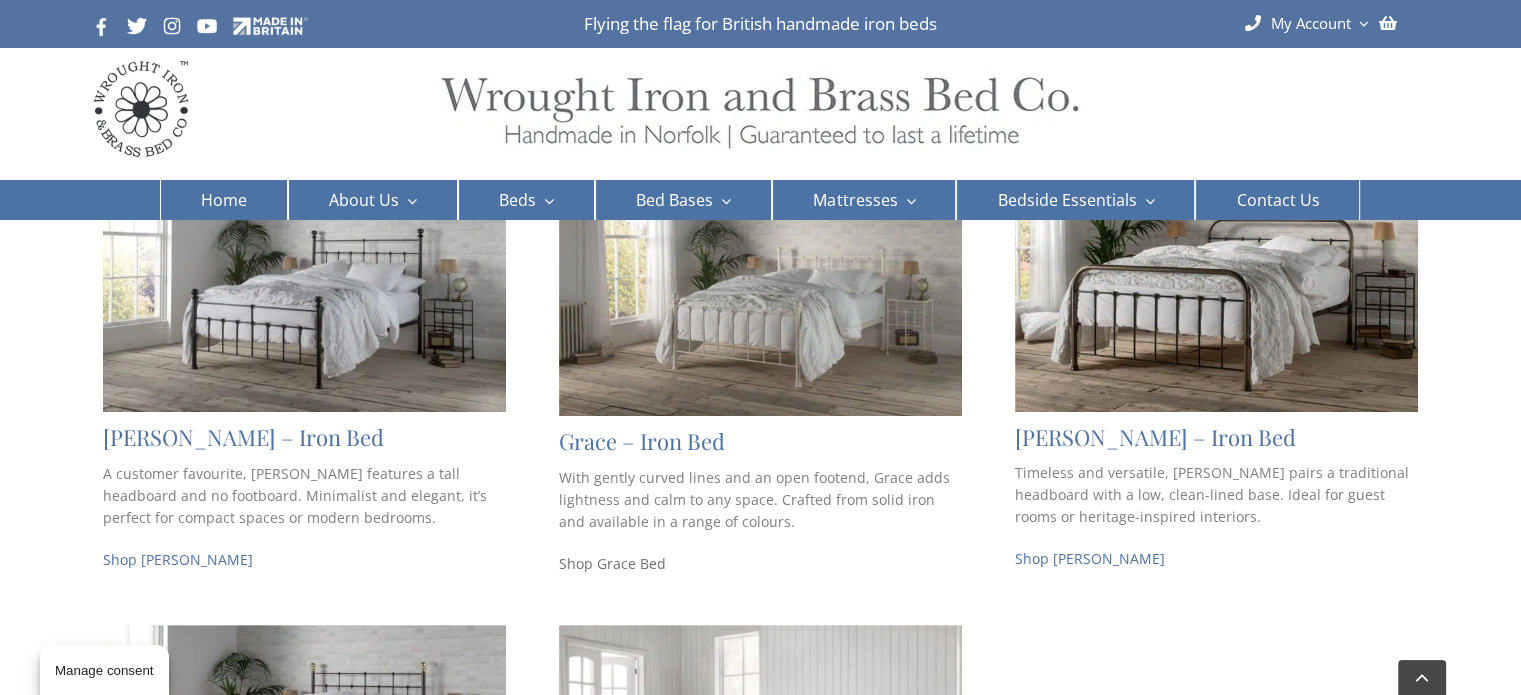 click on "Shop Grace Bed" at bounding box center [612, 563] 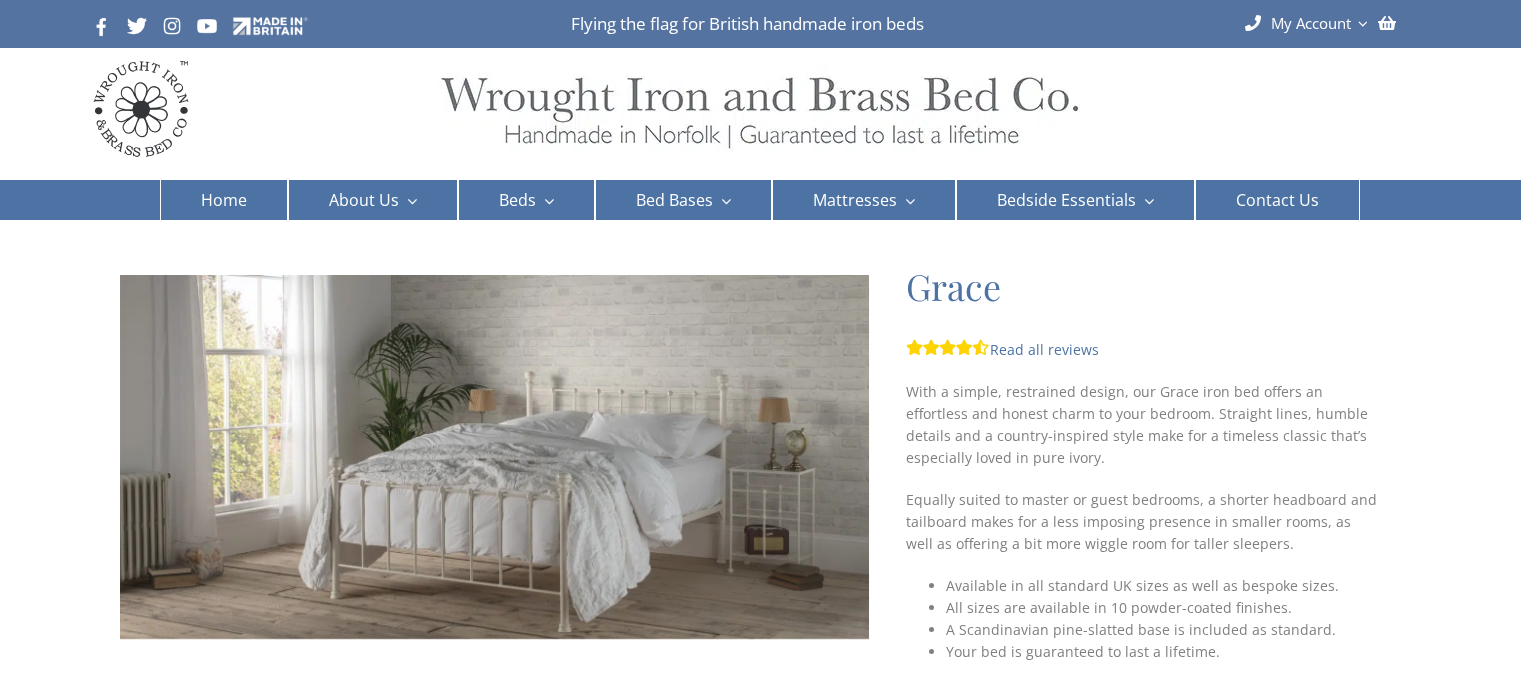 scroll, scrollTop: 0, scrollLeft: 0, axis: both 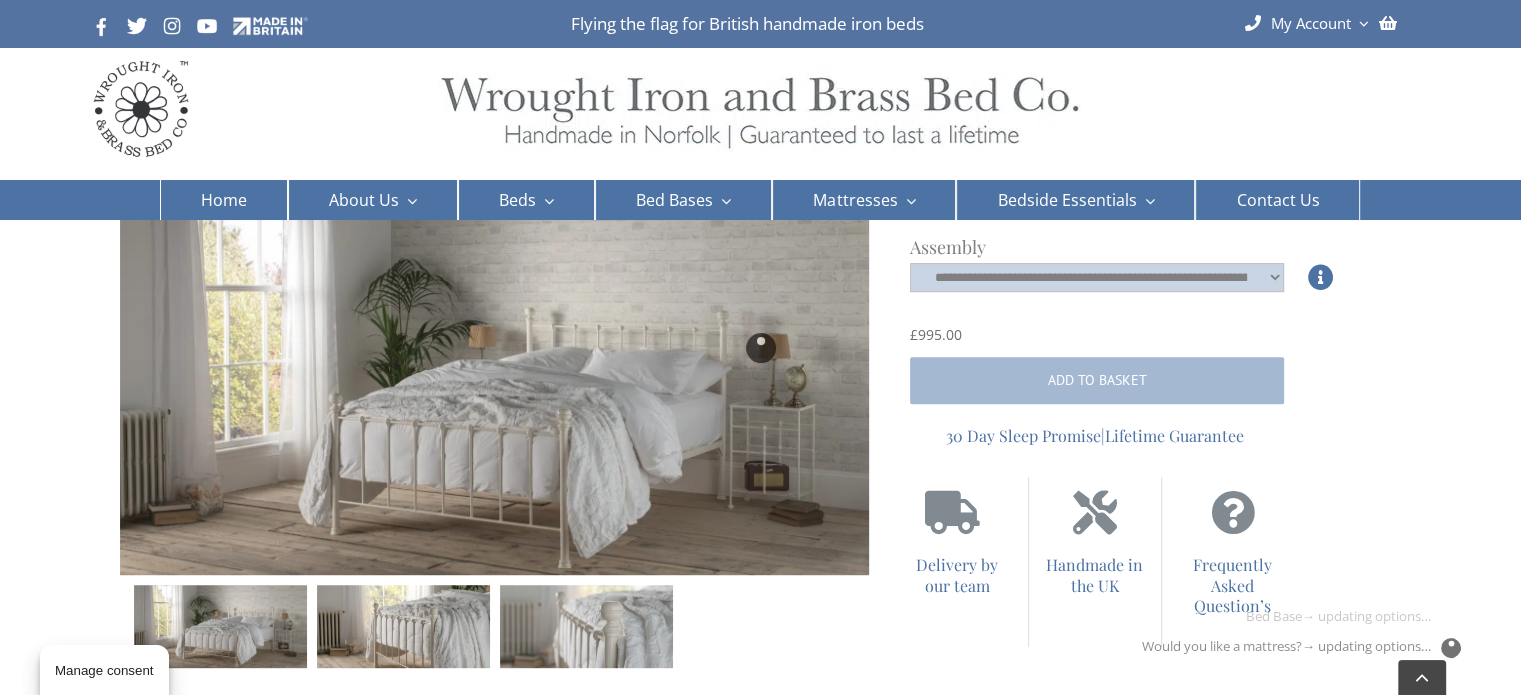 drag, startPoint x: 1535, startPoint y: 99, endPoint x: 1535, endPoint y: 245, distance: 146 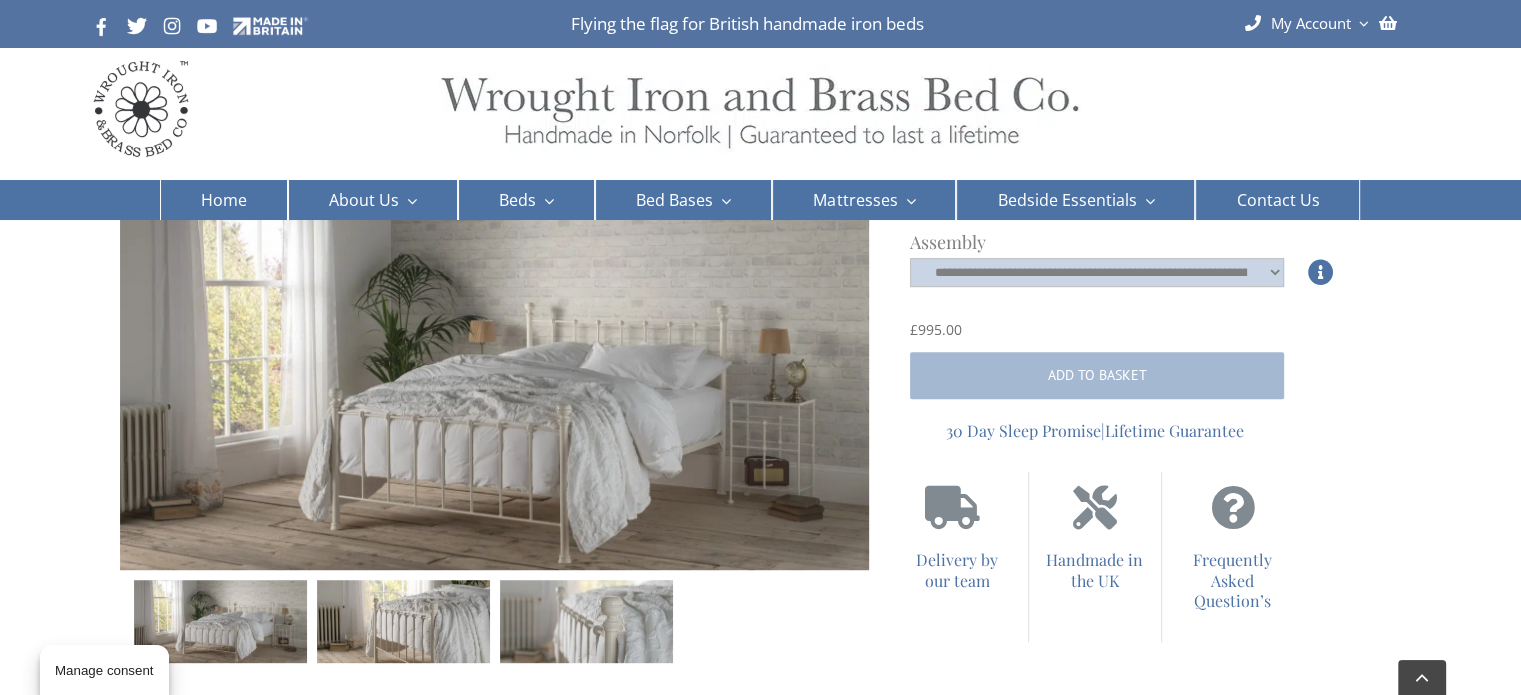 click at bounding box center [403, 621] 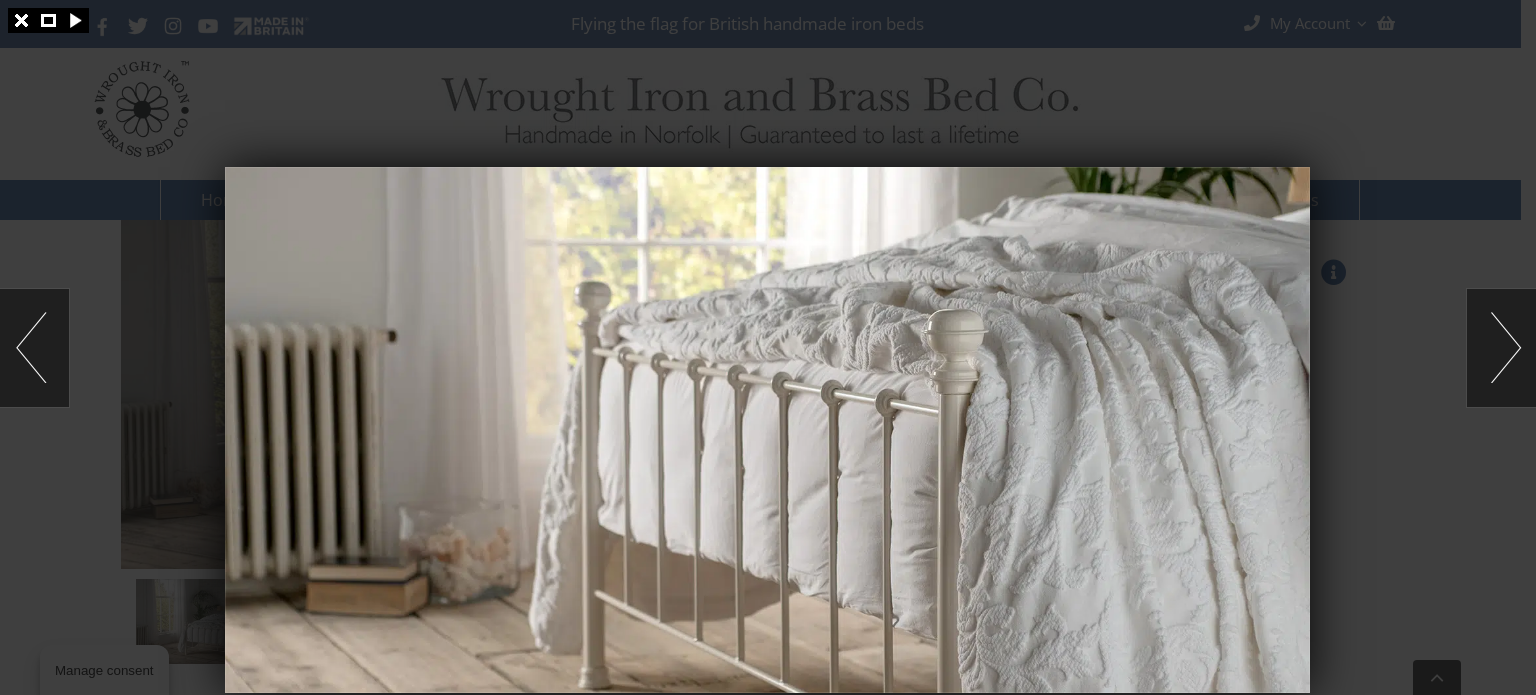 click at bounding box center [34, 348] 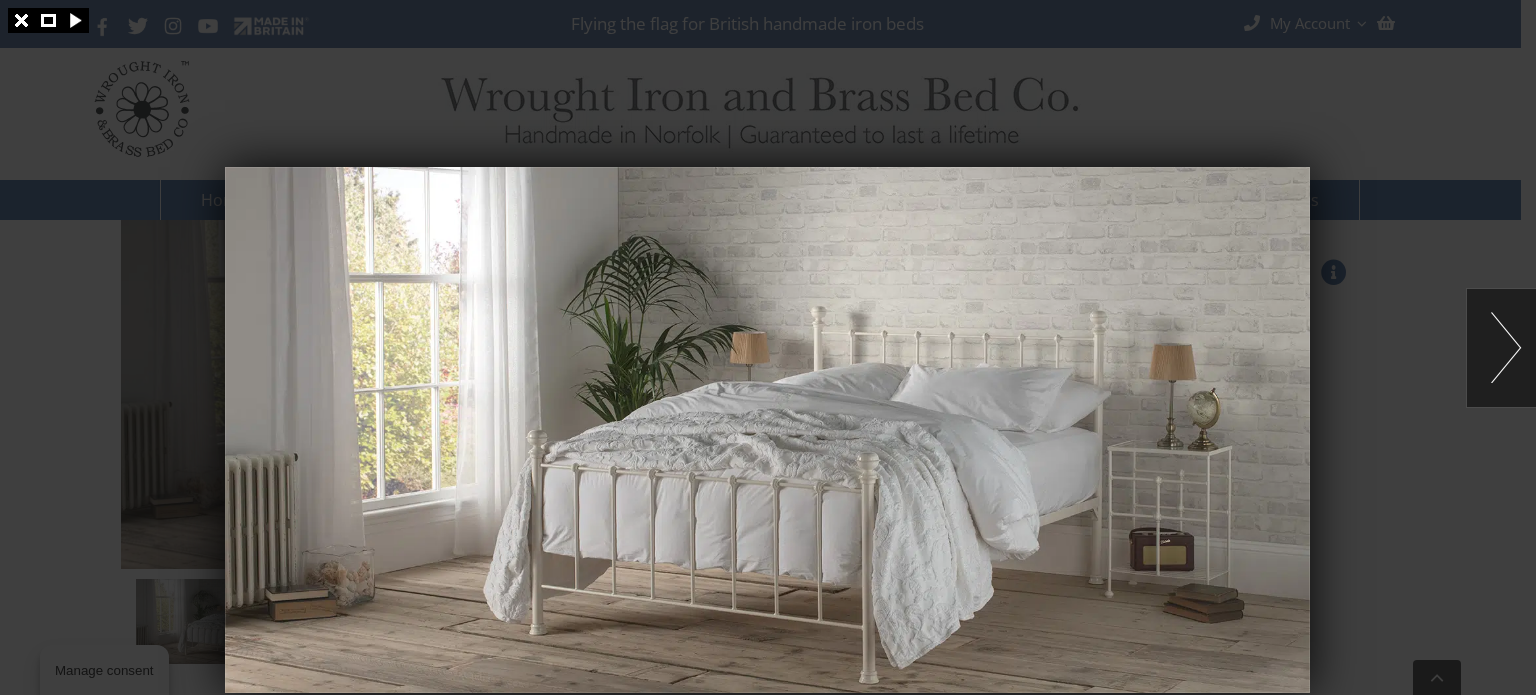 click at bounding box center (768, 347) 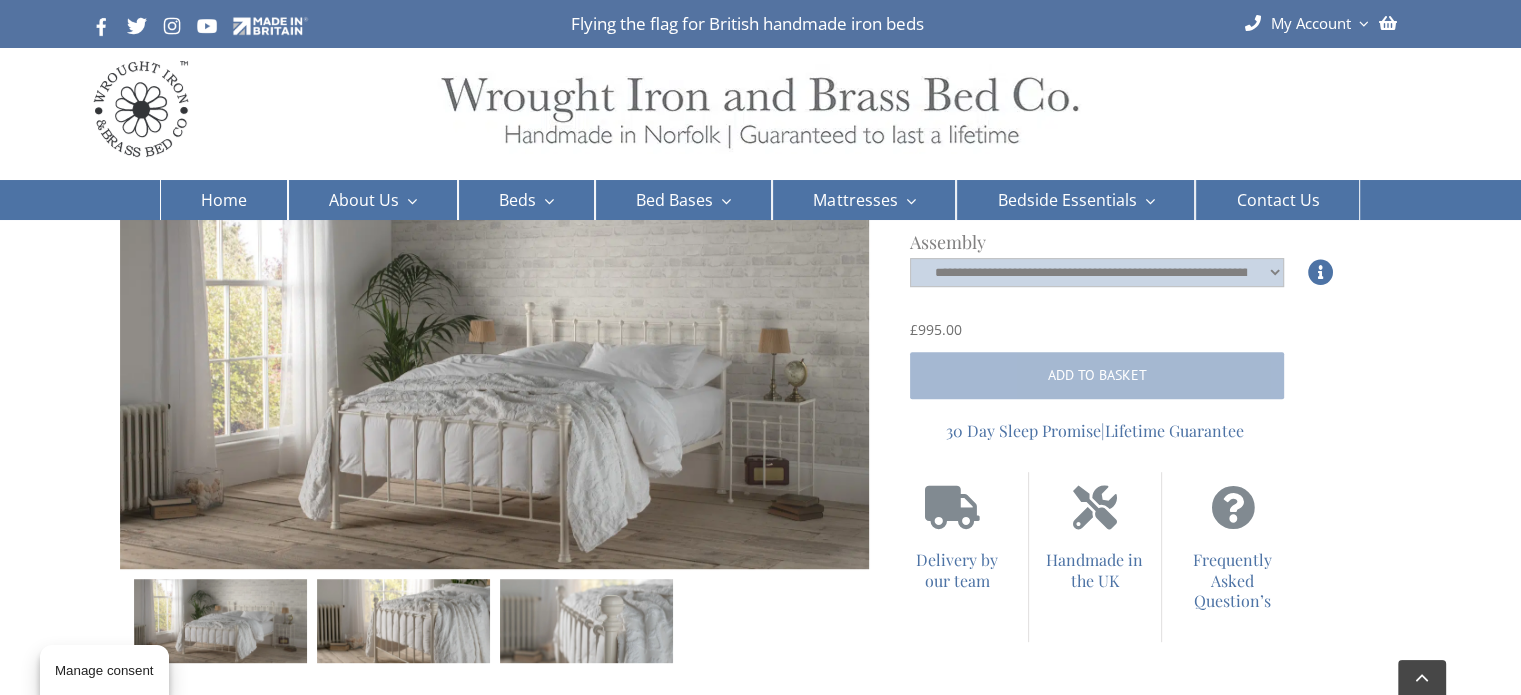 click at bounding box center [586, 621] 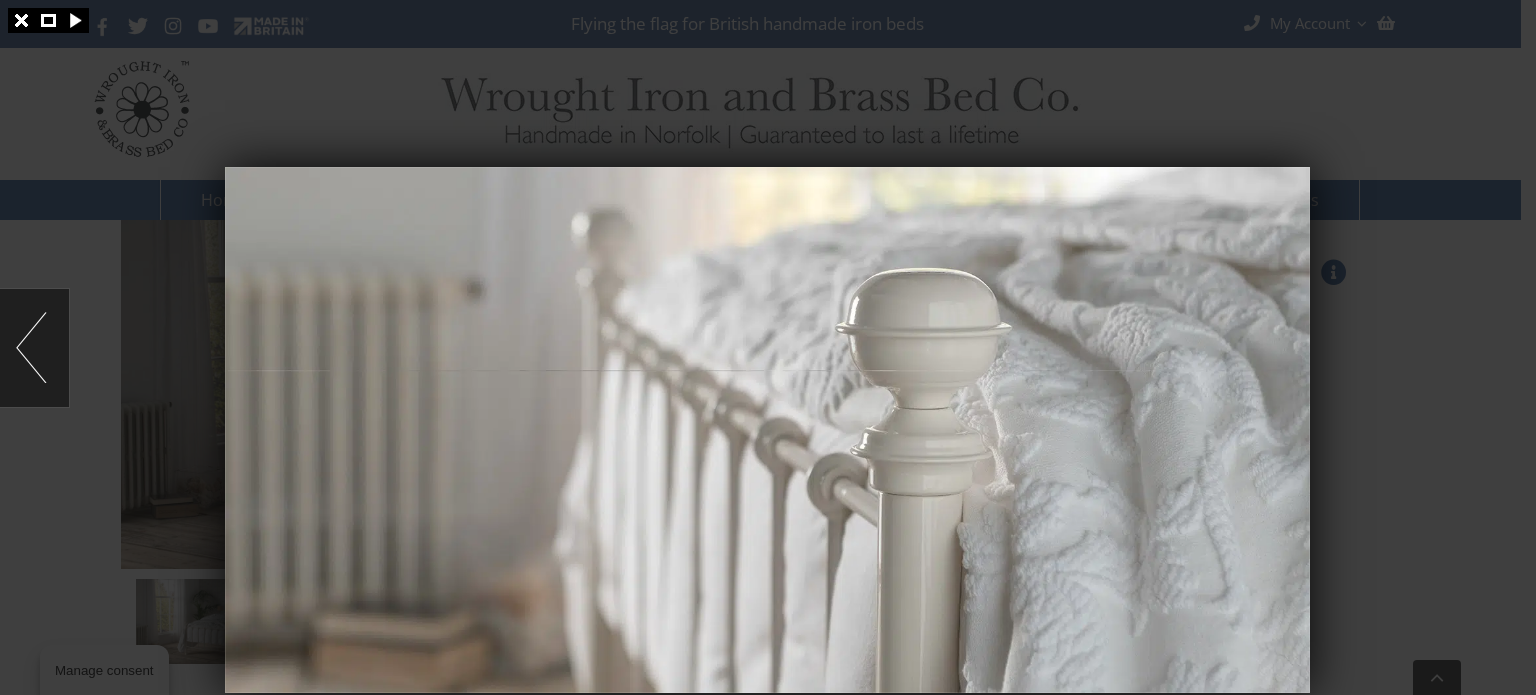 click at bounding box center [34, 348] 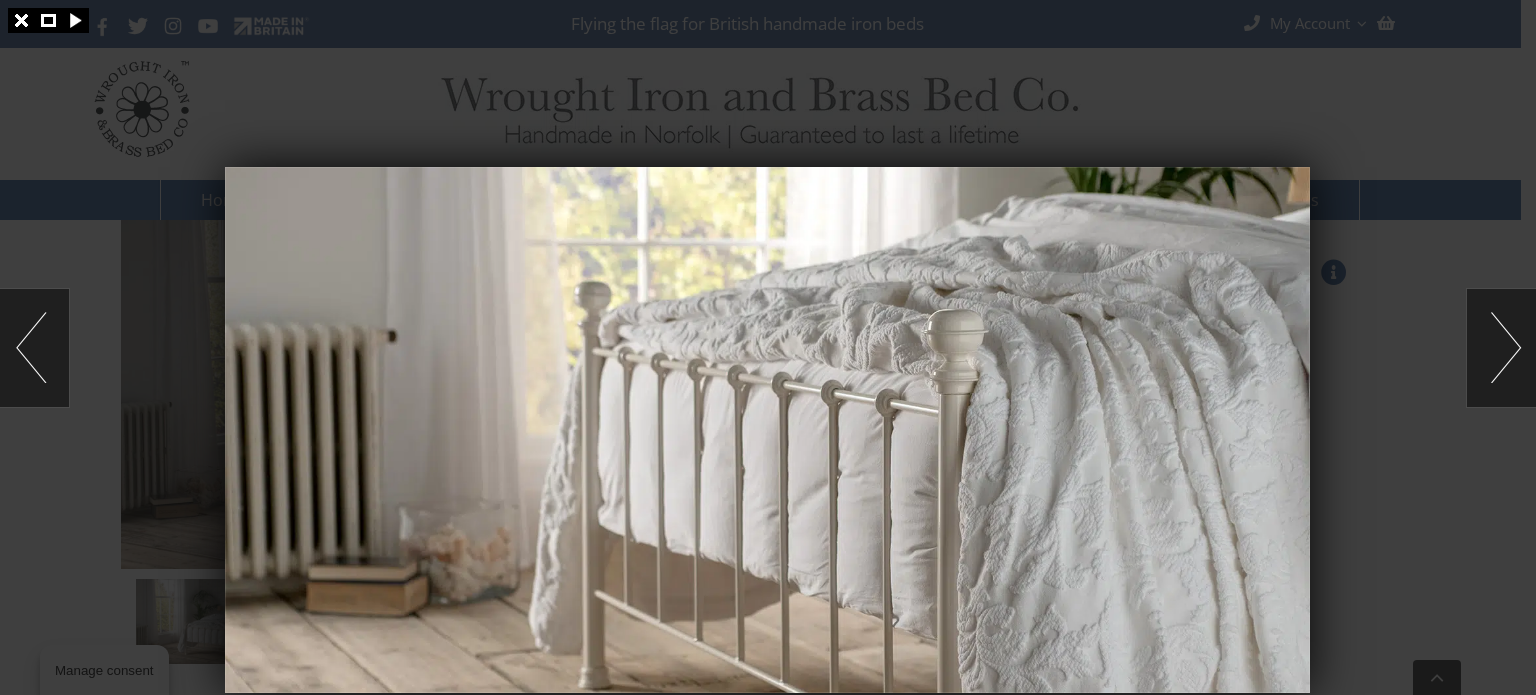 click at bounding box center (767, 430) 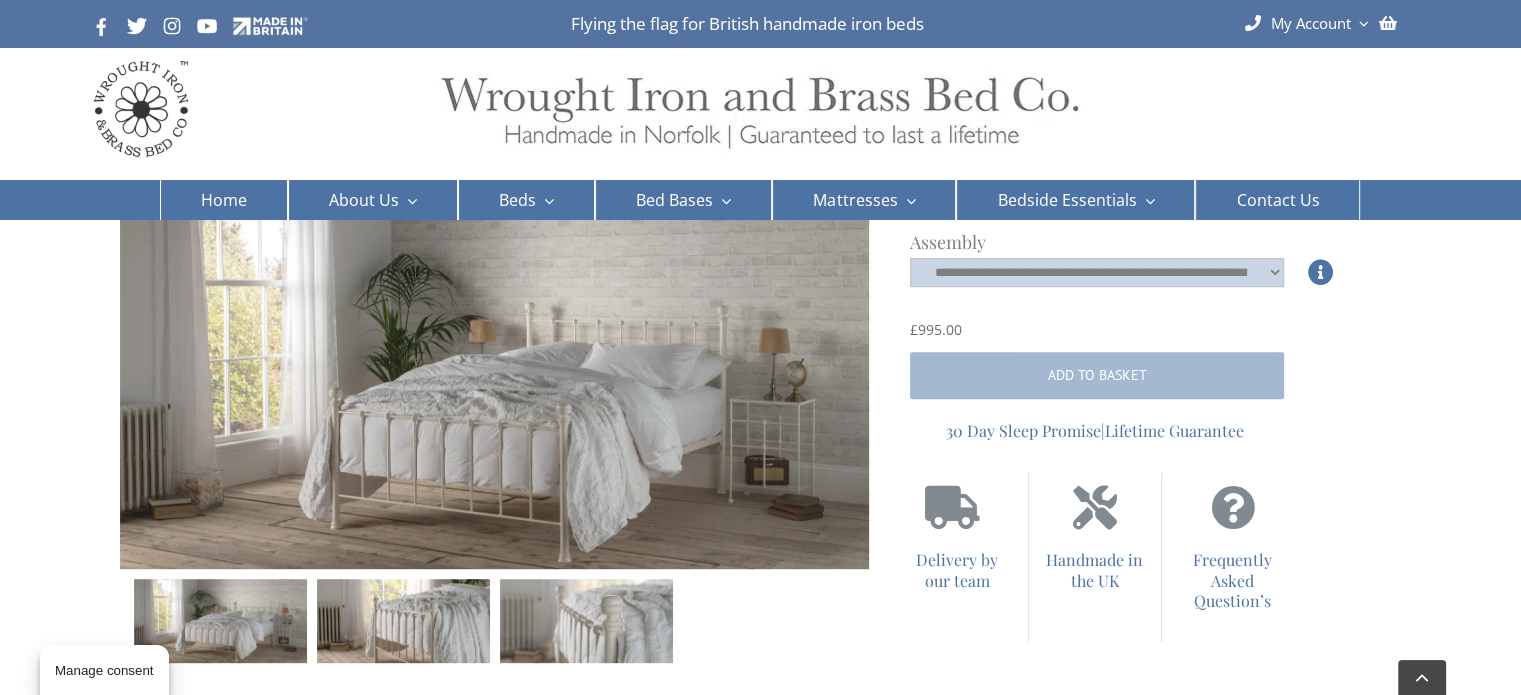 scroll, scrollTop: 228, scrollLeft: 0, axis: vertical 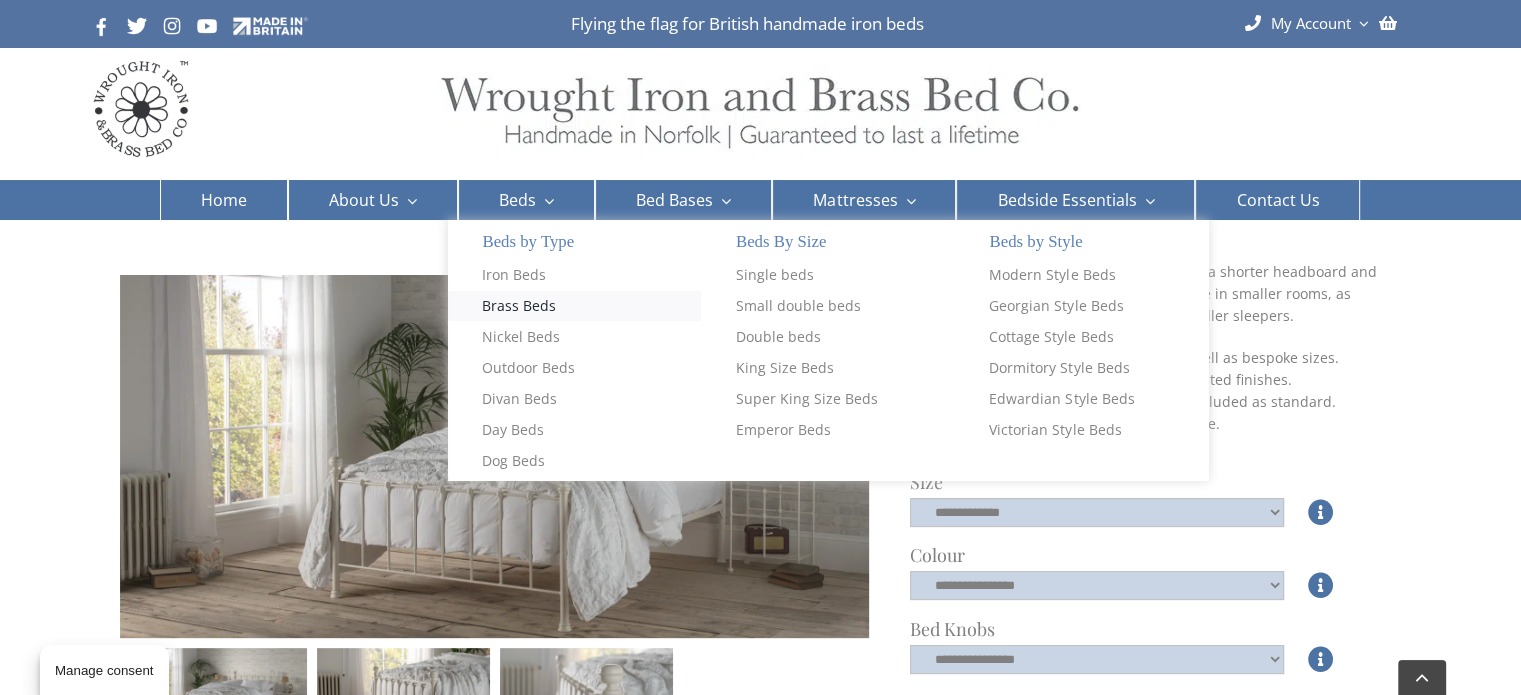click on "Brass Beds" at bounding box center (519, 306) 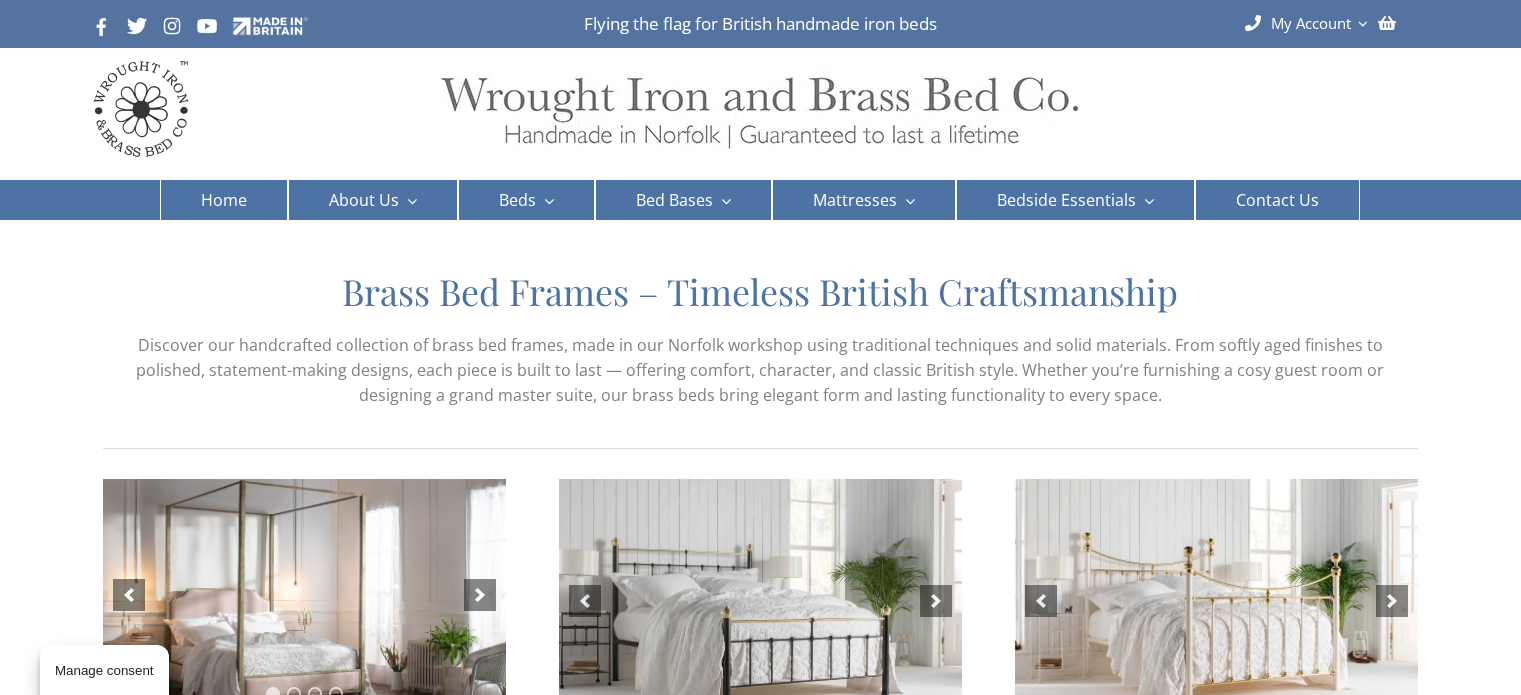 scroll, scrollTop: 0, scrollLeft: 0, axis: both 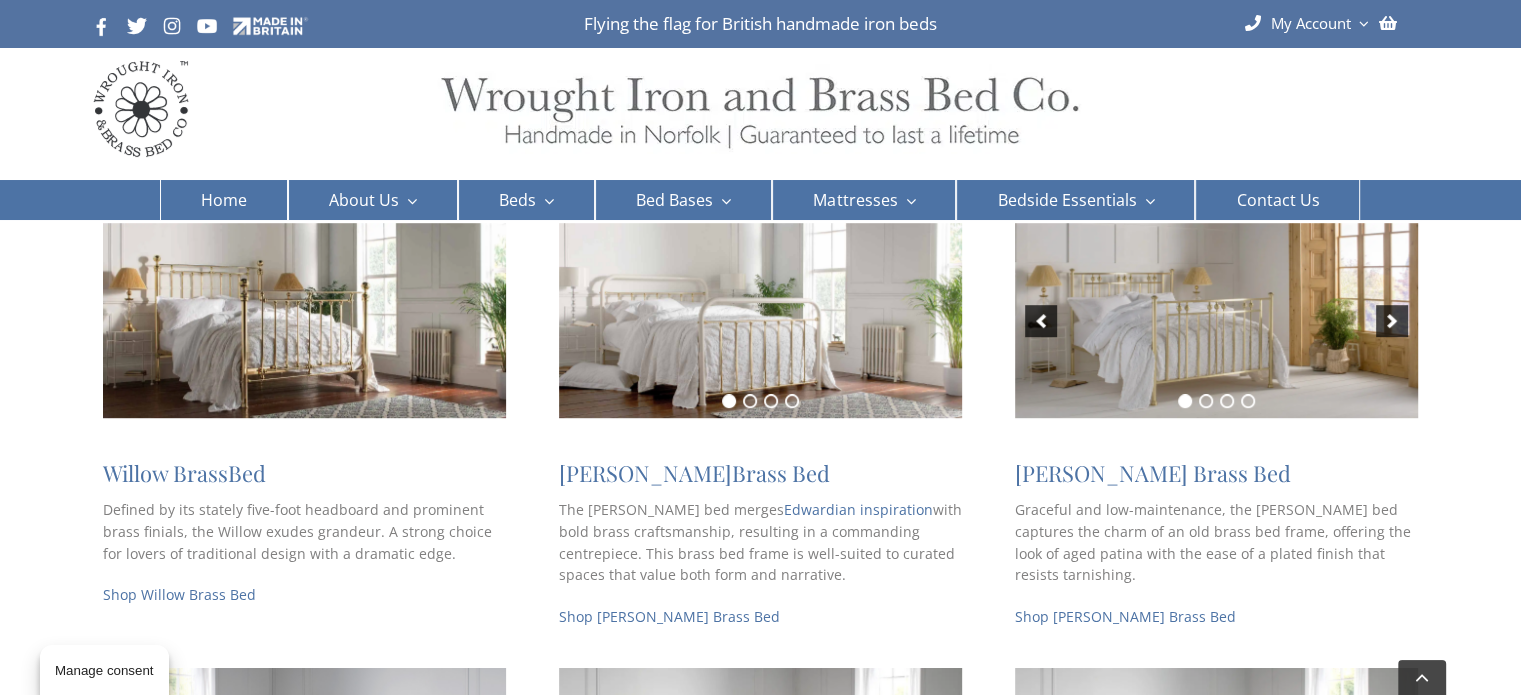 drag, startPoint x: 1535, startPoint y: 86, endPoint x: 1535, endPoint y: 202, distance: 116 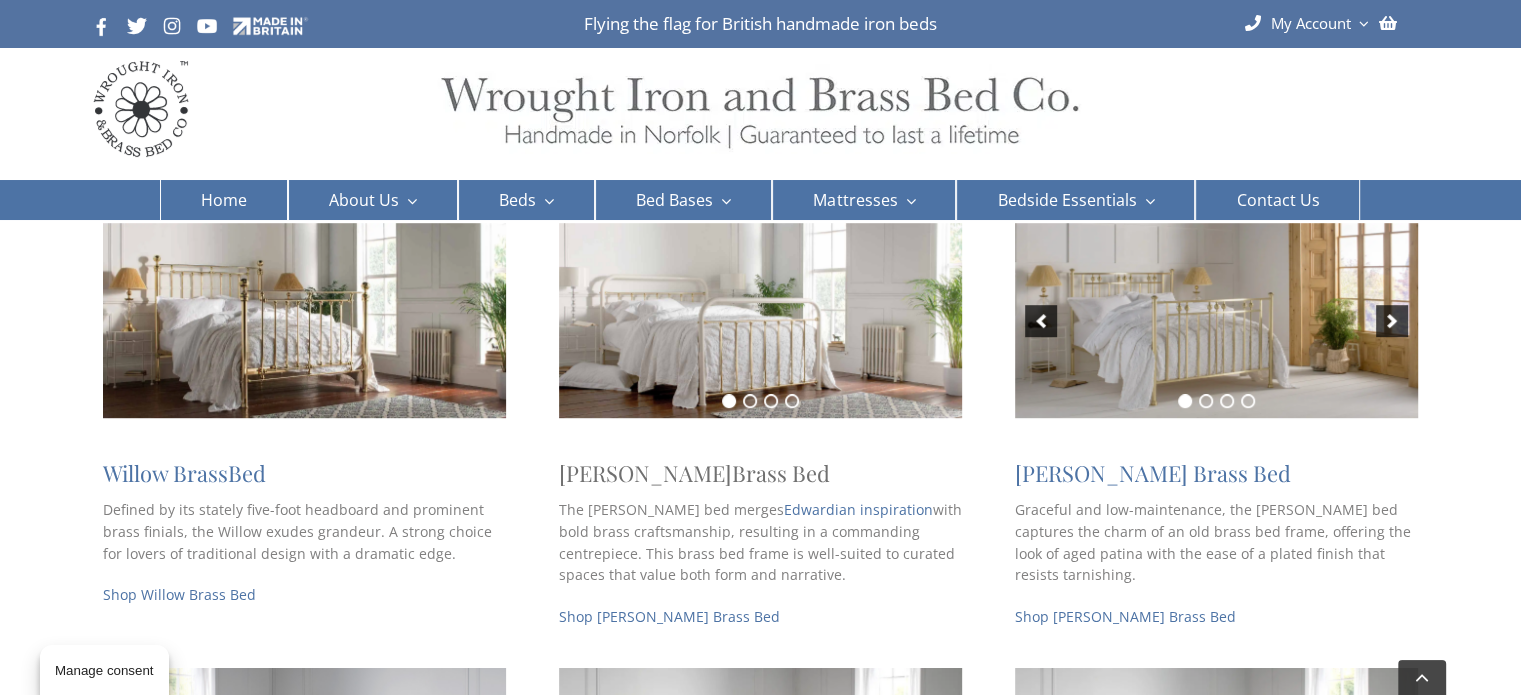 click on "Brass Bed" at bounding box center (781, 473) 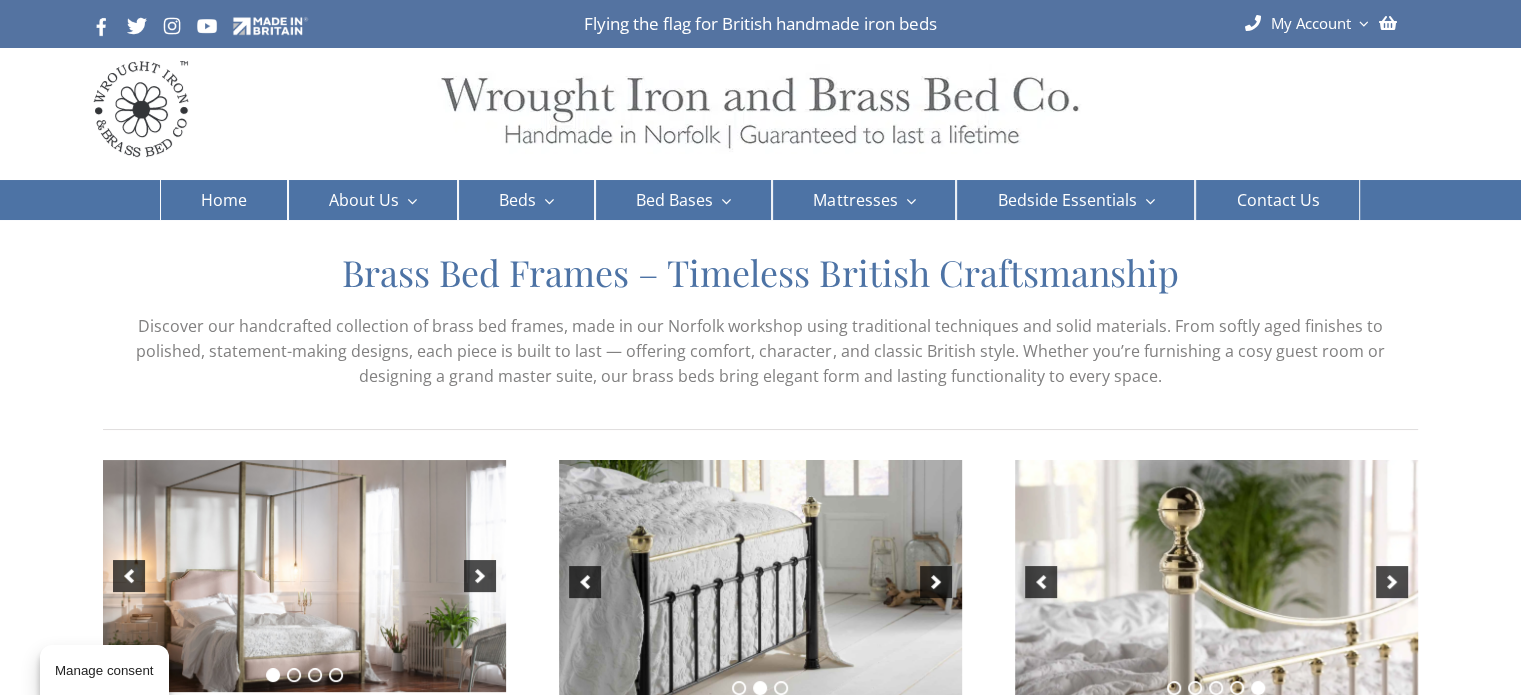 scroll, scrollTop: 0, scrollLeft: 0, axis: both 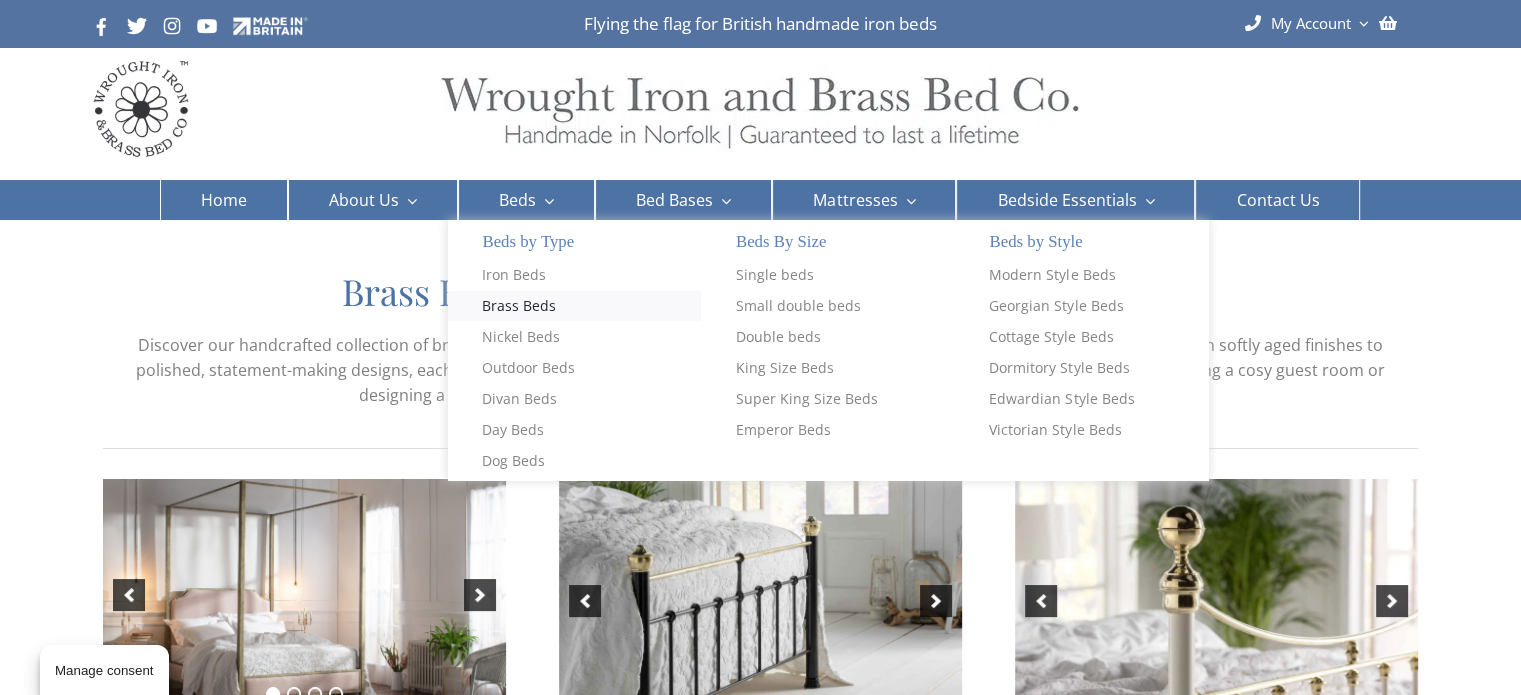 click on "Brass Beds" at bounding box center [519, 306] 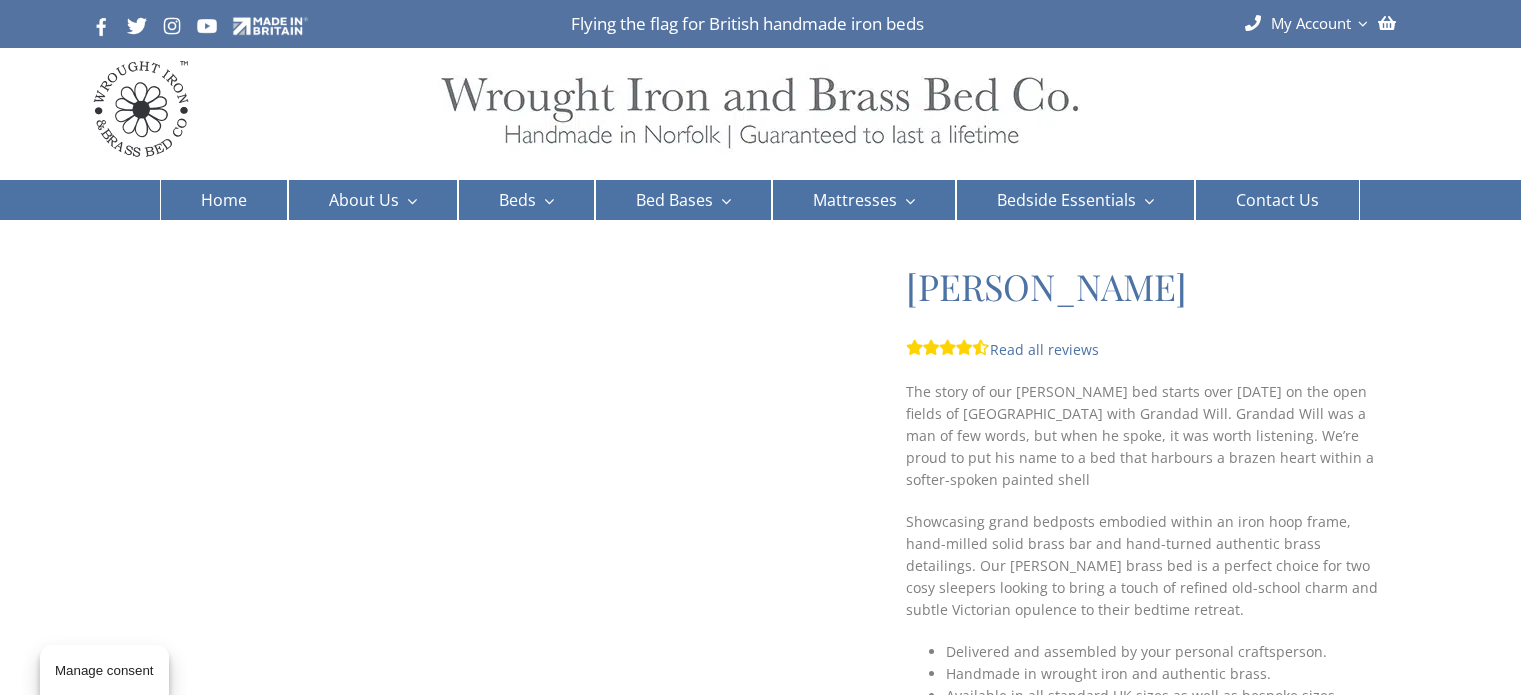 scroll, scrollTop: 0, scrollLeft: 0, axis: both 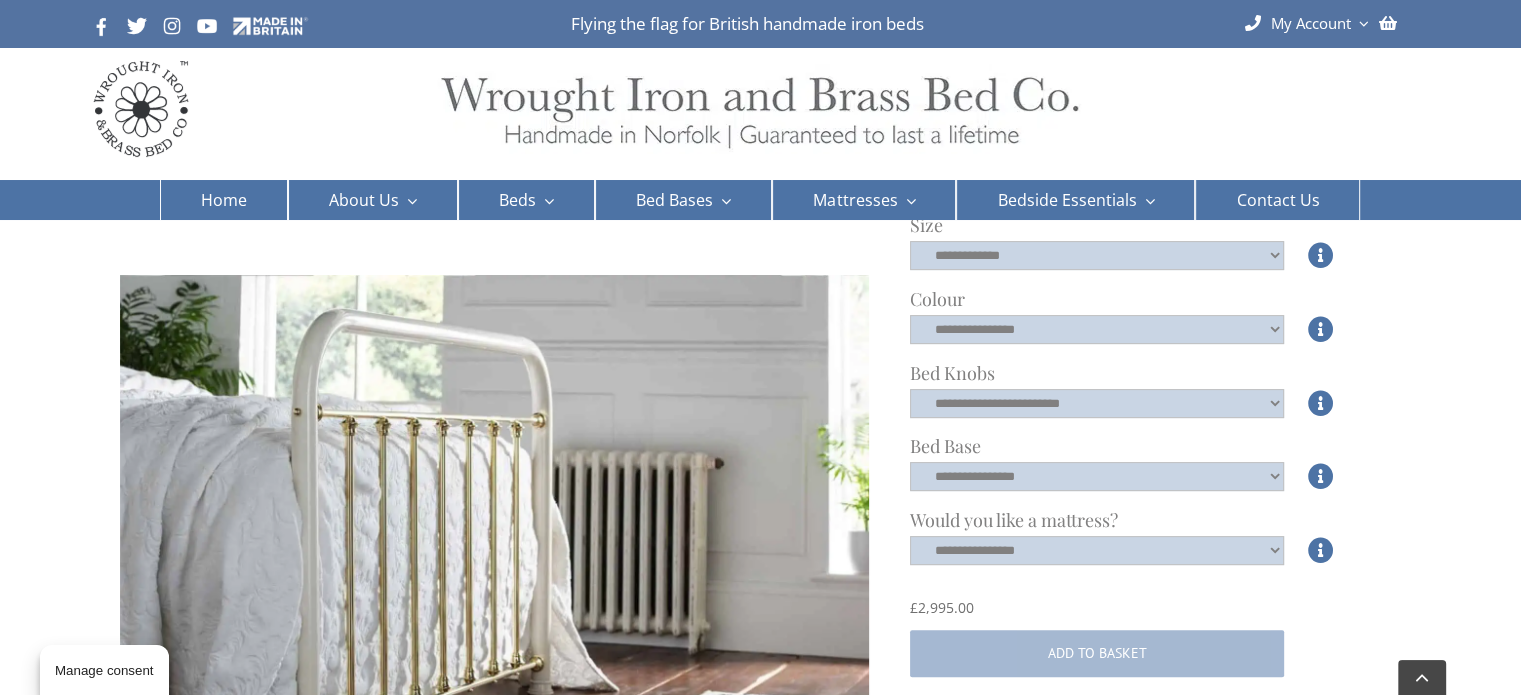 drag, startPoint x: 1535, startPoint y: 73, endPoint x: 1535, endPoint y: 176, distance: 103 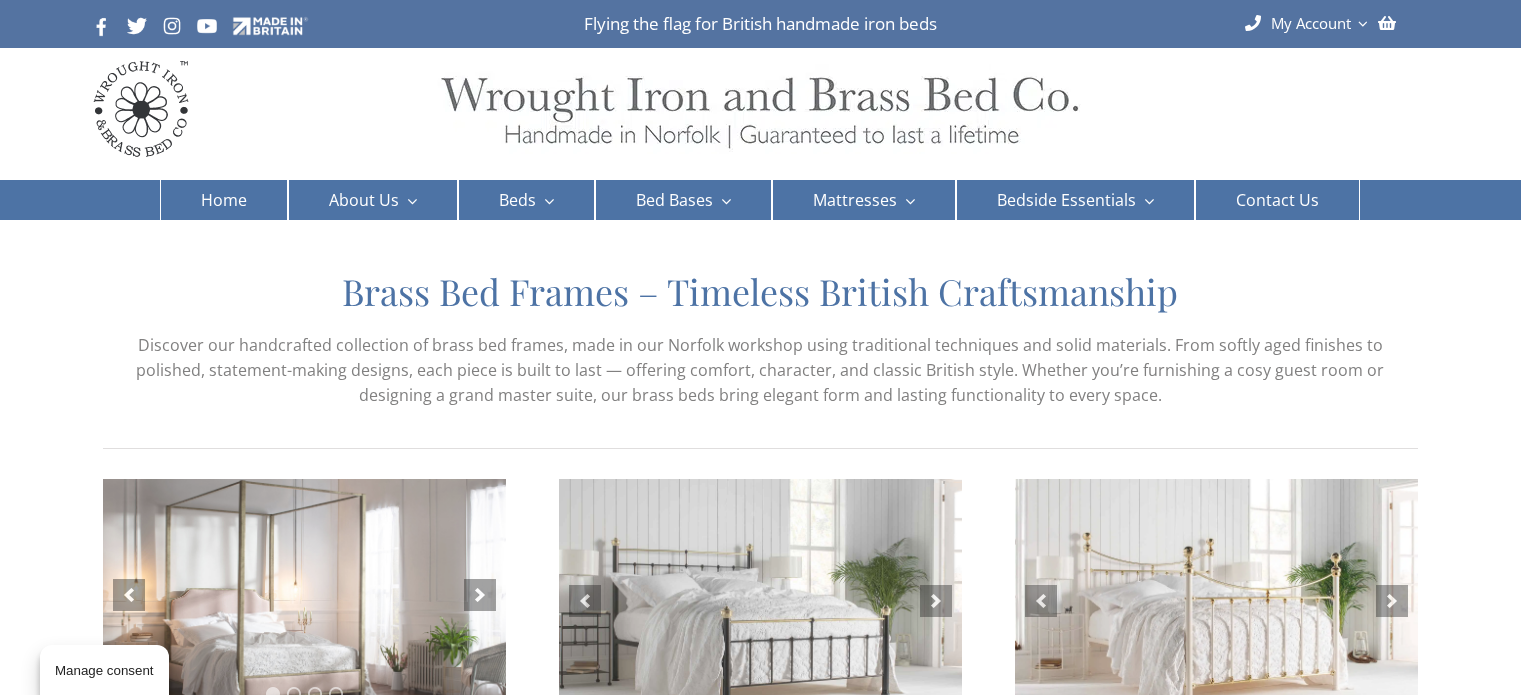 scroll, scrollTop: 0, scrollLeft: 0, axis: both 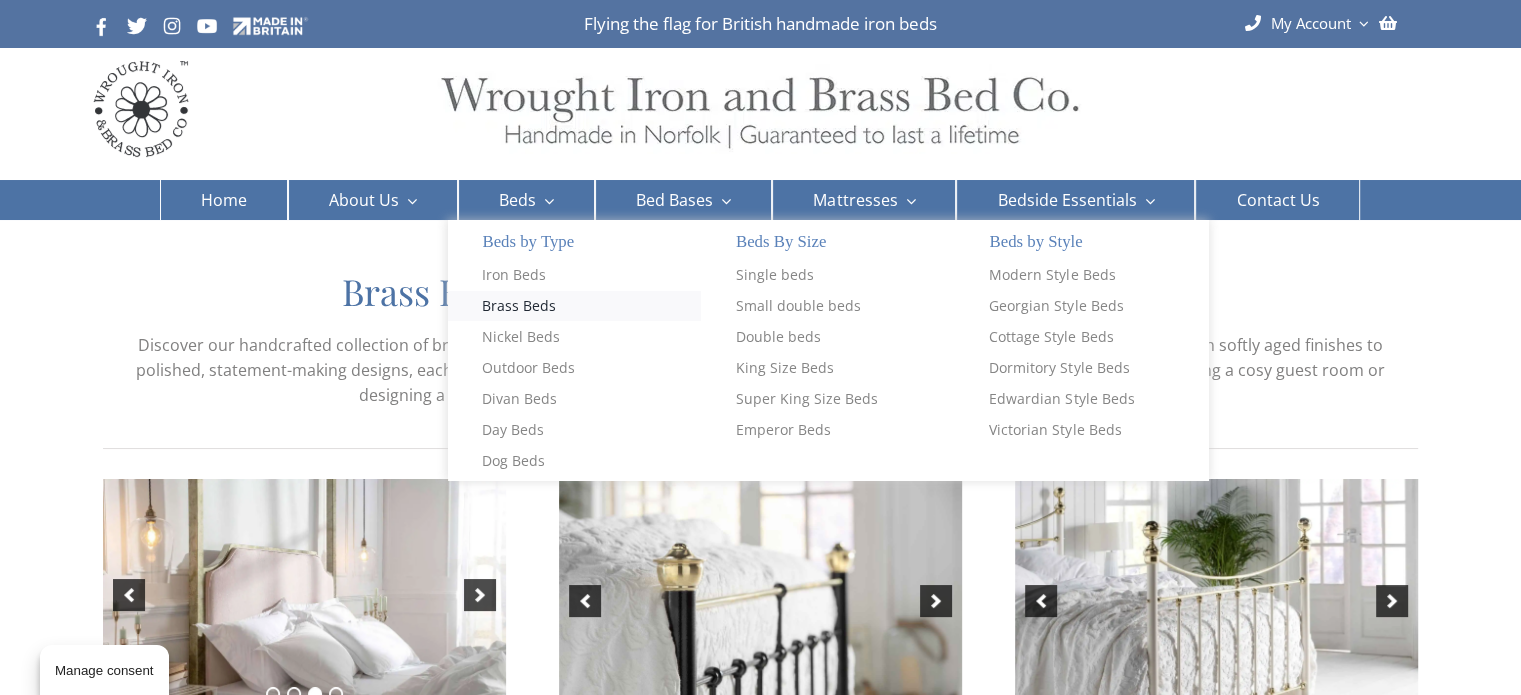 click on "Brass Beds" at bounding box center [519, 306] 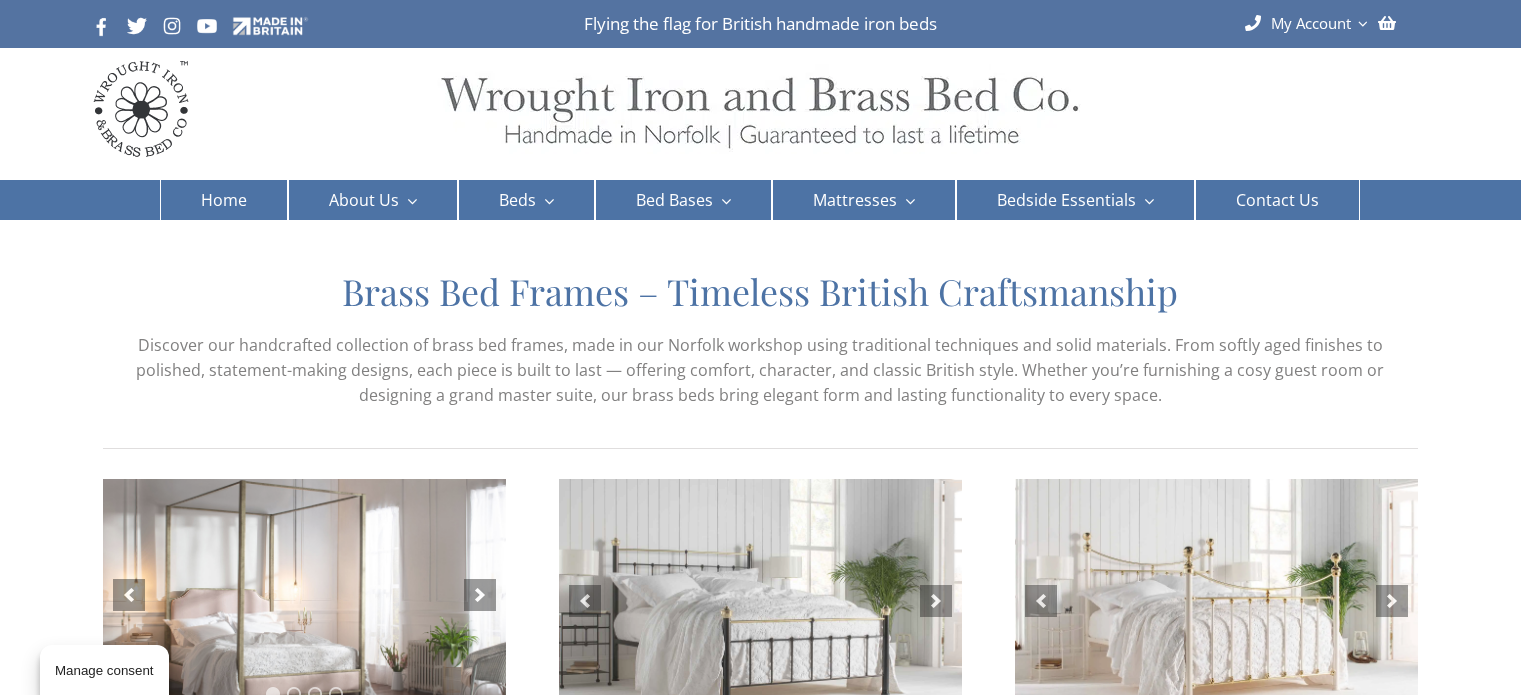 scroll, scrollTop: 0, scrollLeft: 0, axis: both 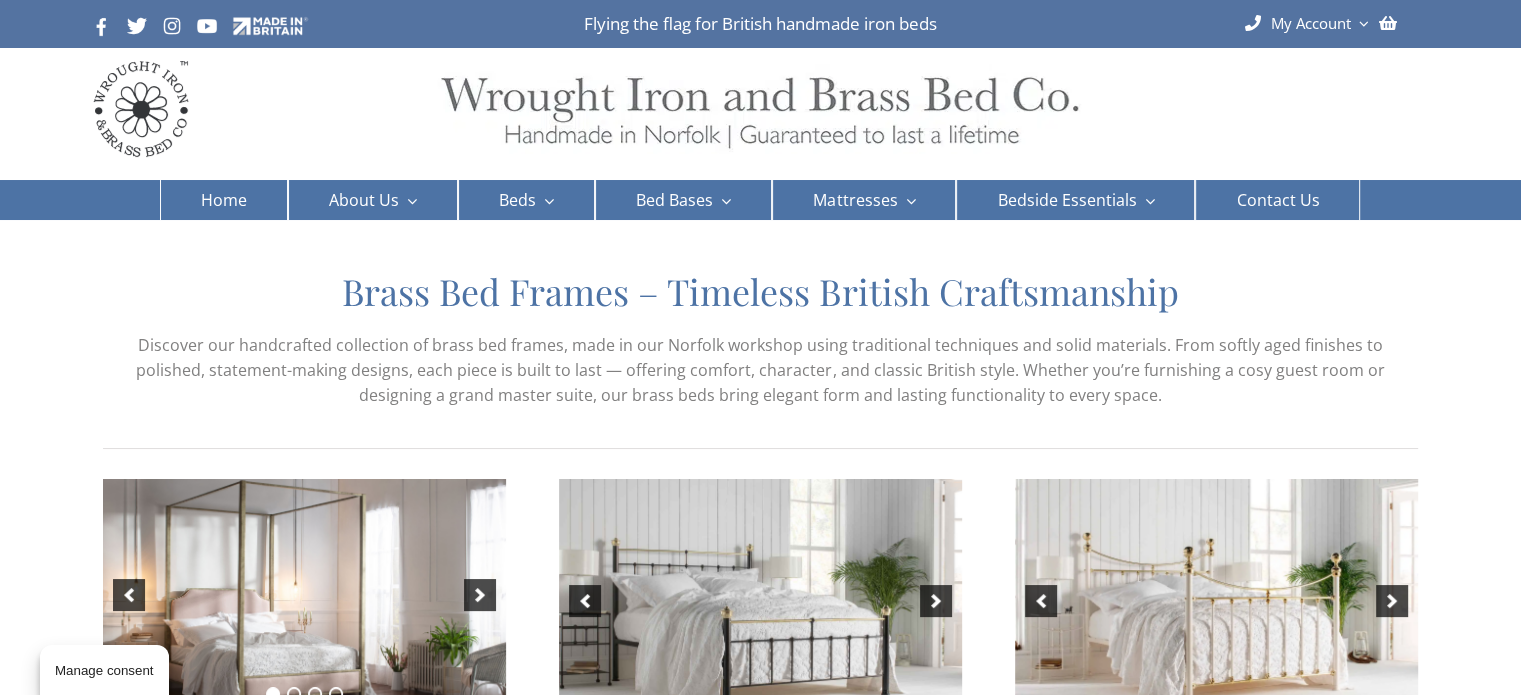 click on "Beds" at bounding box center (517, 200) 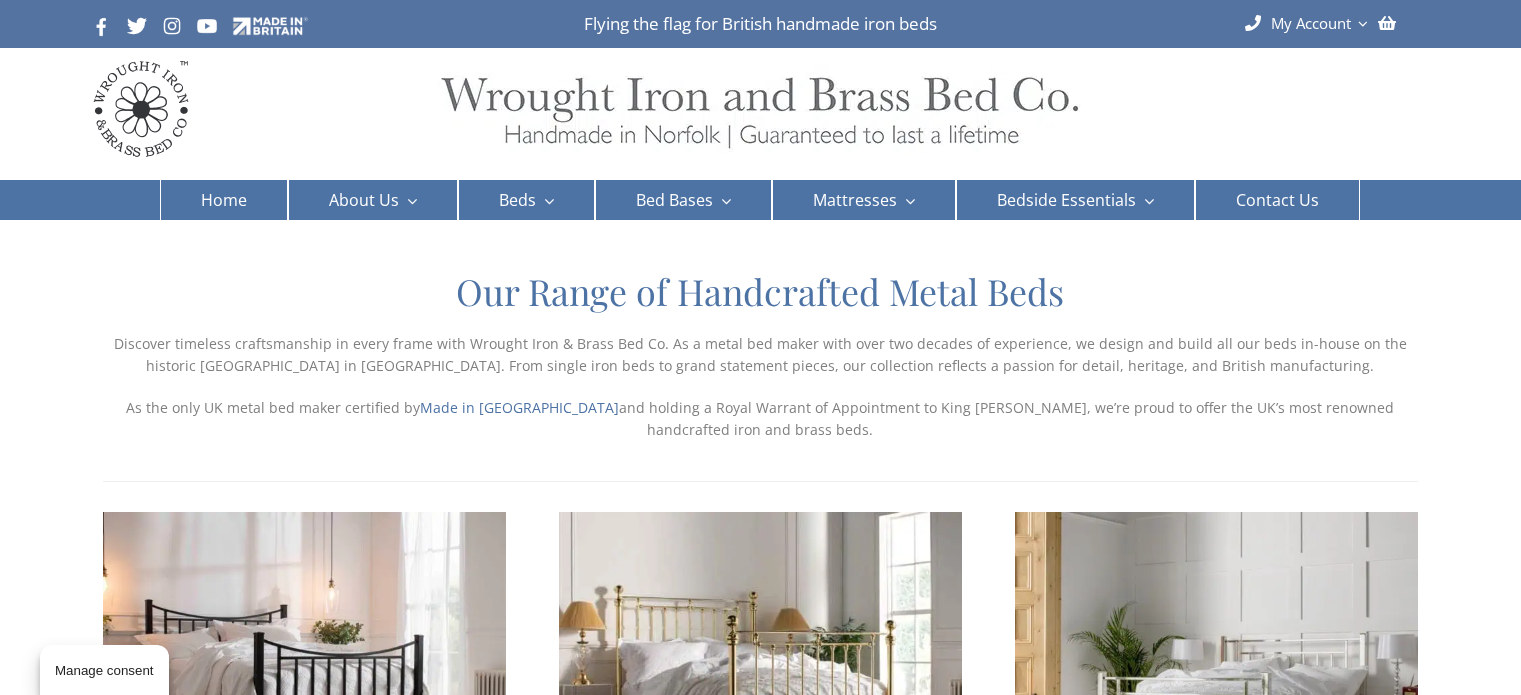 scroll, scrollTop: 0, scrollLeft: 0, axis: both 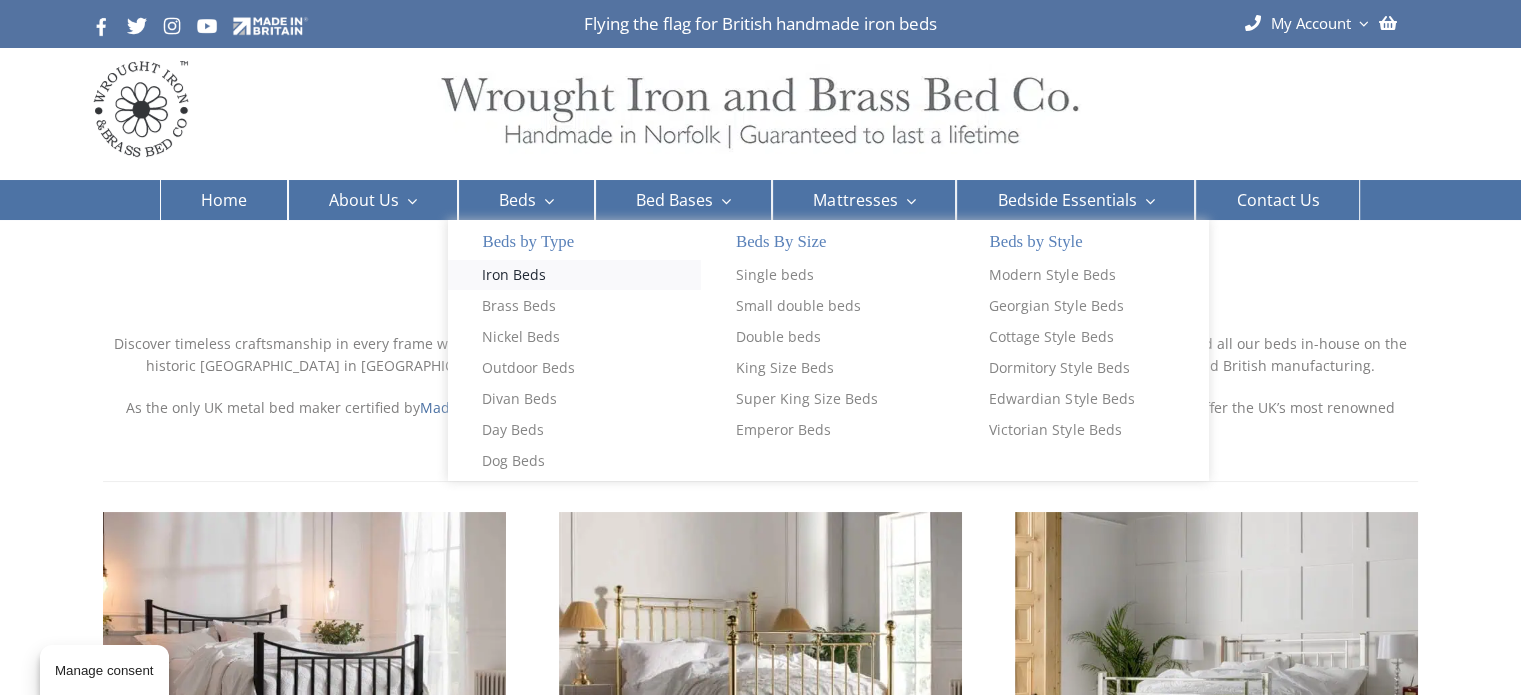 click on "Iron Beds" at bounding box center (514, 275) 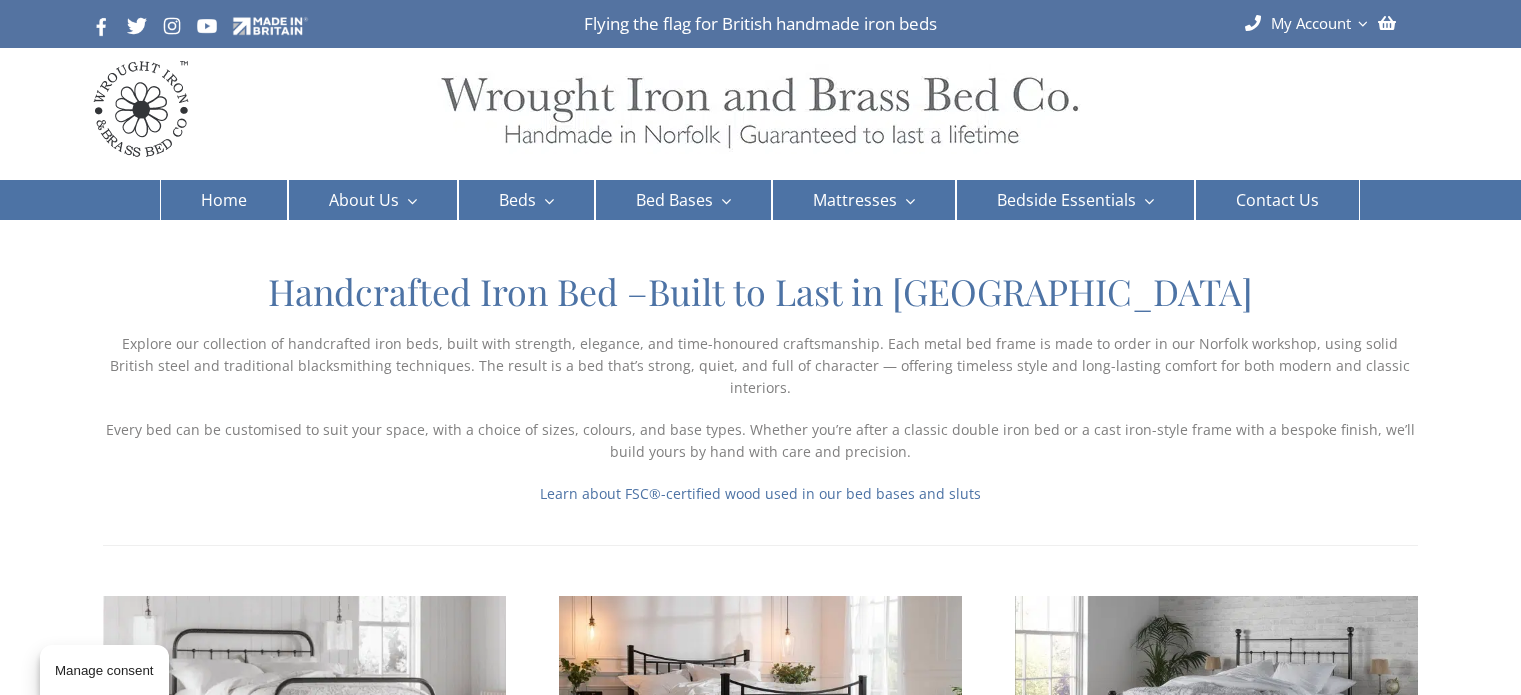 scroll, scrollTop: 0, scrollLeft: 0, axis: both 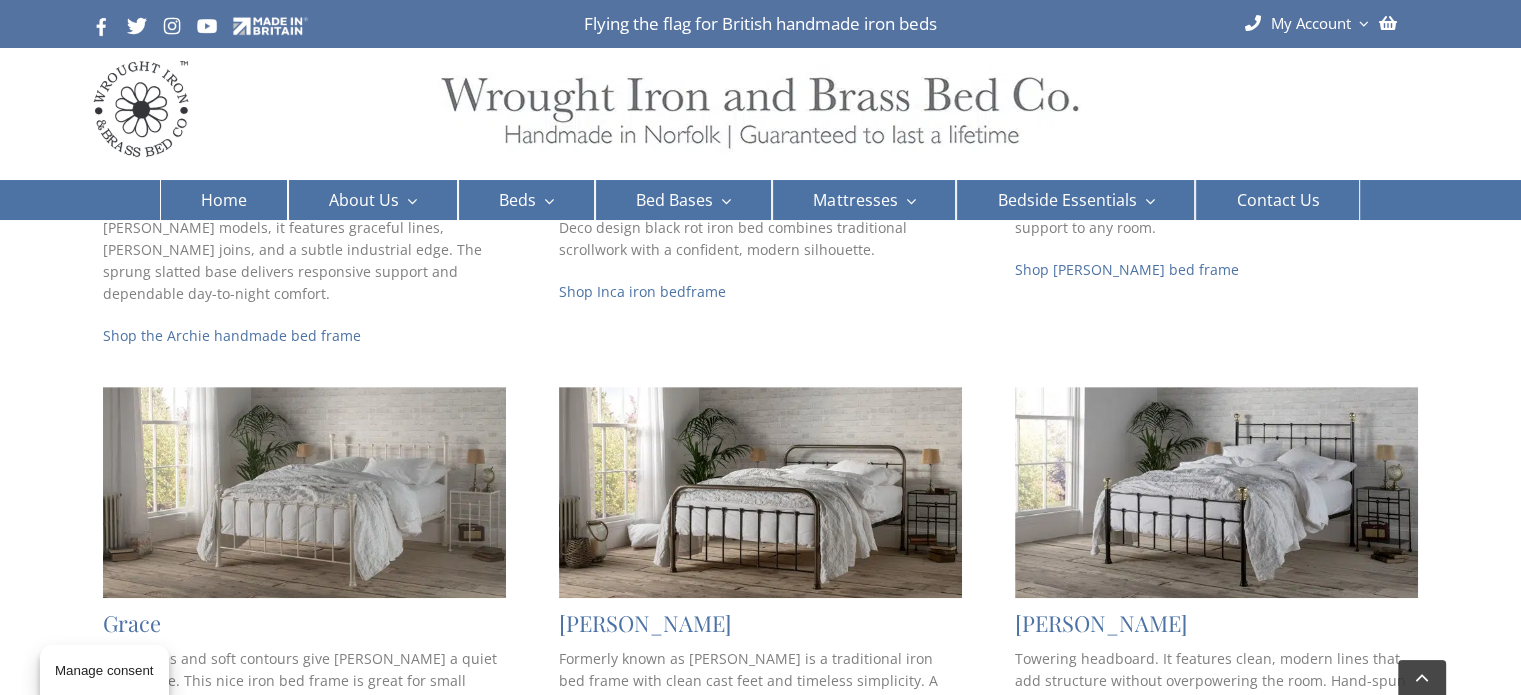 drag, startPoint x: 1535, startPoint y: 110, endPoint x: 1535, endPoint y: 236, distance: 126 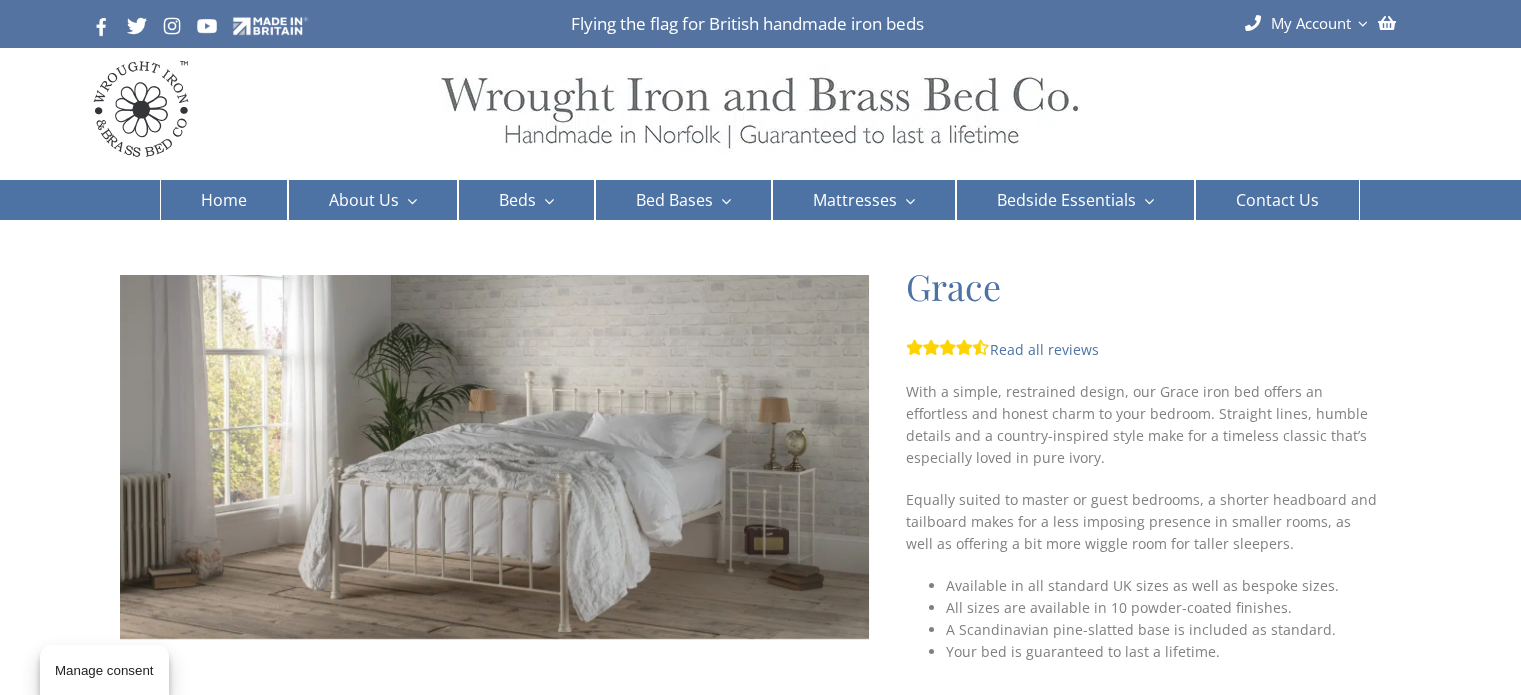 scroll, scrollTop: 0, scrollLeft: 0, axis: both 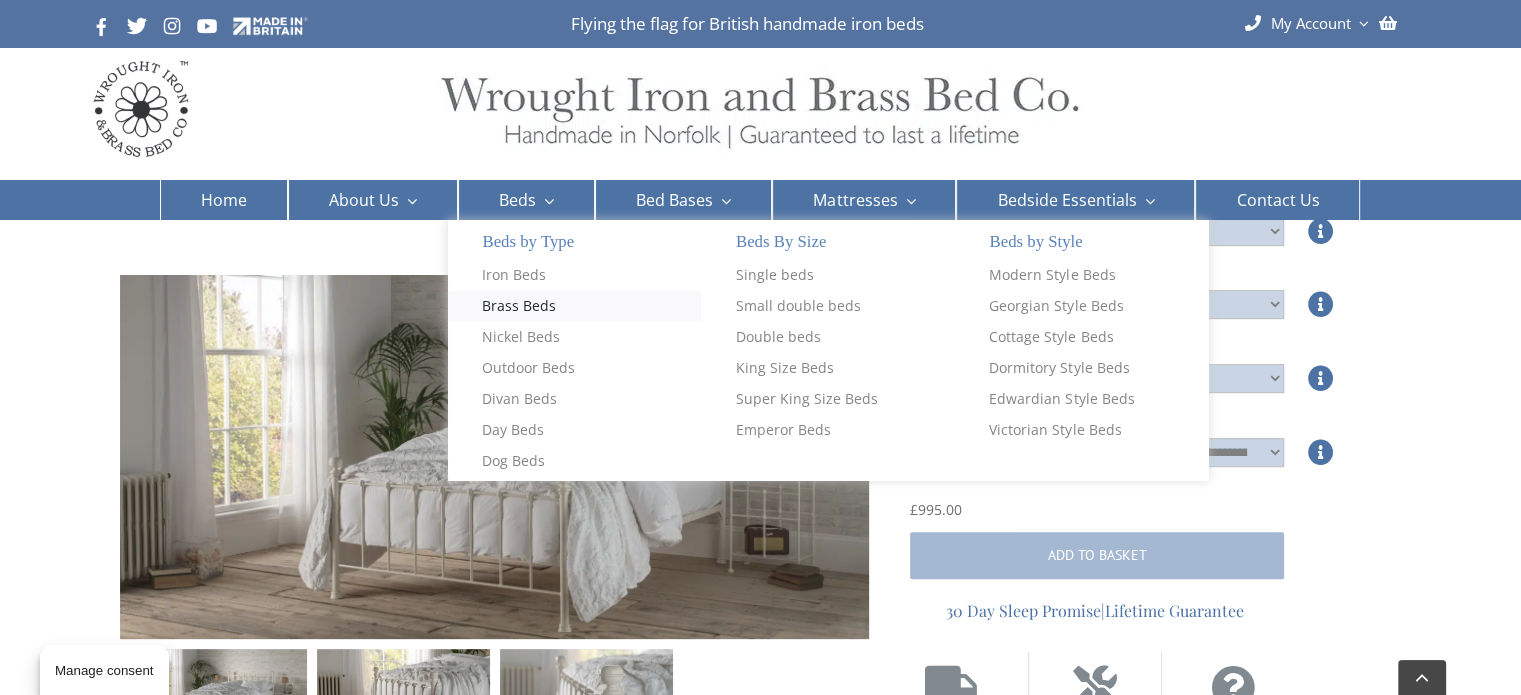 click on "Brass Beds" at bounding box center (519, 306) 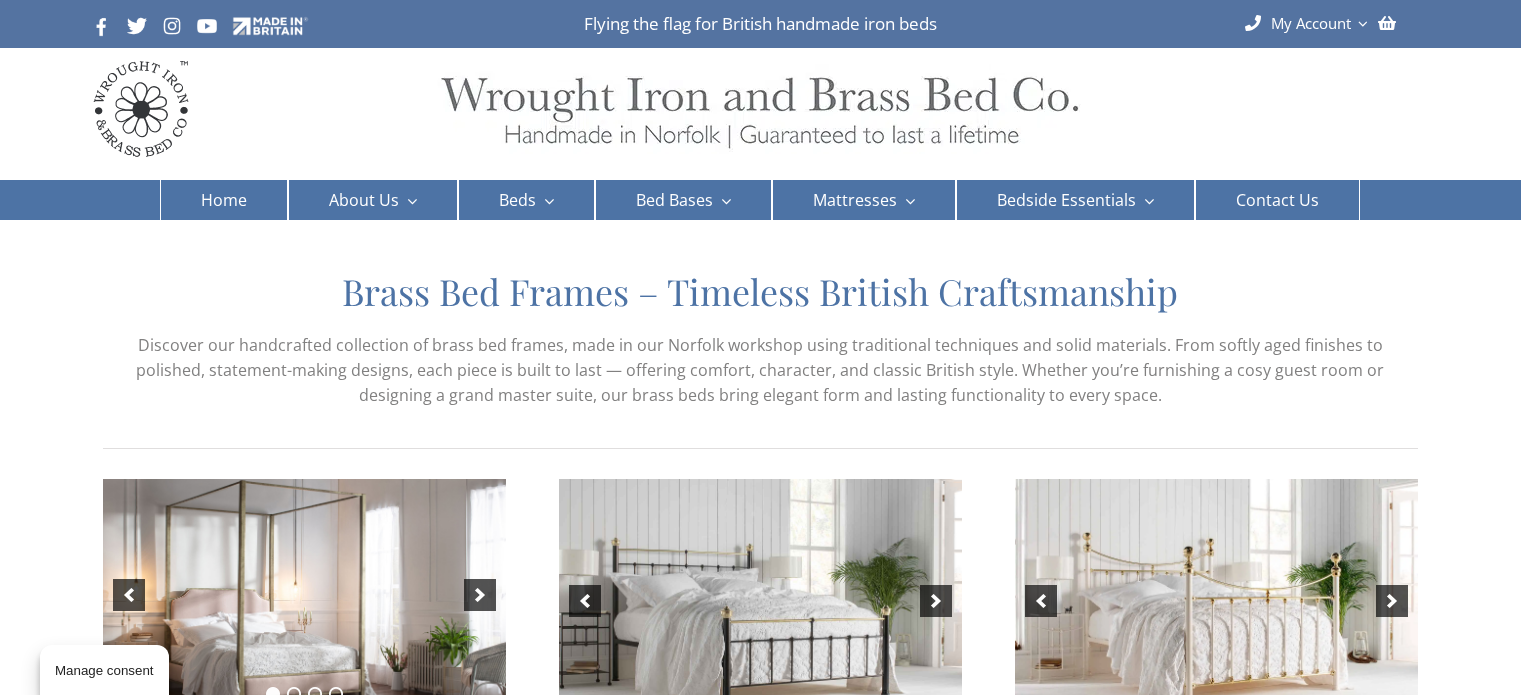 scroll, scrollTop: 0, scrollLeft: 0, axis: both 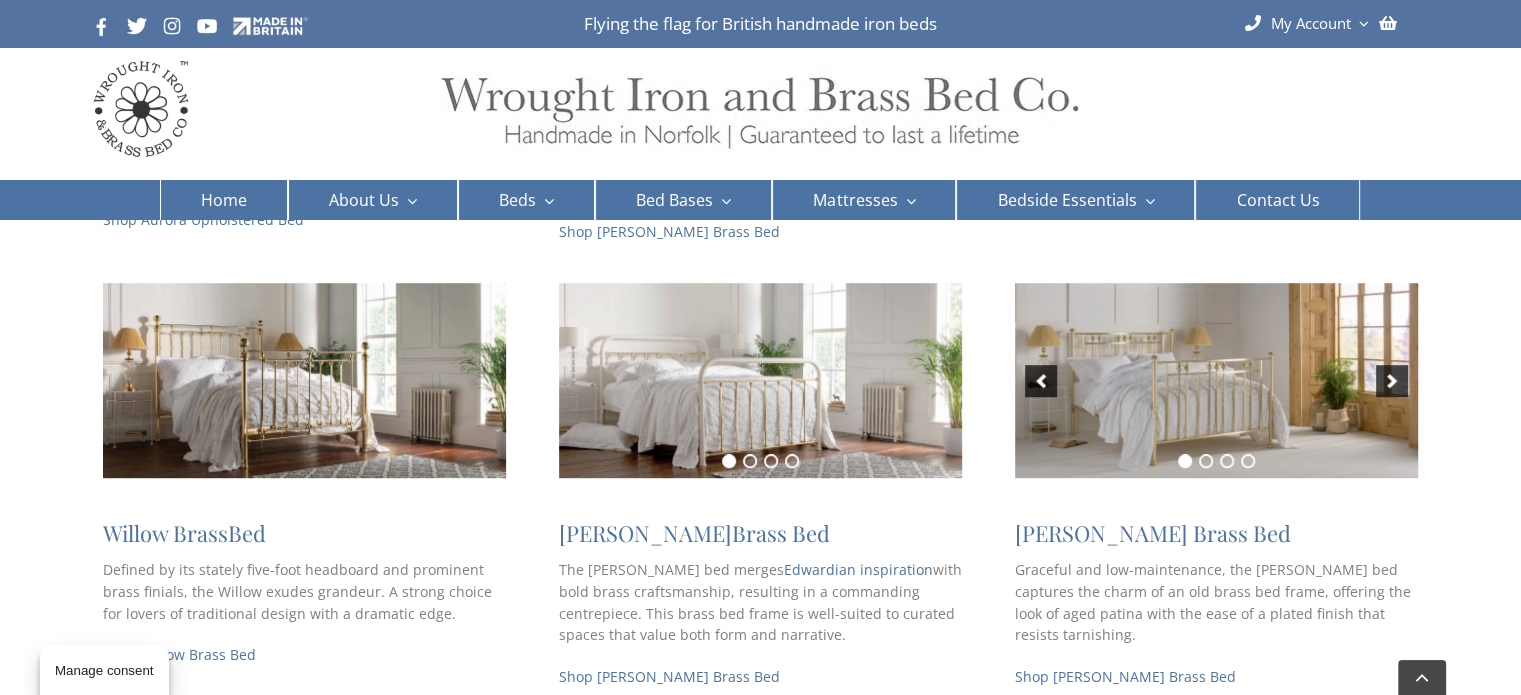 drag, startPoint x: 1530, startPoint y: 102, endPoint x: 1512, endPoint y: 207, distance: 106.531685 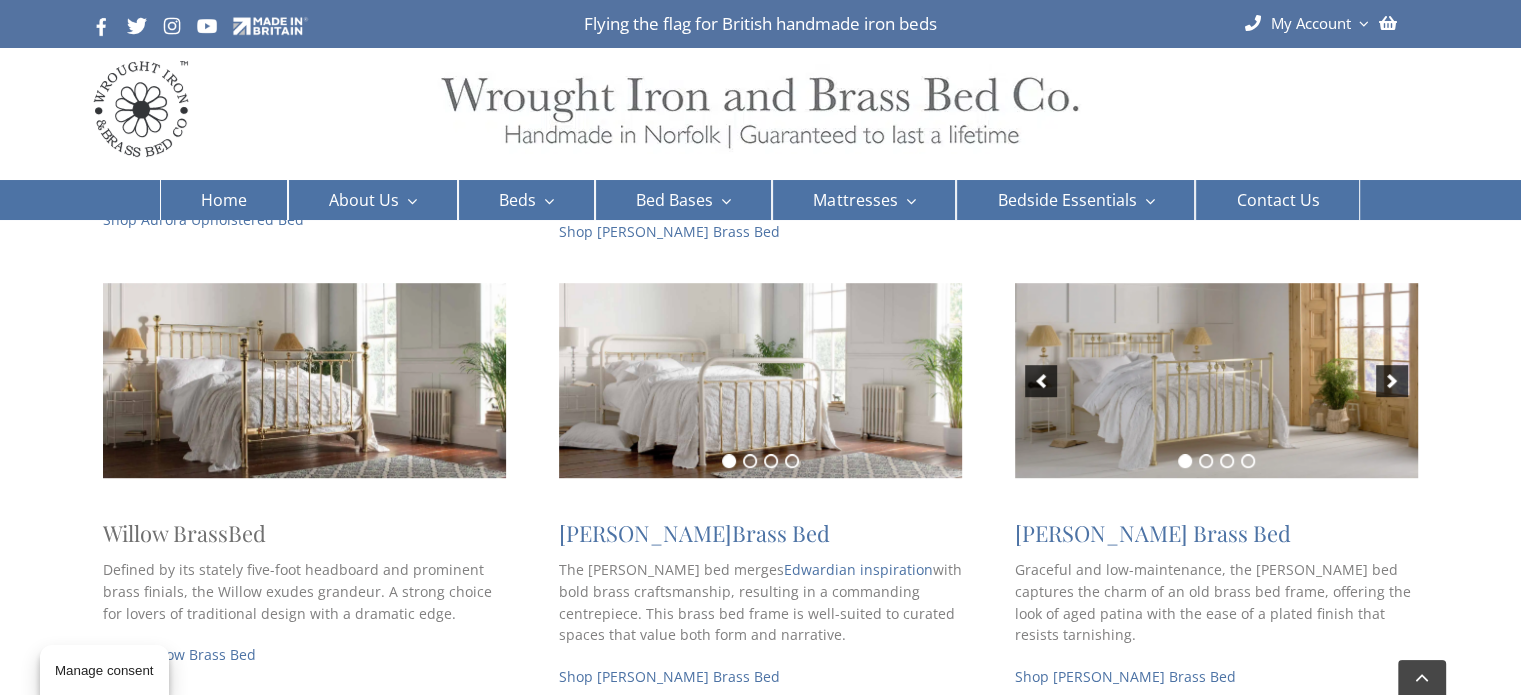 click on "Bed" at bounding box center [247, 533] 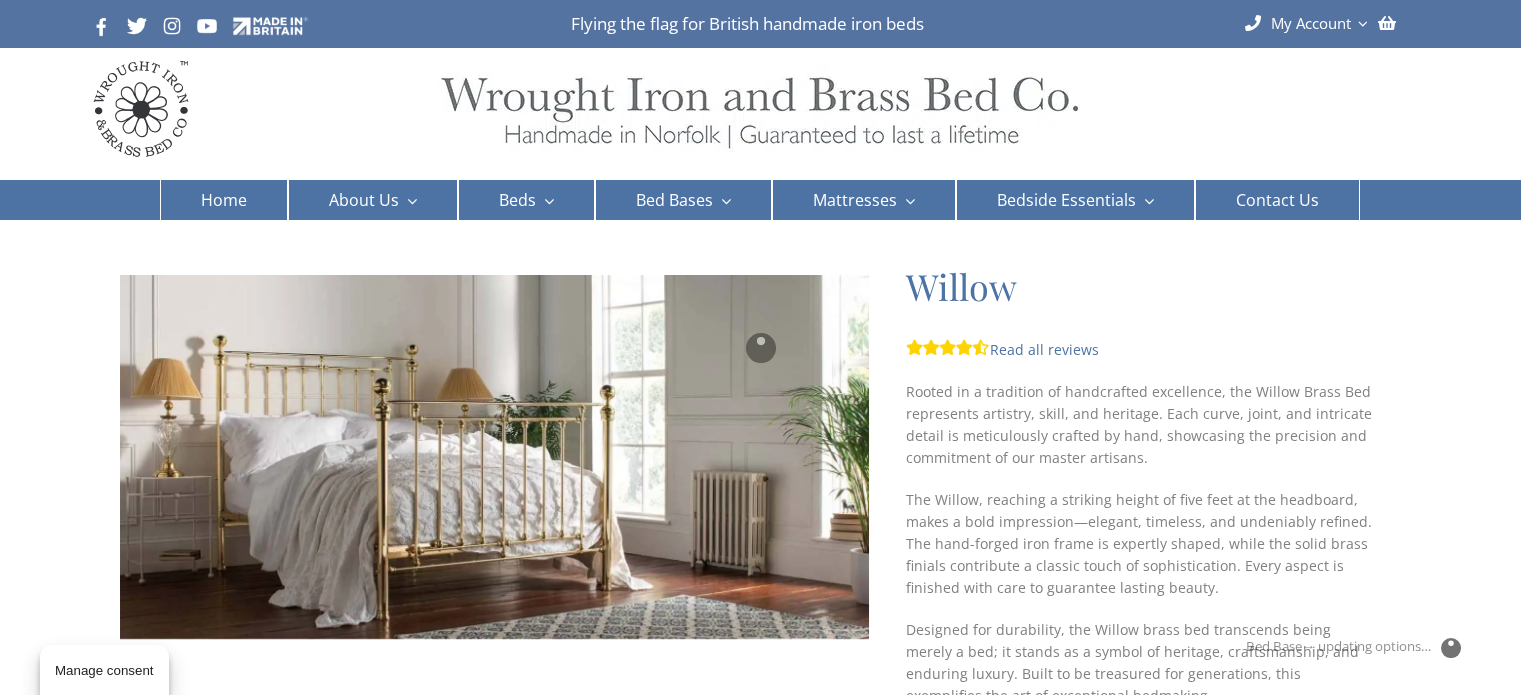 scroll, scrollTop: 0, scrollLeft: 0, axis: both 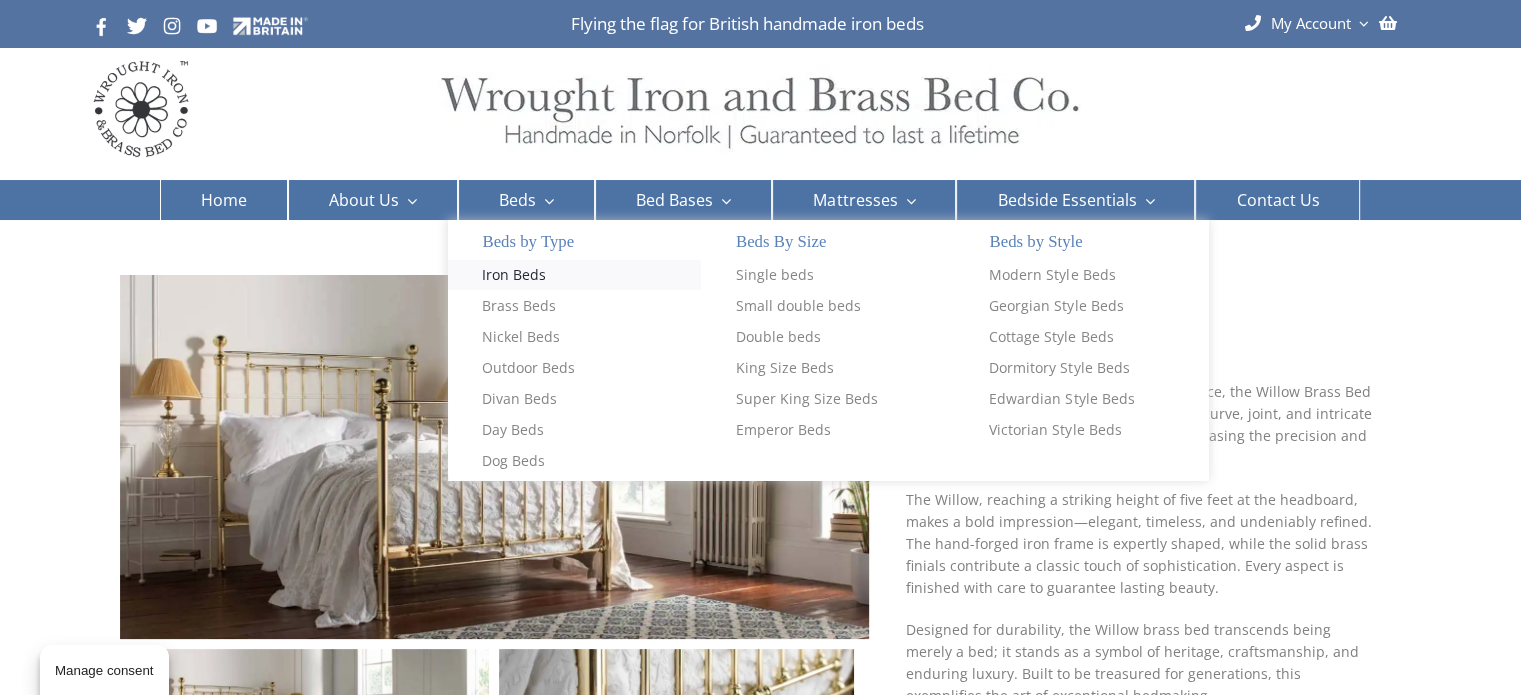 click on "Iron Beds" at bounding box center (514, 275) 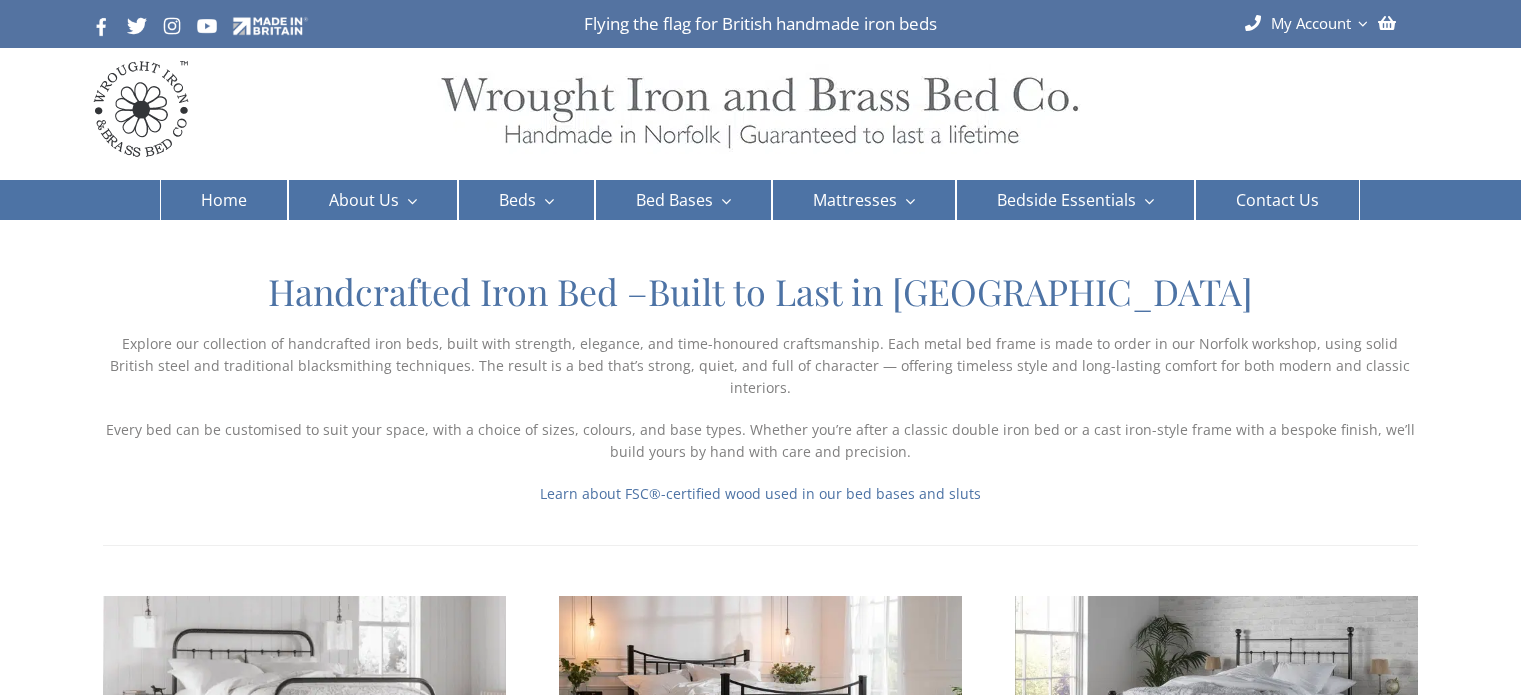 scroll, scrollTop: 0, scrollLeft: 0, axis: both 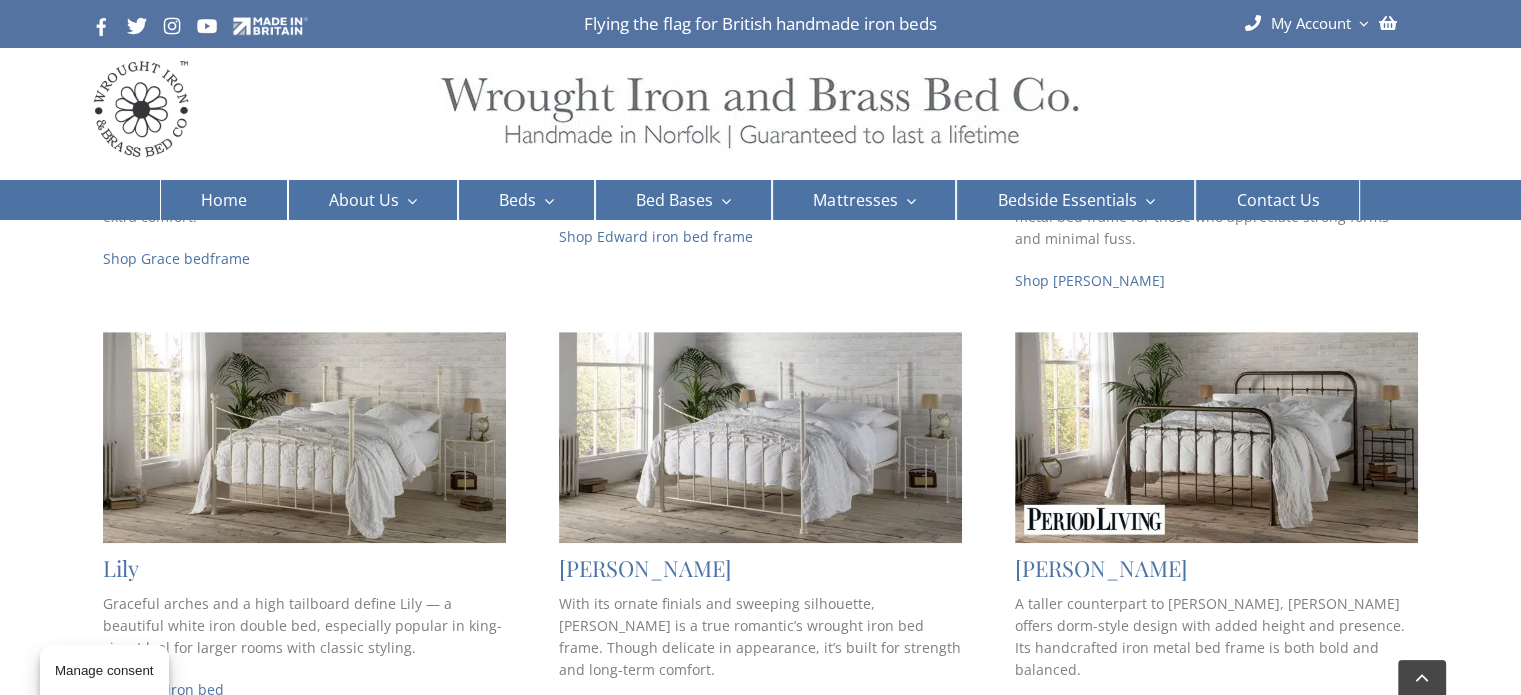 drag, startPoint x: 1532, startPoint y: 62, endPoint x: 1532, endPoint y: 281, distance: 219 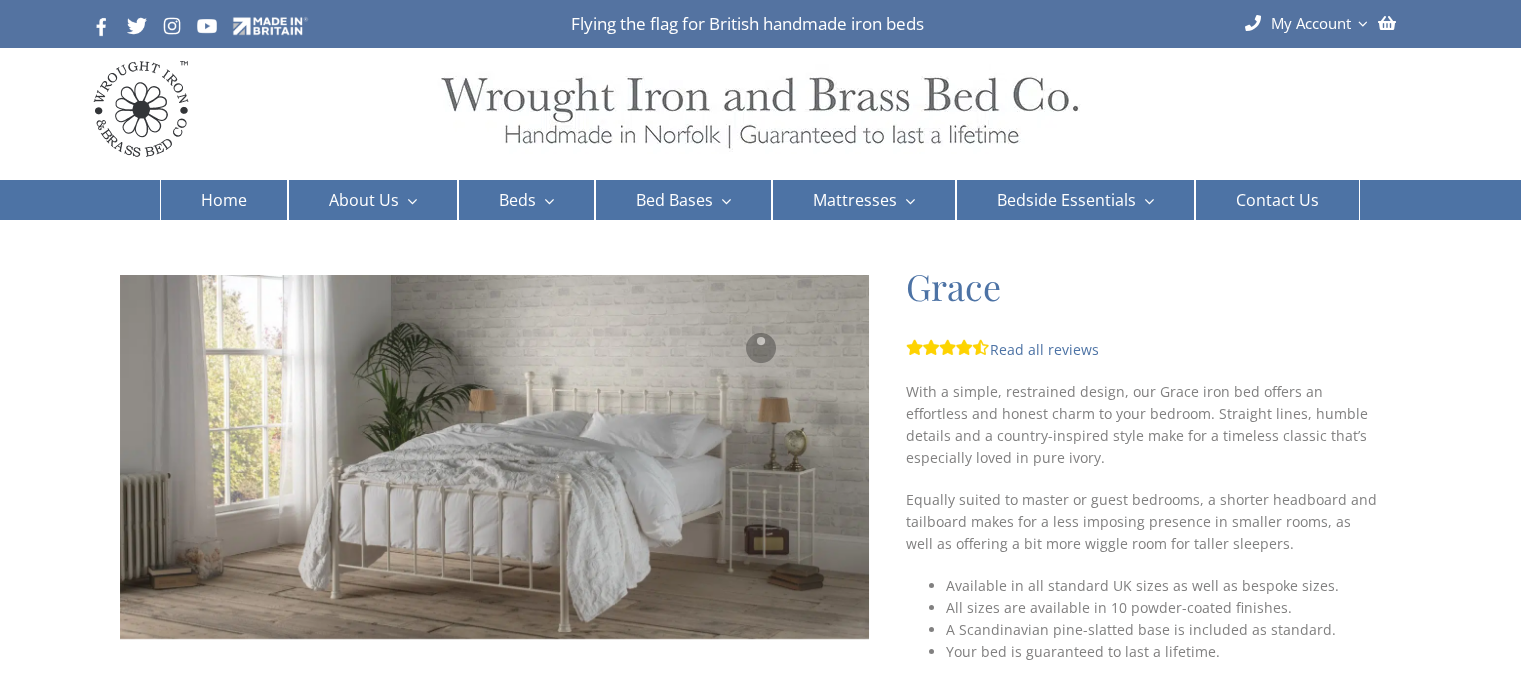 scroll, scrollTop: 0, scrollLeft: 0, axis: both 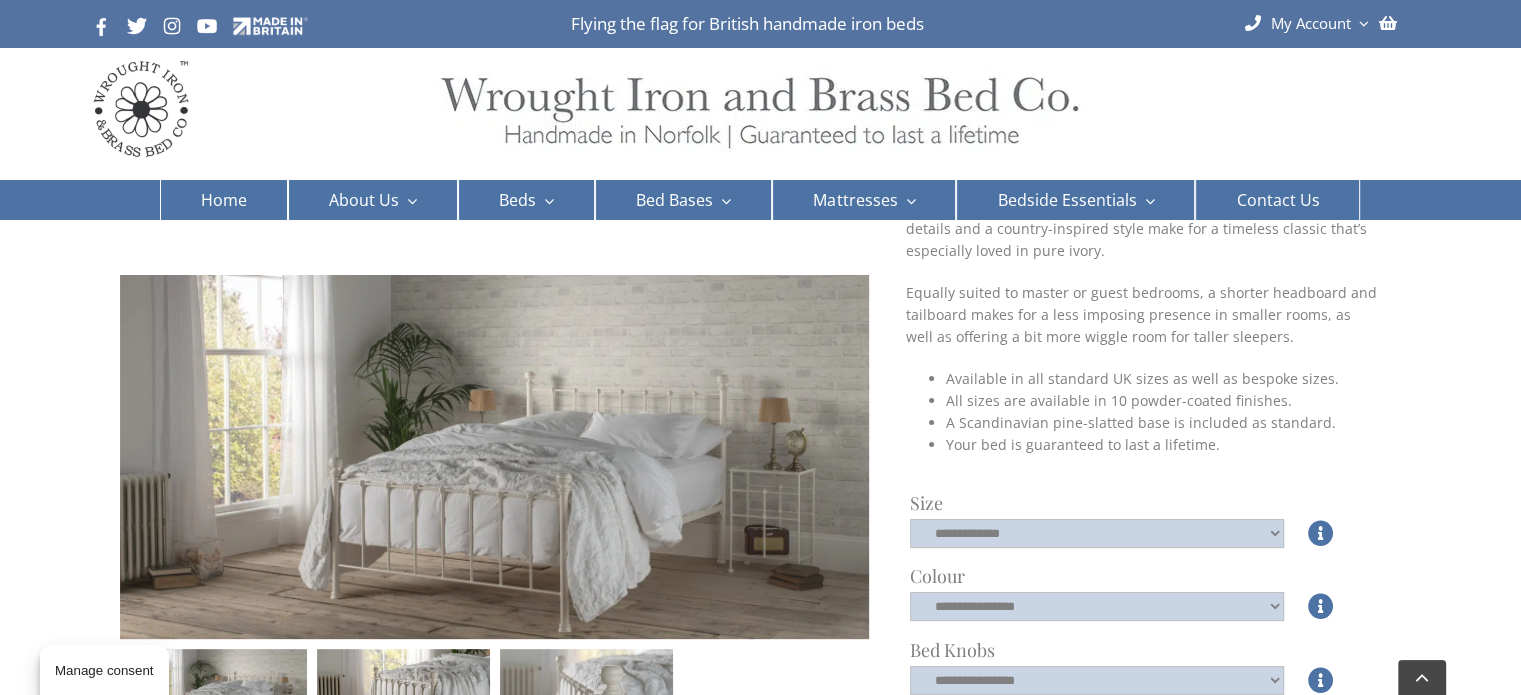 drag, startPoint x: 1535, startPoint y: 89, endPoint x: 1520, endPoint y: 126, distance: 39.92493 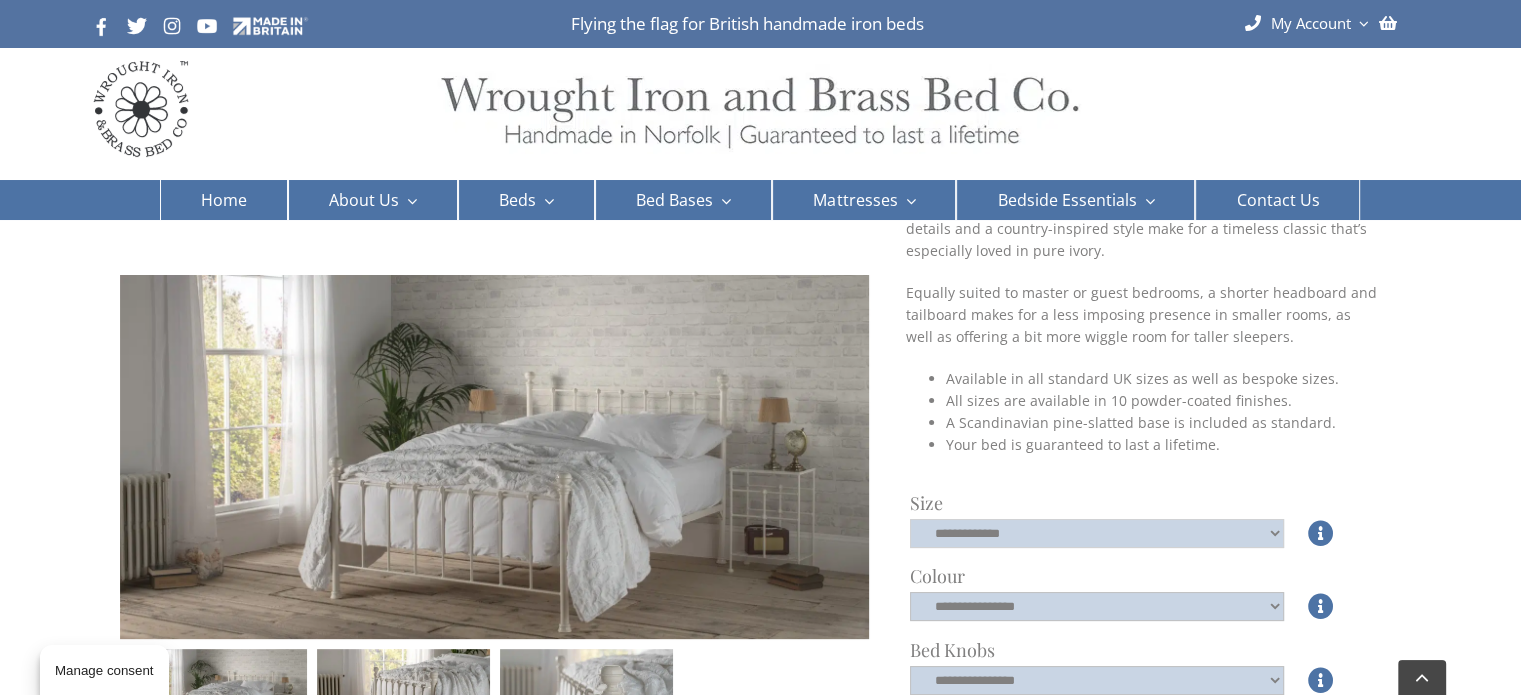 click on "**********" 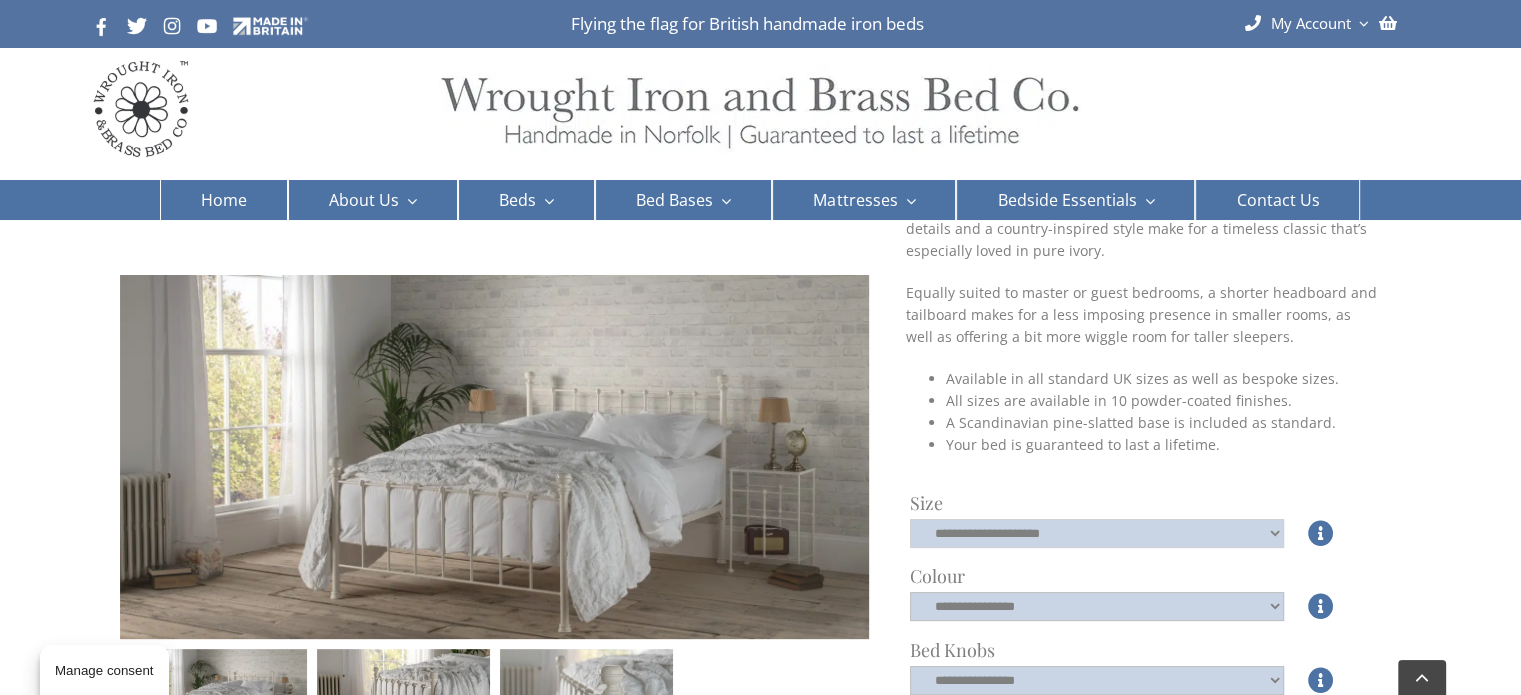 click on "**********" 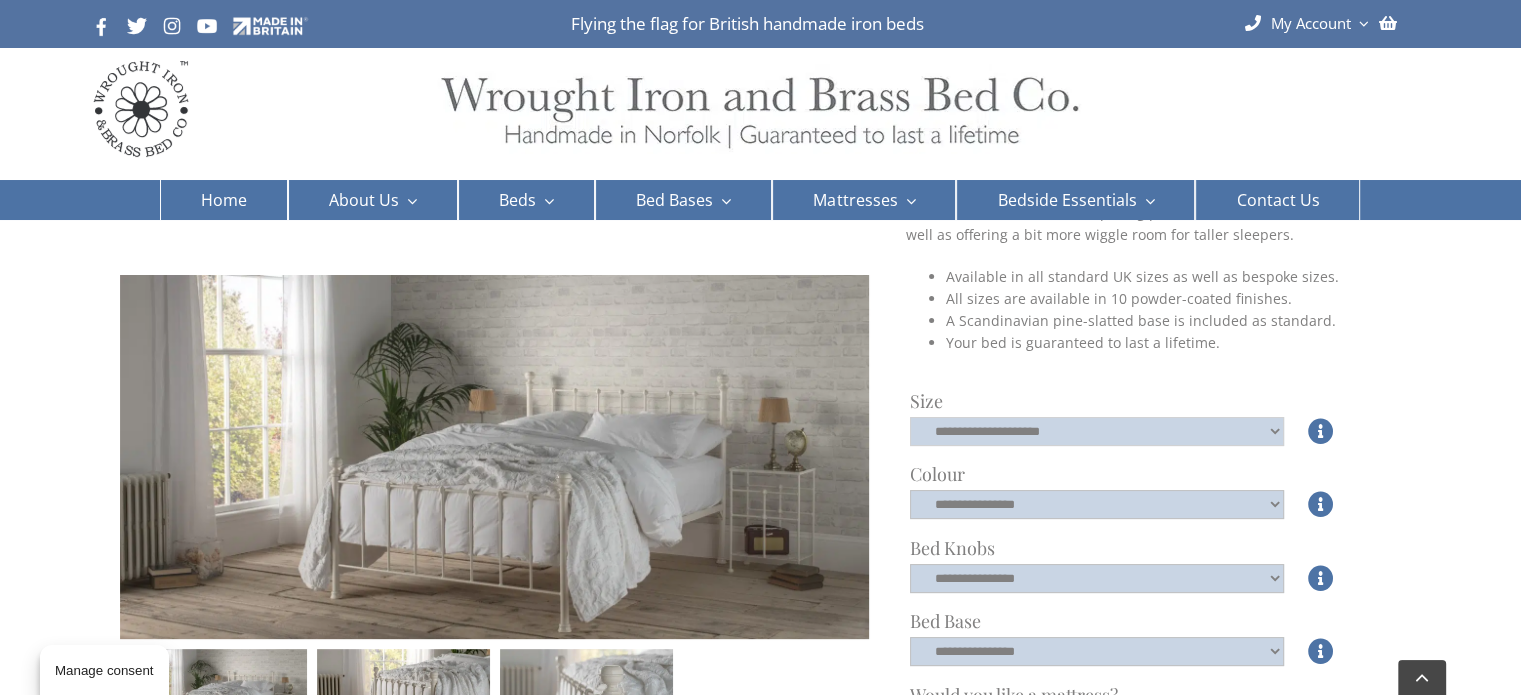 scroll, scrollTop: 355, scrollLeft: 0, axis: vertical 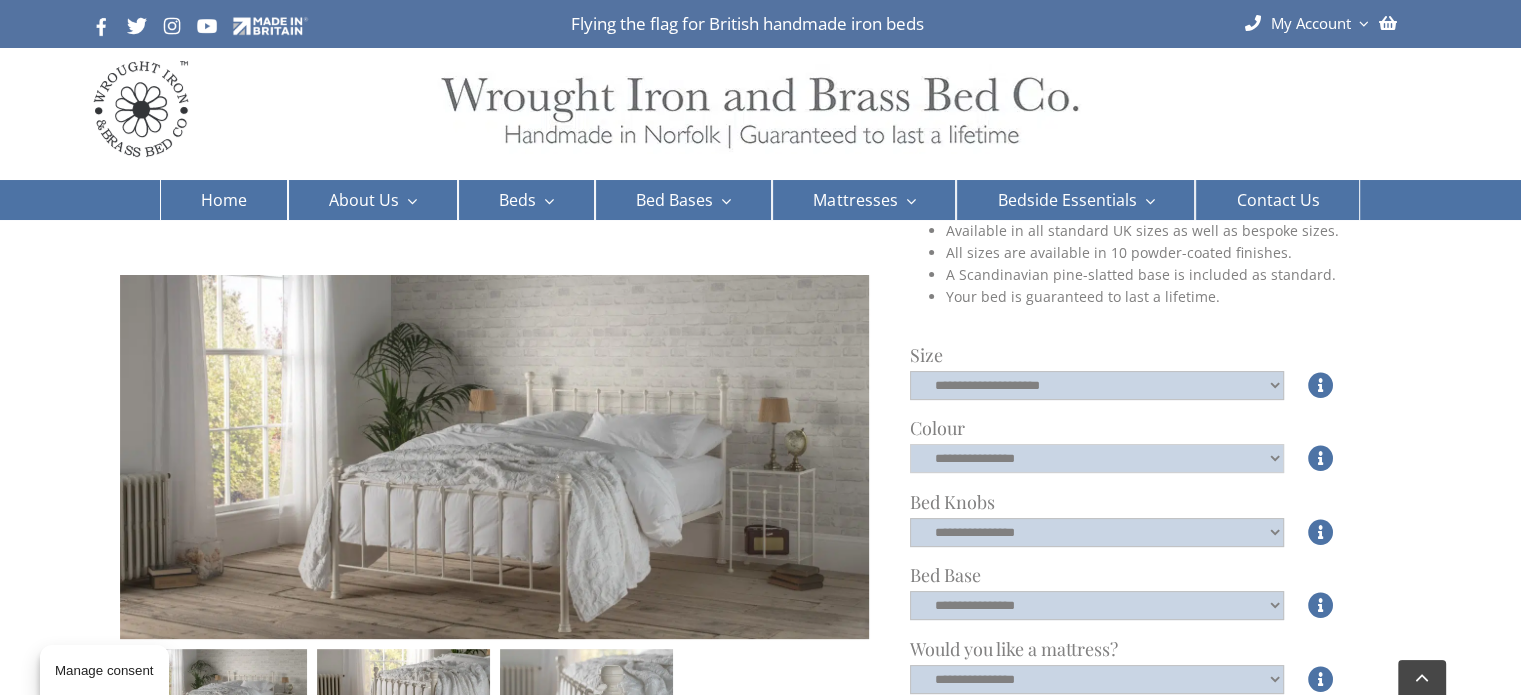 click on "**********" 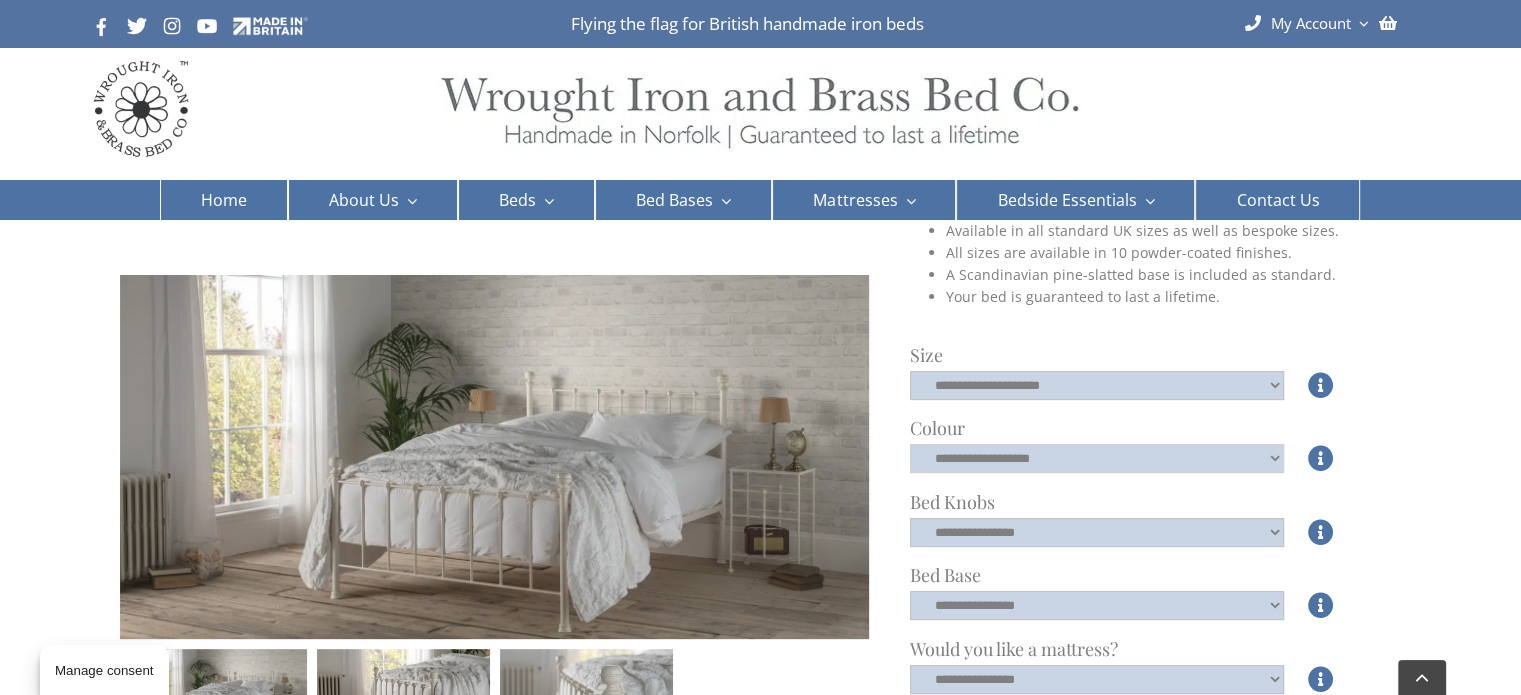 click on "**********" 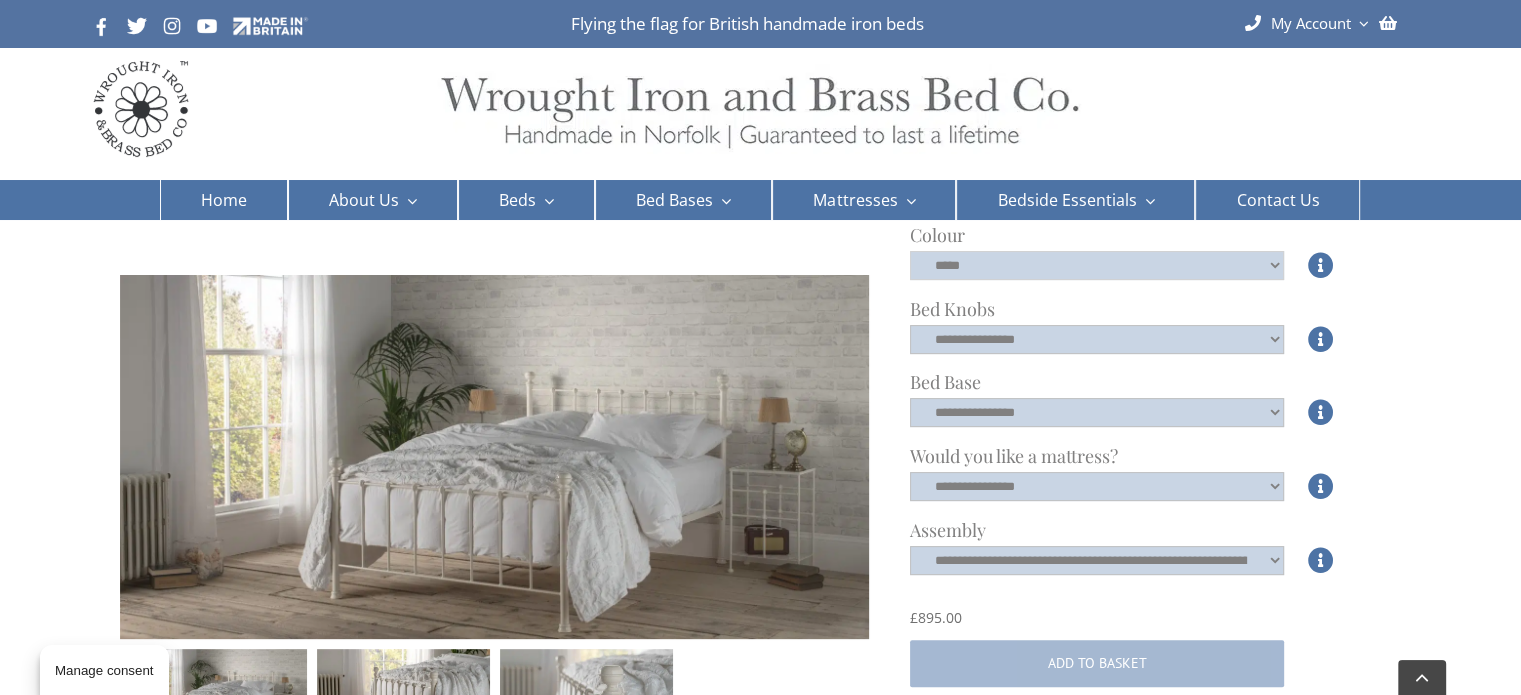 scroll, scrollTop: 508, scrollLeft: 0, axis: vertical 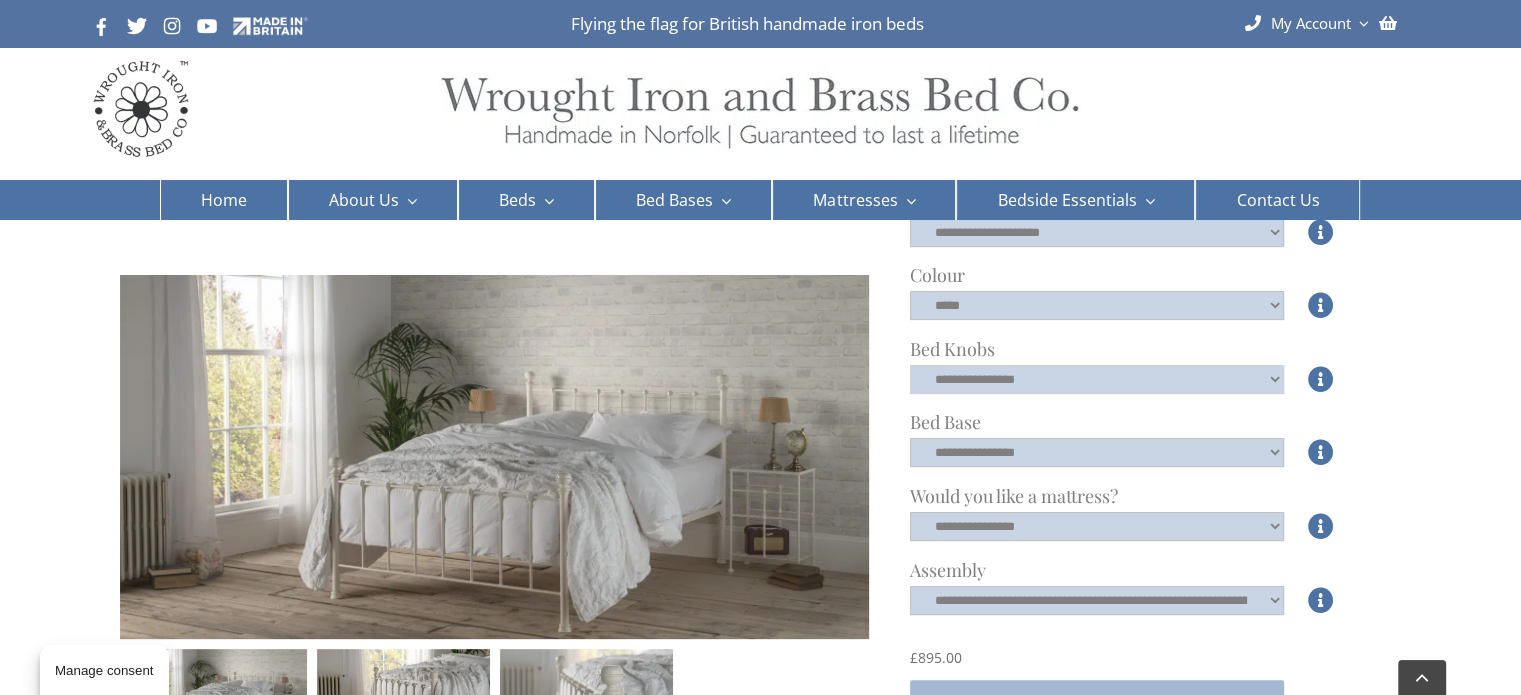 click on "**********" 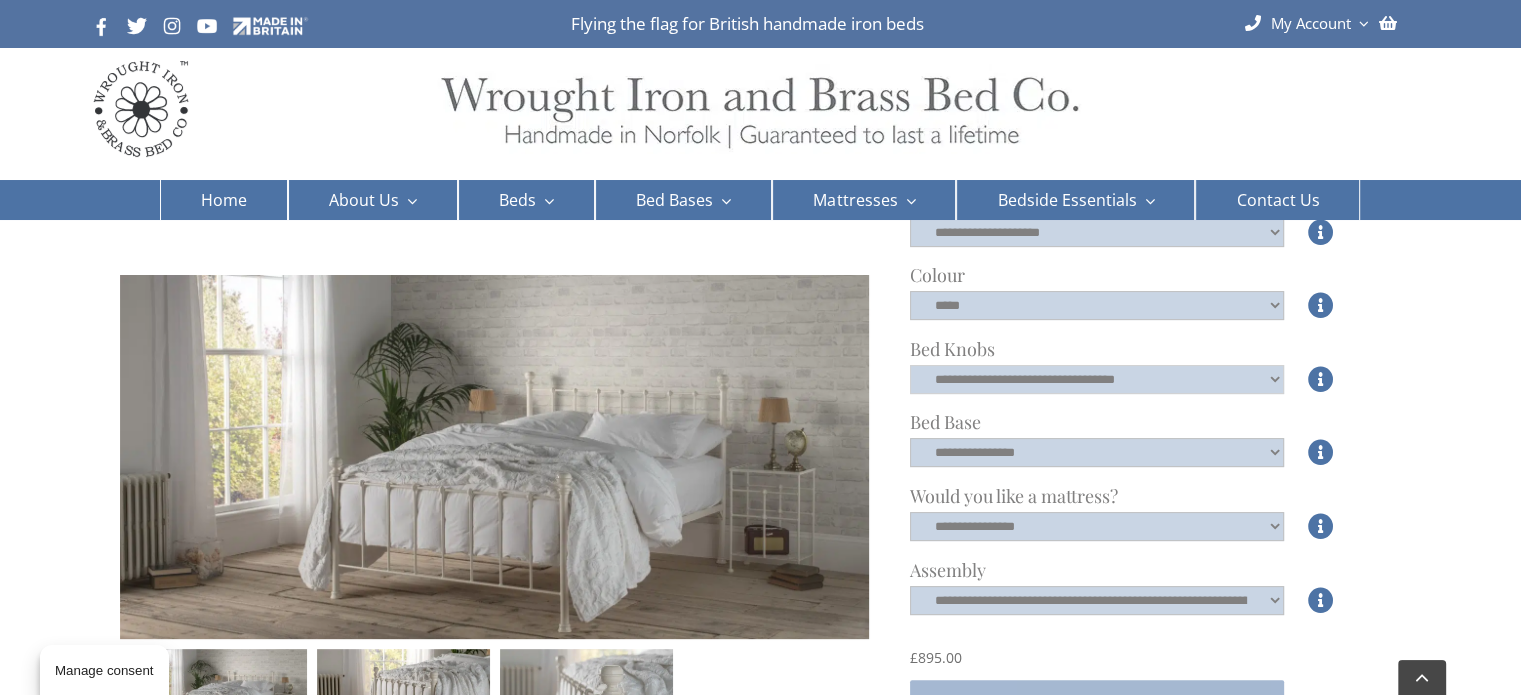 click on "**********" 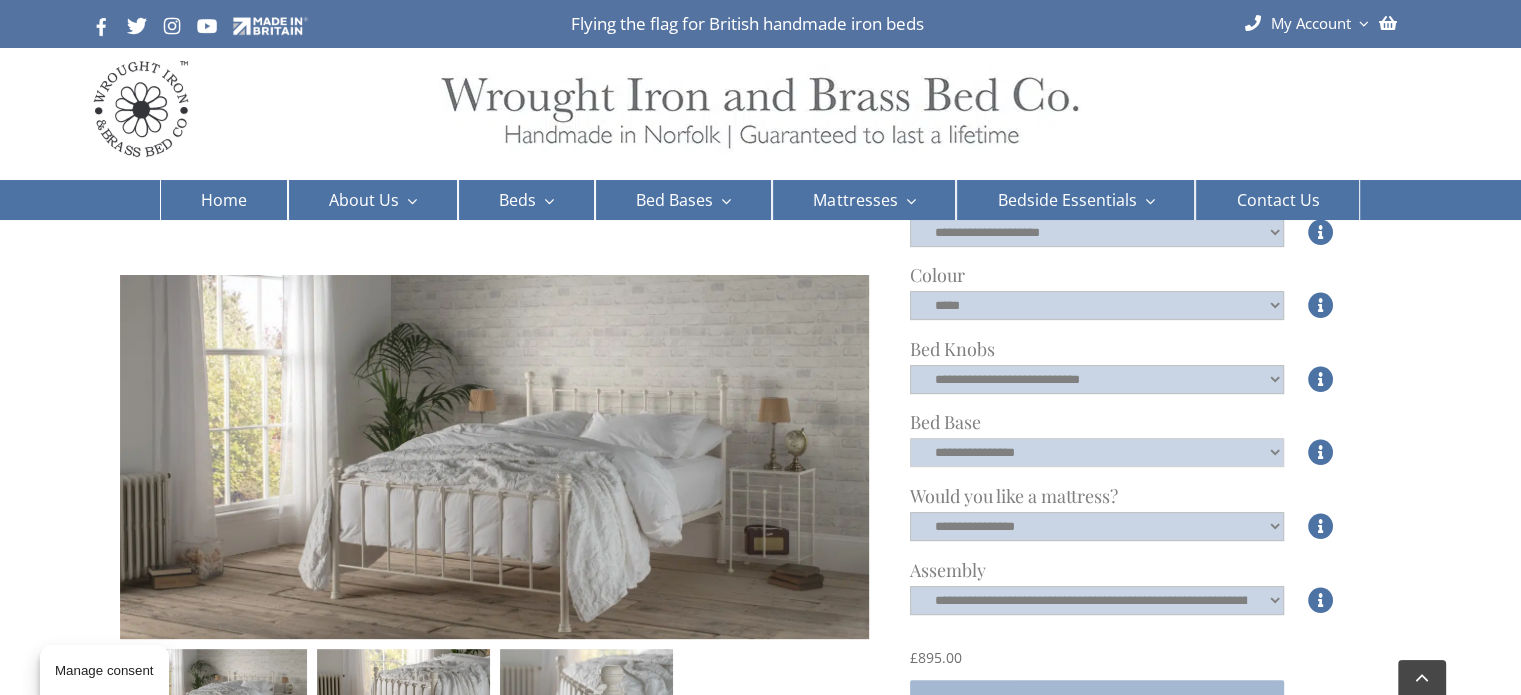 click on "**********" 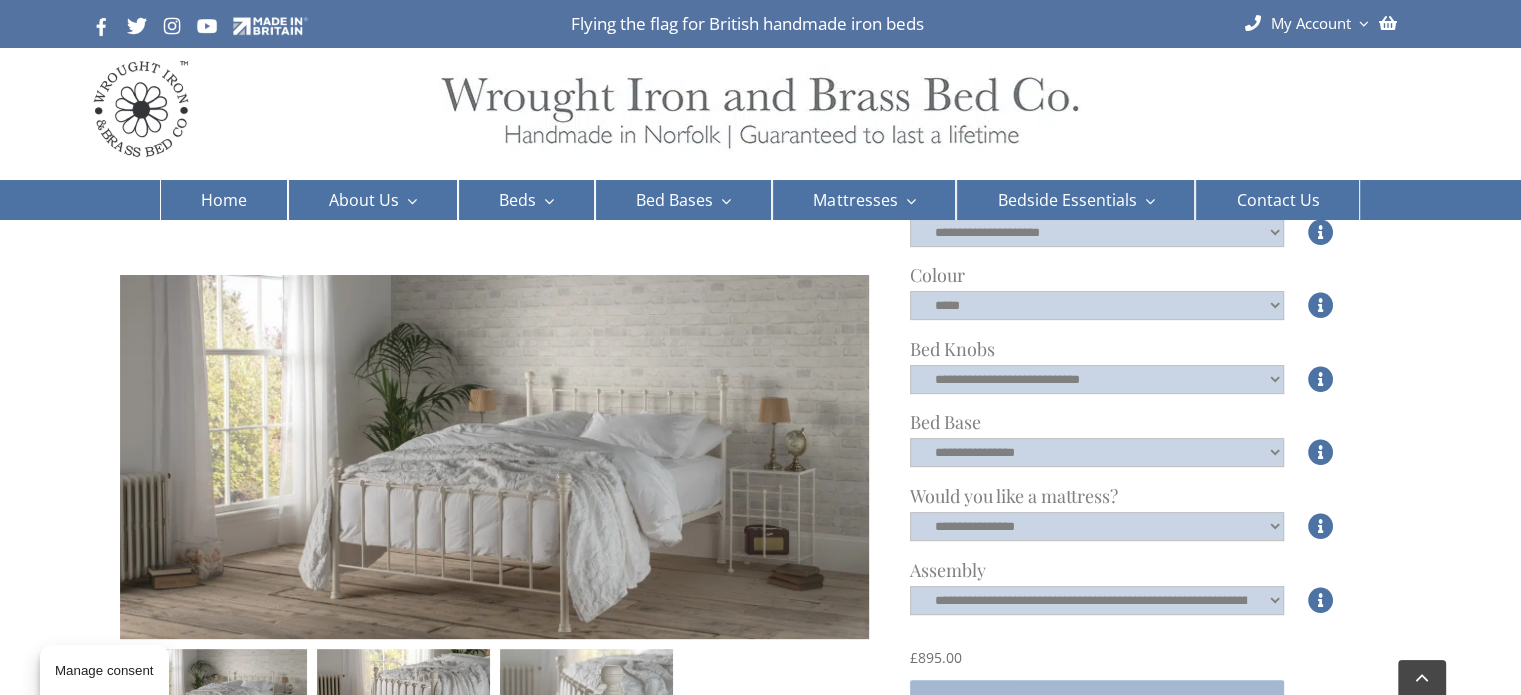 click on "**********" at bounding box center (1097, 527) 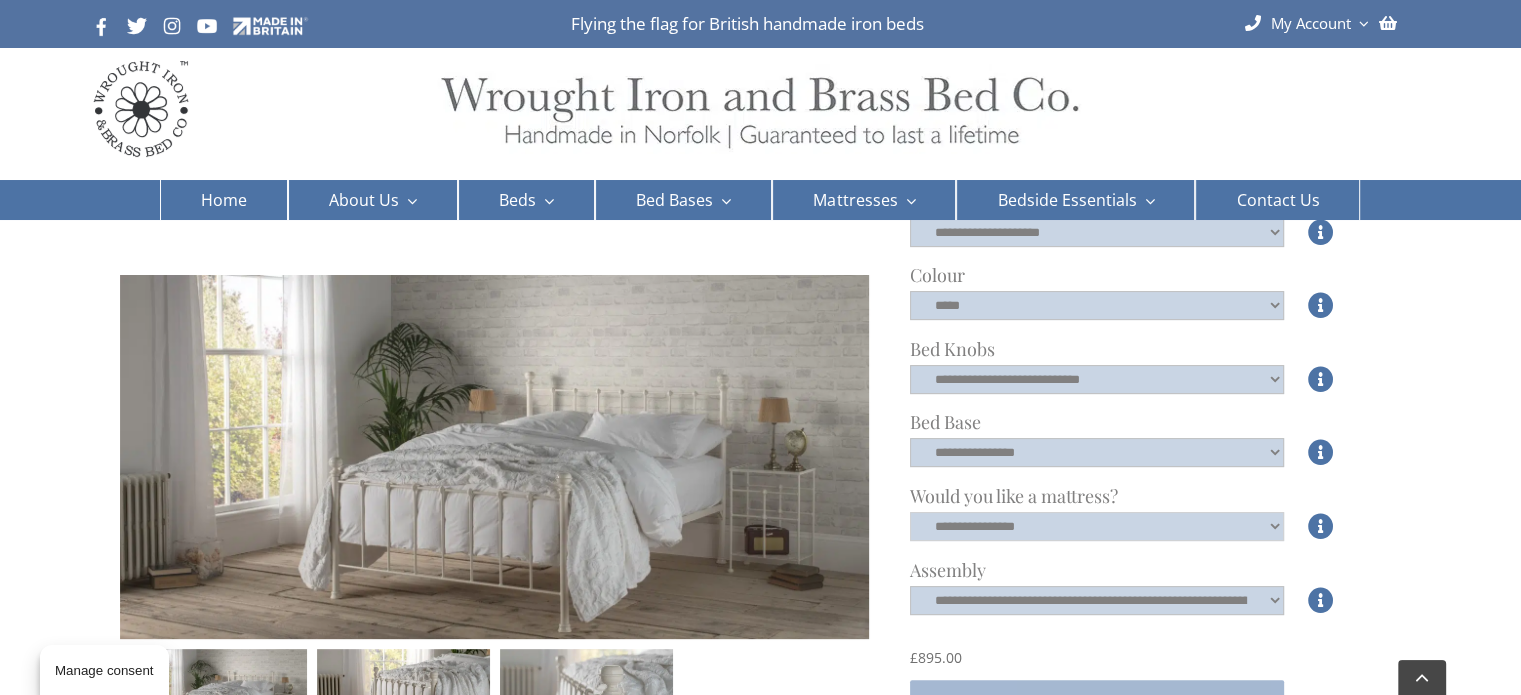 click on "**********" at bounding box center (1097, 526) 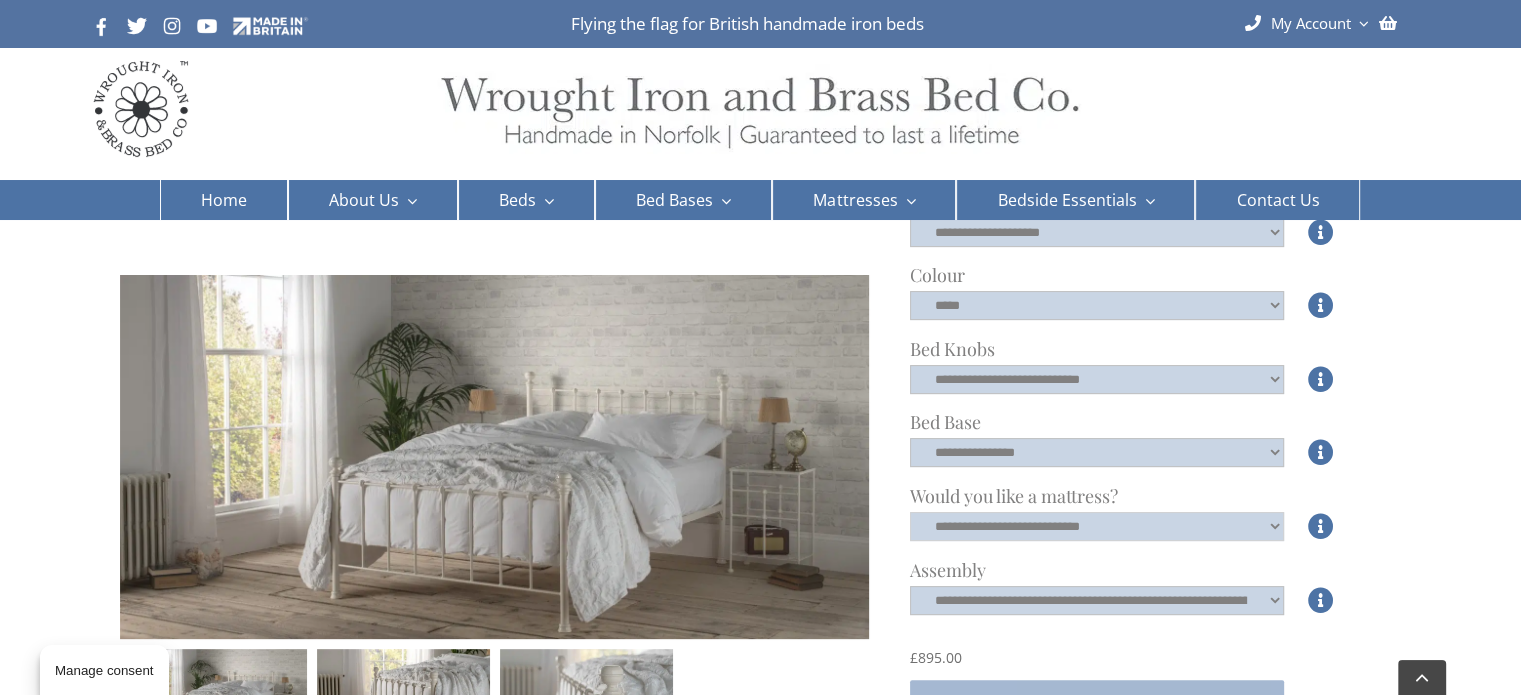 click on "**********" at bounding box center (1097, 526) 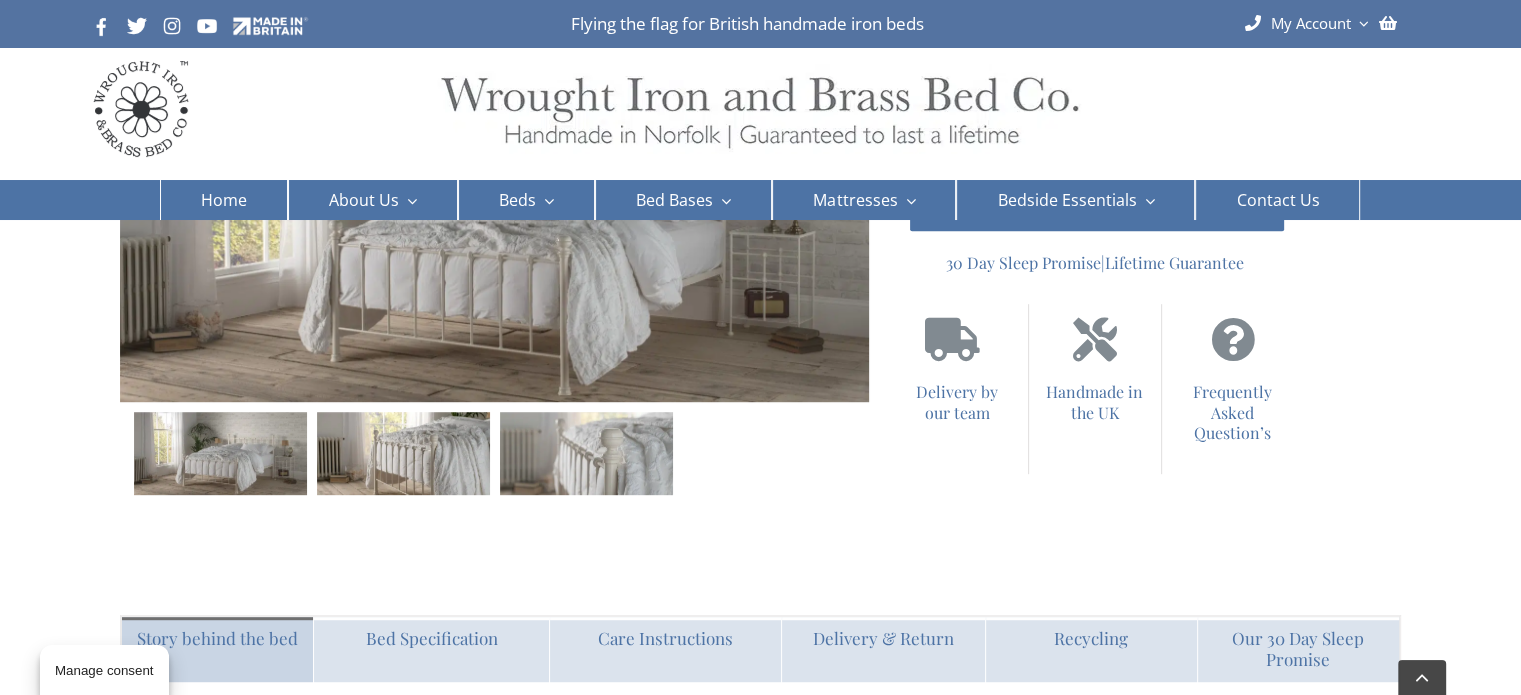 scroll, scrollTop: 797, scrollLeft: 0, axis: vertical 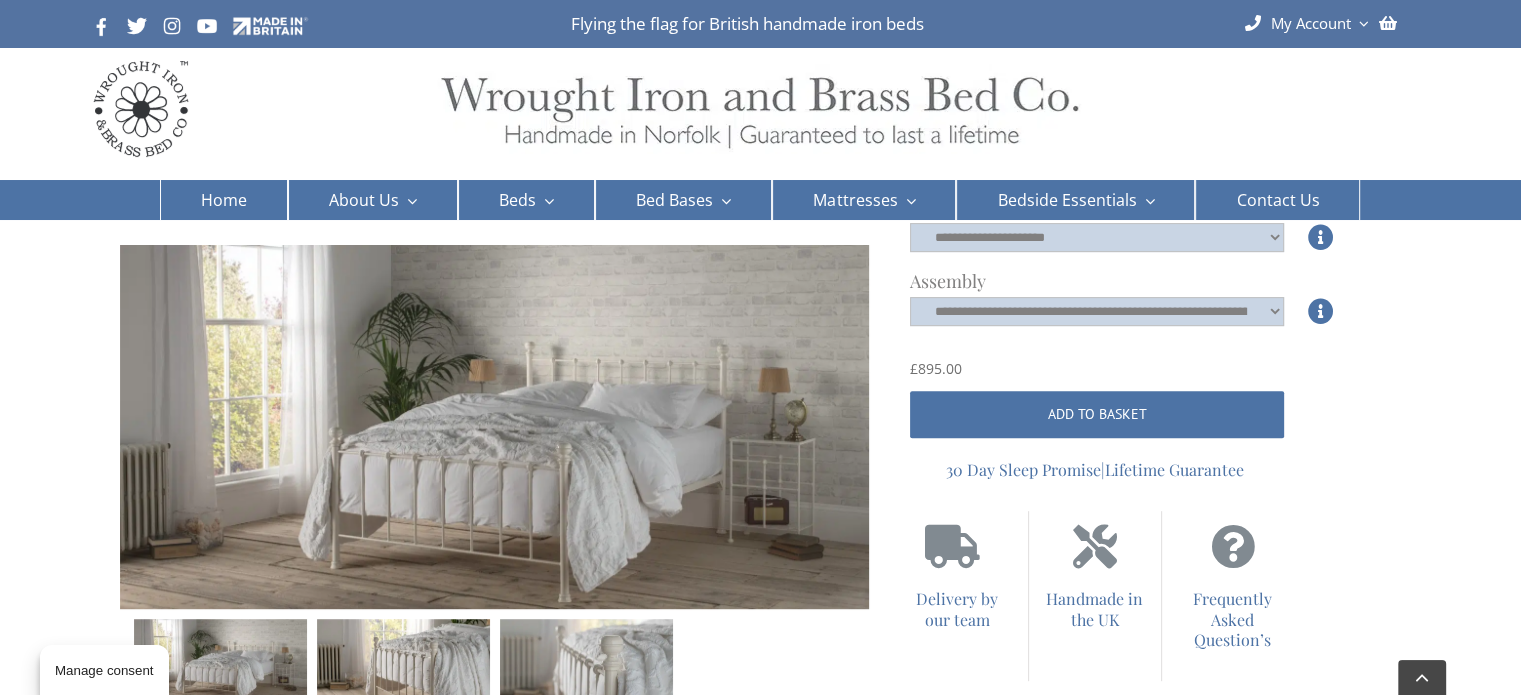 click at bounding box center [220, 660] 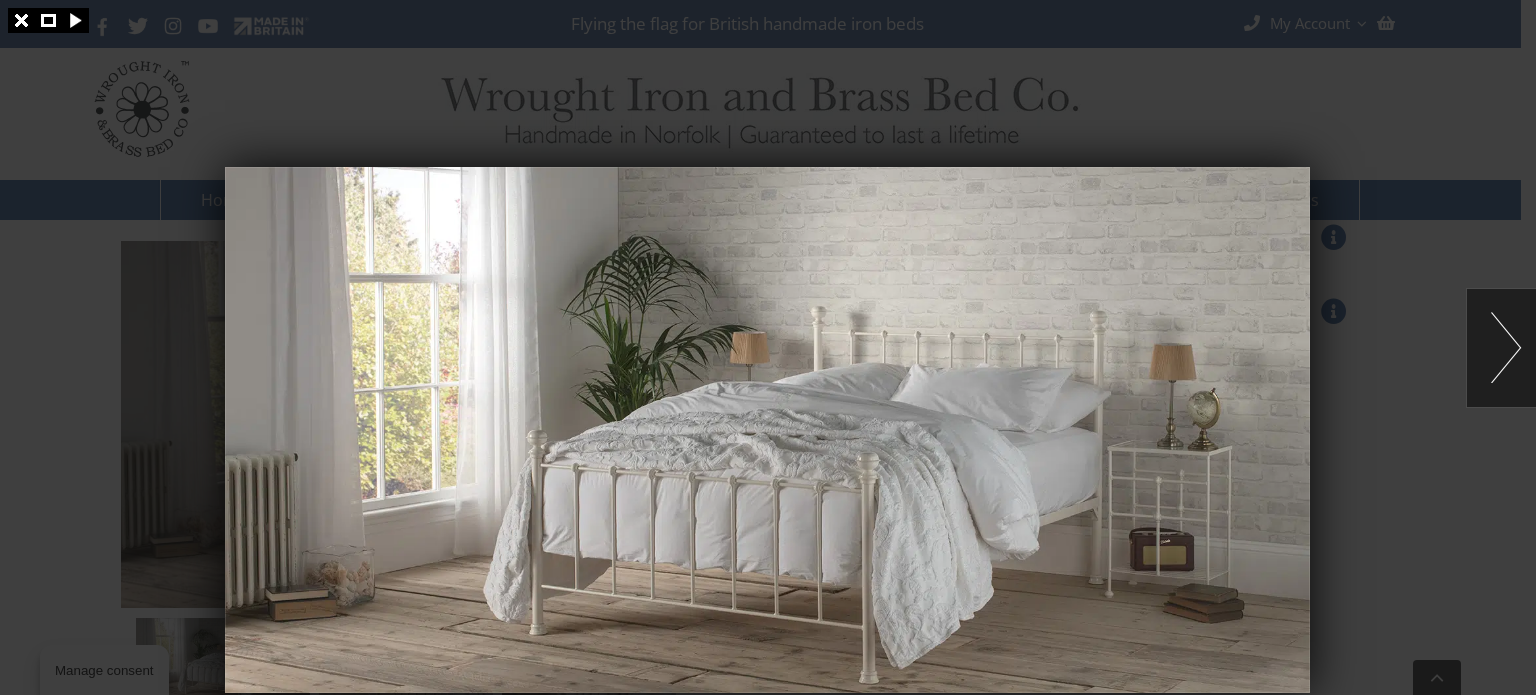 click at bounding box center (1501, 348) 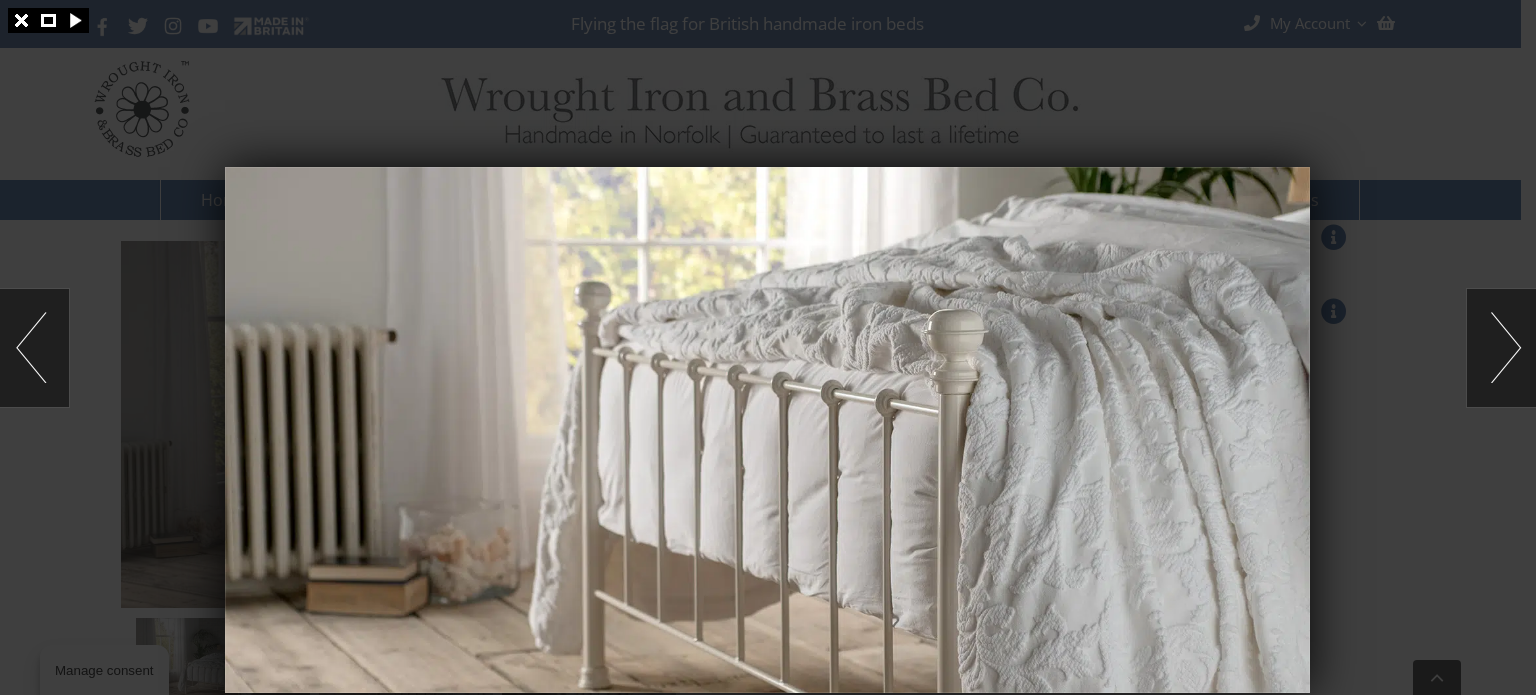 click at bounding box center [1501, 348] 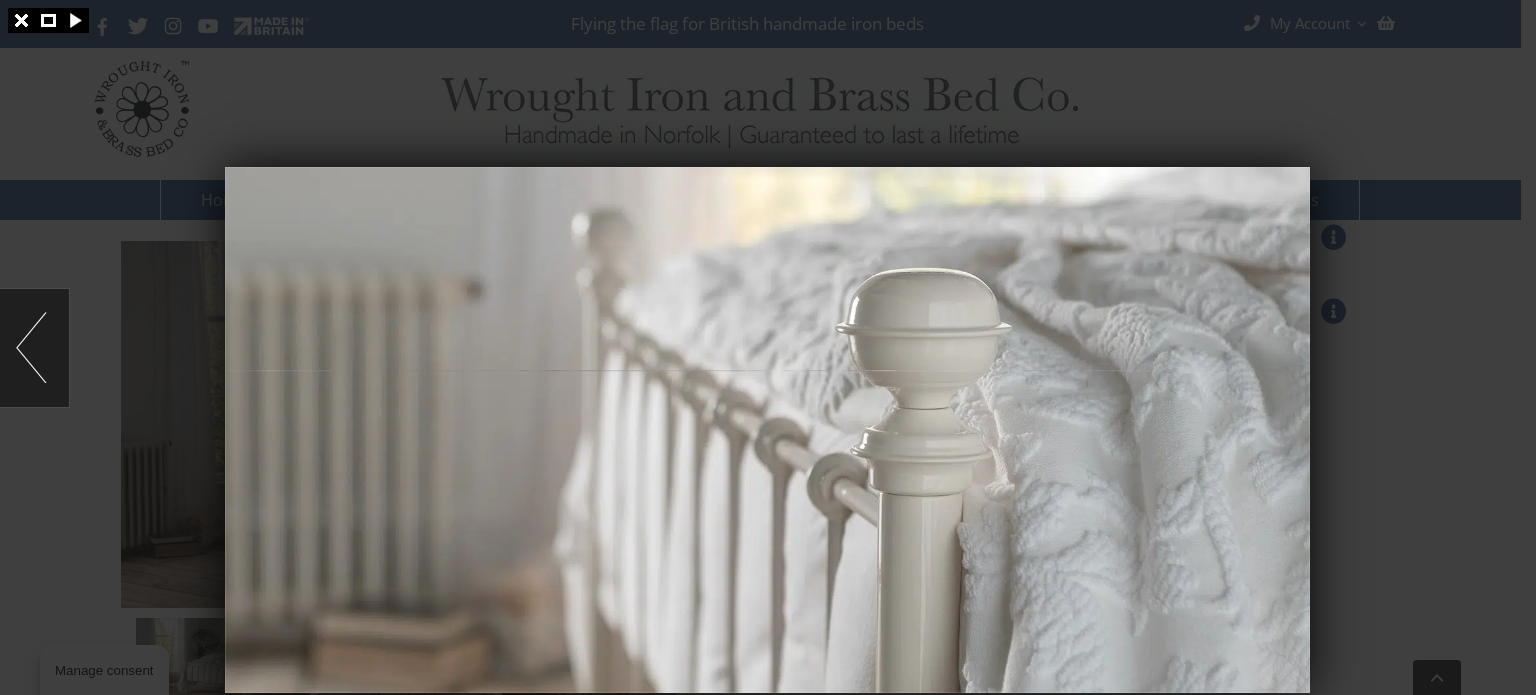 click at bounding box center (768, 347) 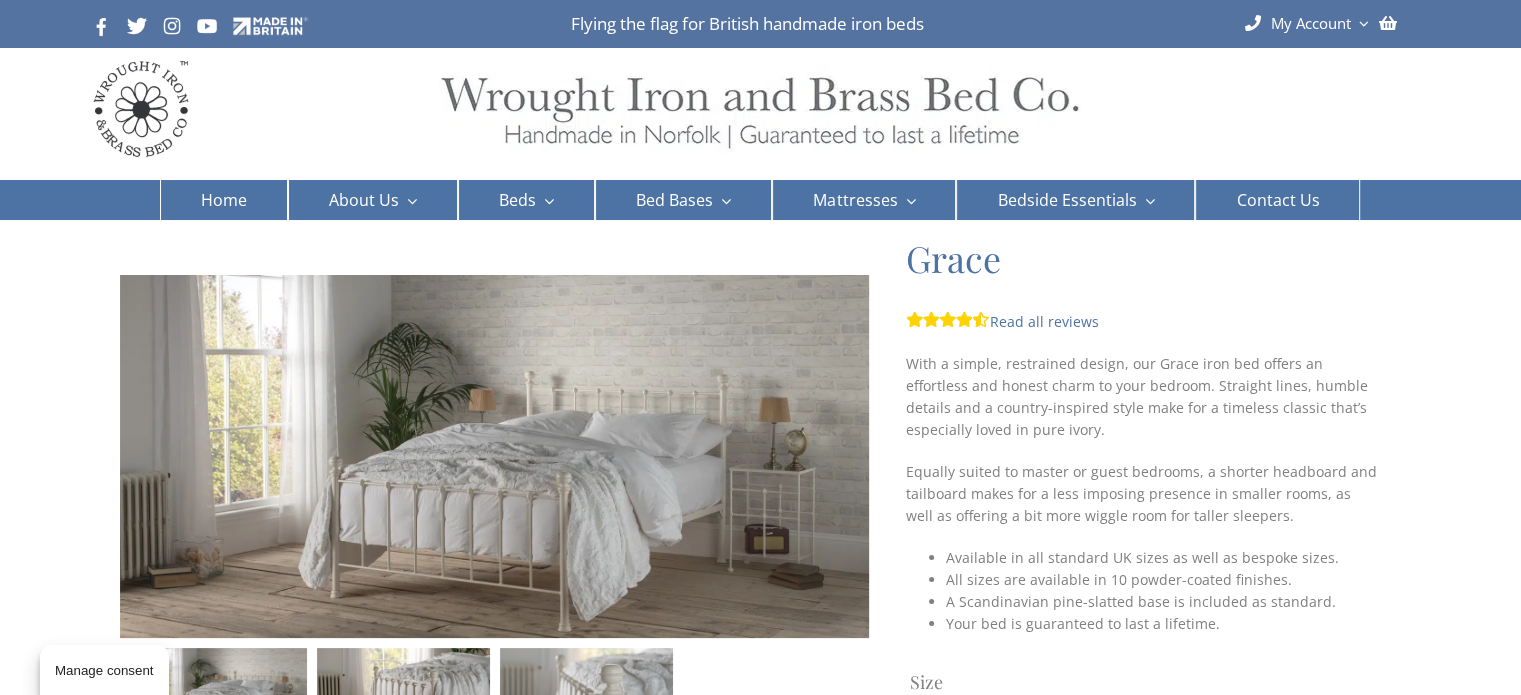 scroll, scrollTop: 47, scrollLeft: 0, axis: vertical 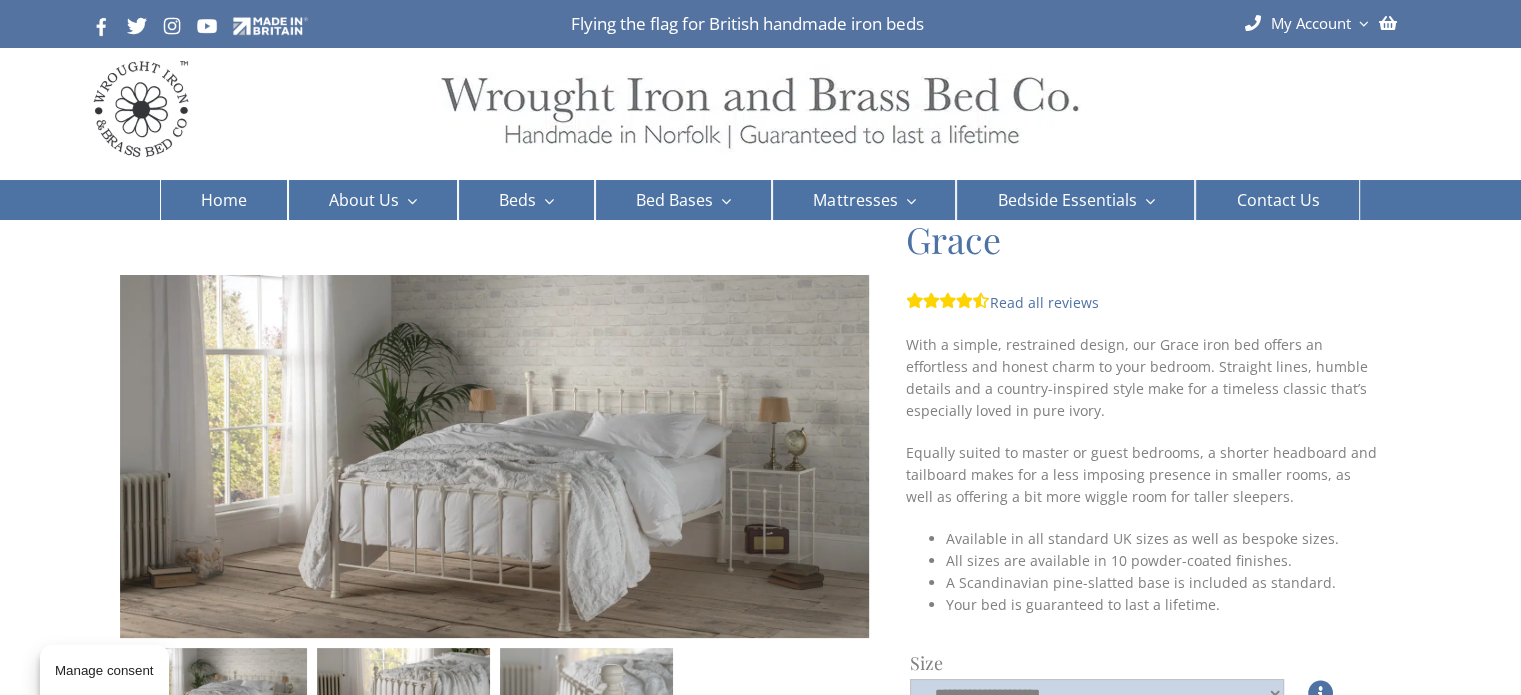 click at bounding box center (220, 690) 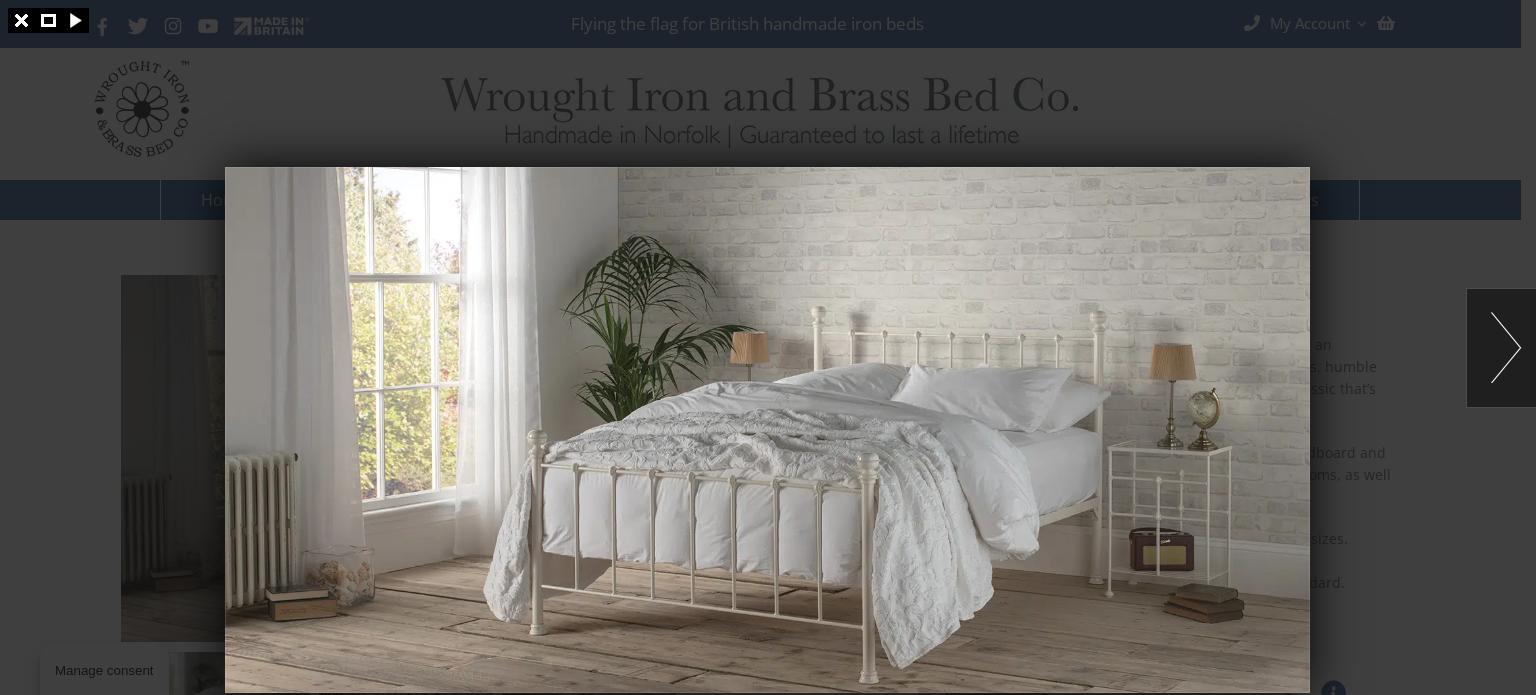 click at bounding box center [1501, 348] 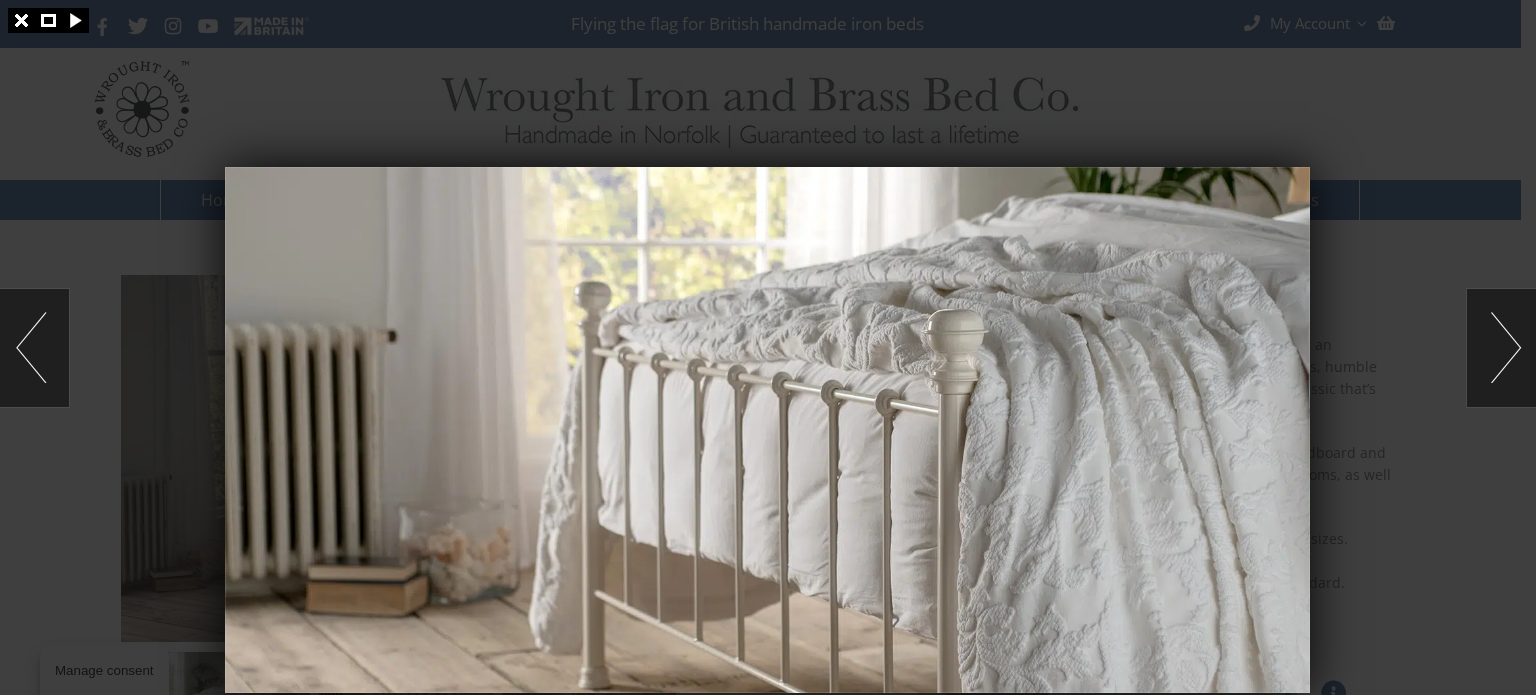 click at bounding box center (1501, 348) 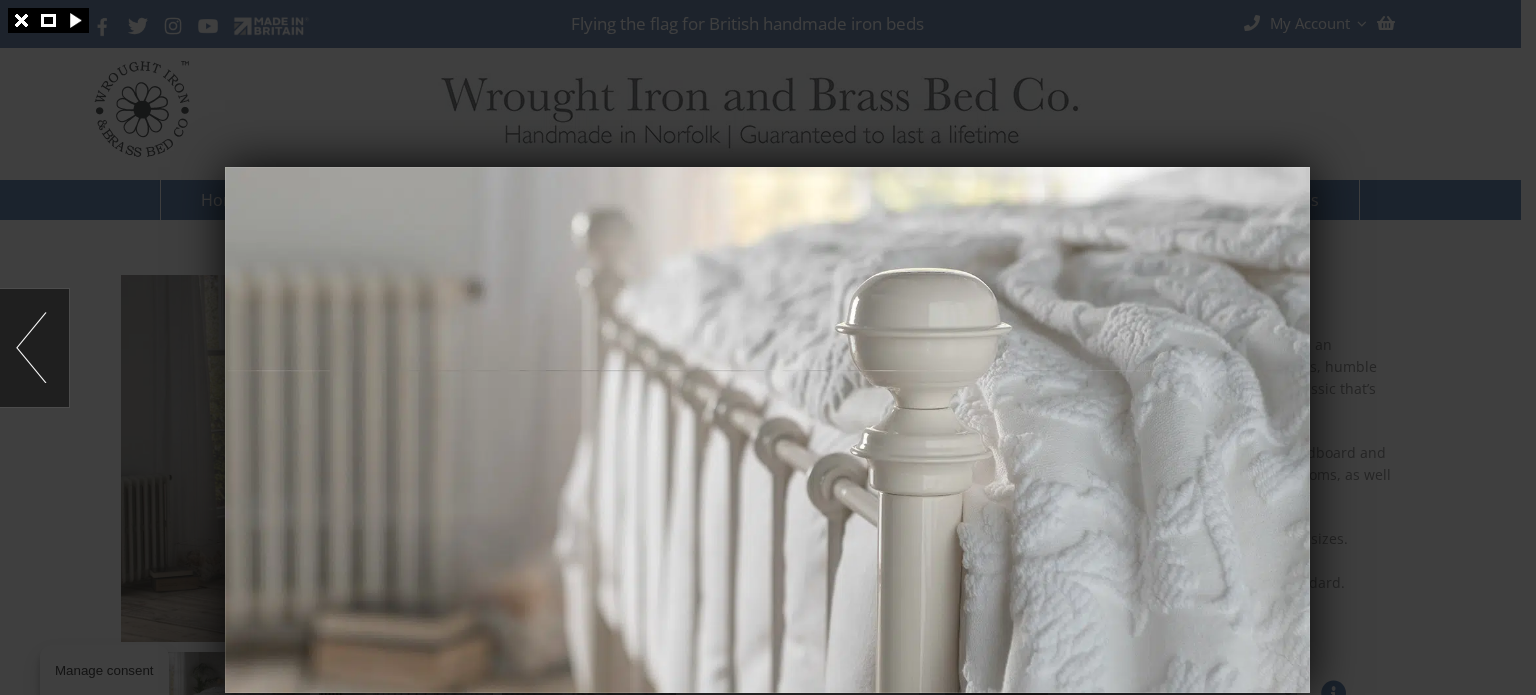 click at bounding box center [768, 347] 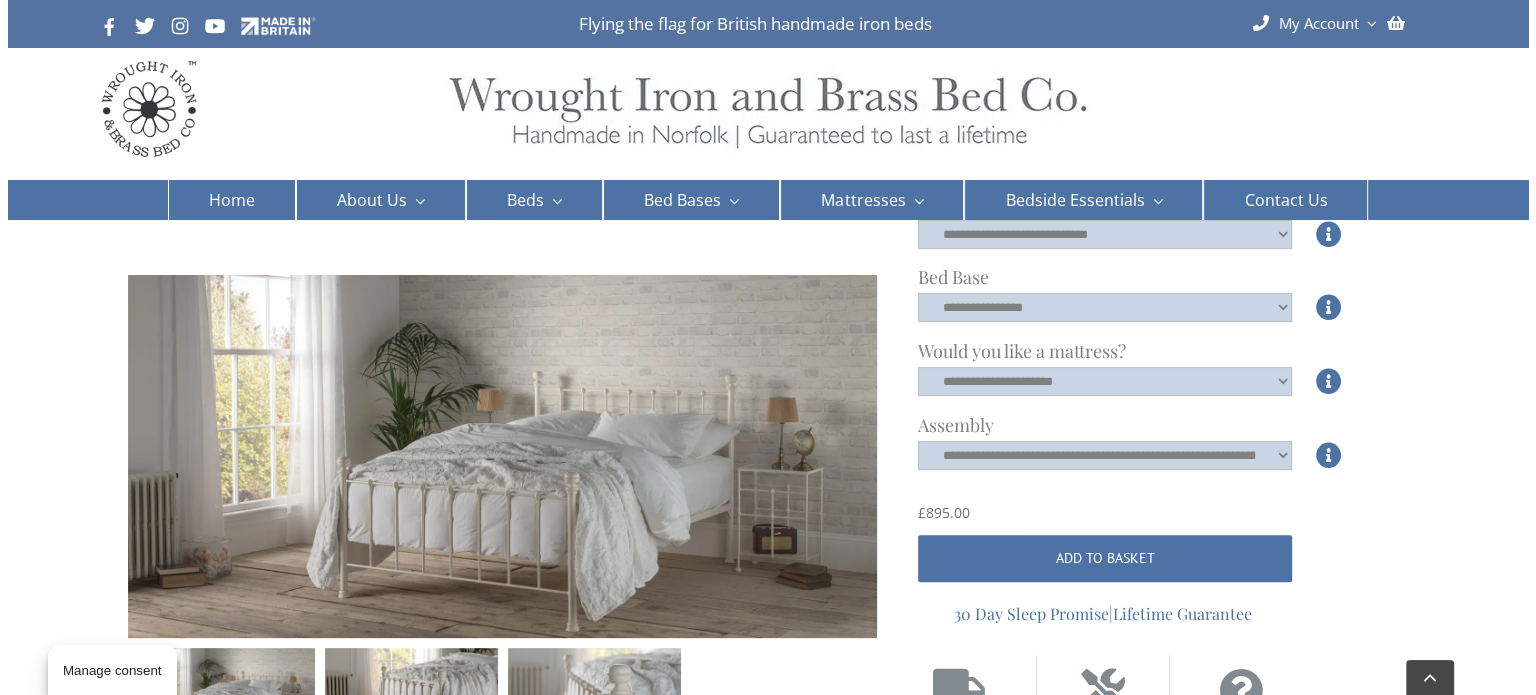 scroll, scrollTop: 561, scrollLeft: 0, axis: vertical 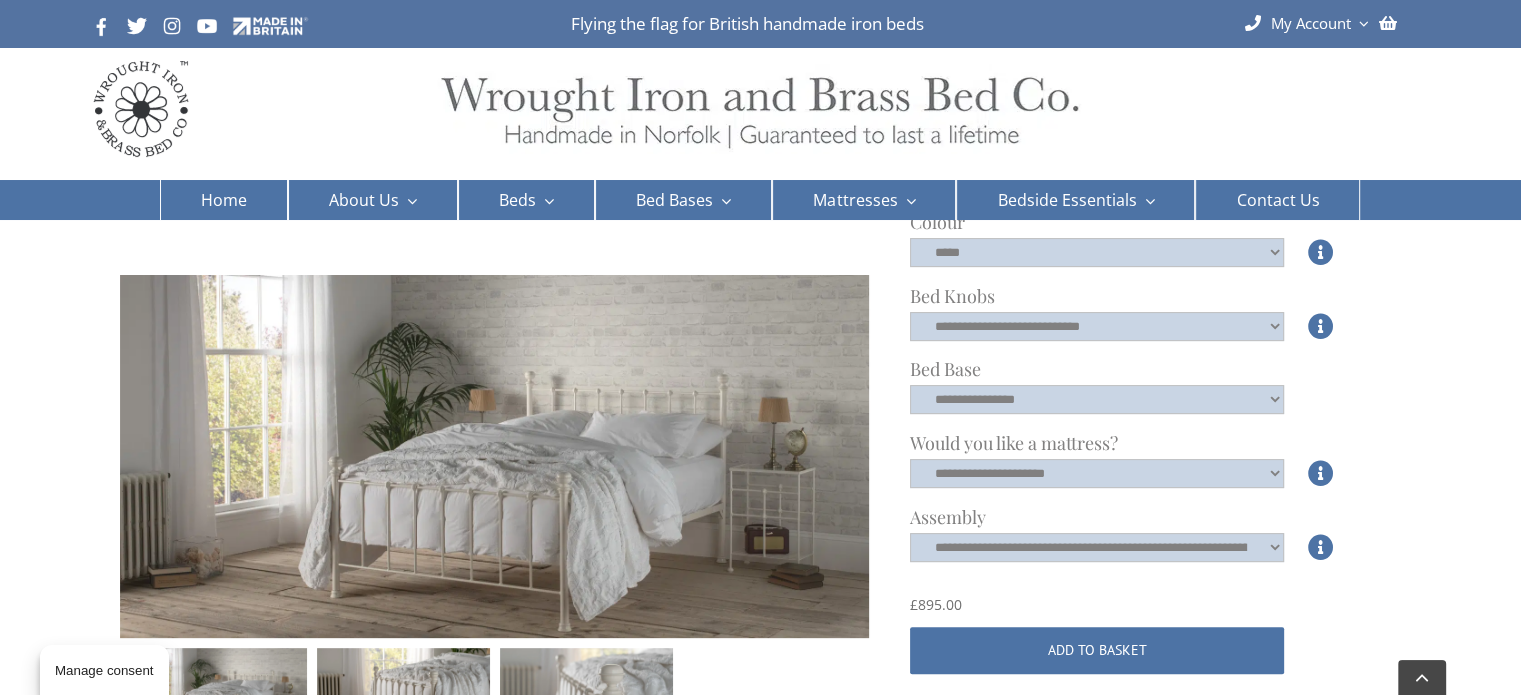 click at bounding box center (1321, 399) 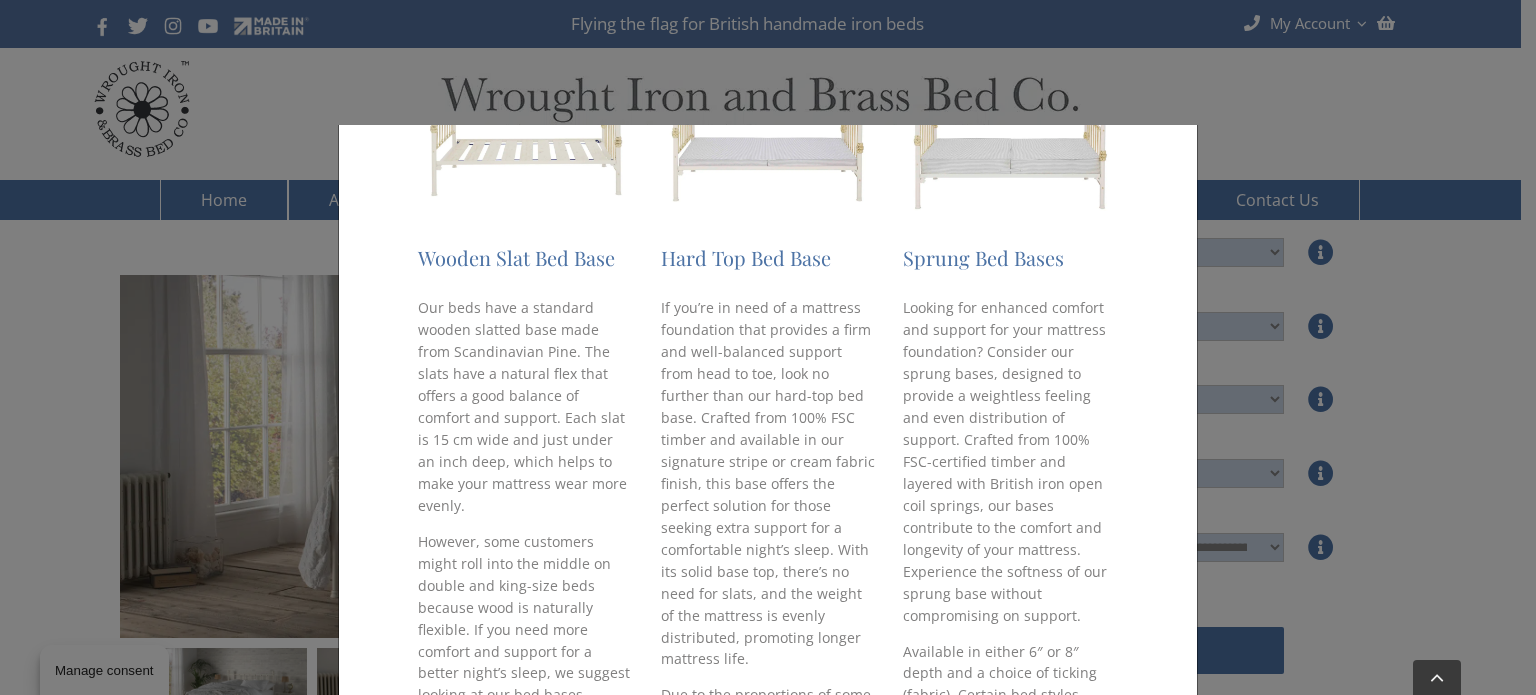 scroll, scrollTop: 485, scrollLeft: 0, axis: vertical 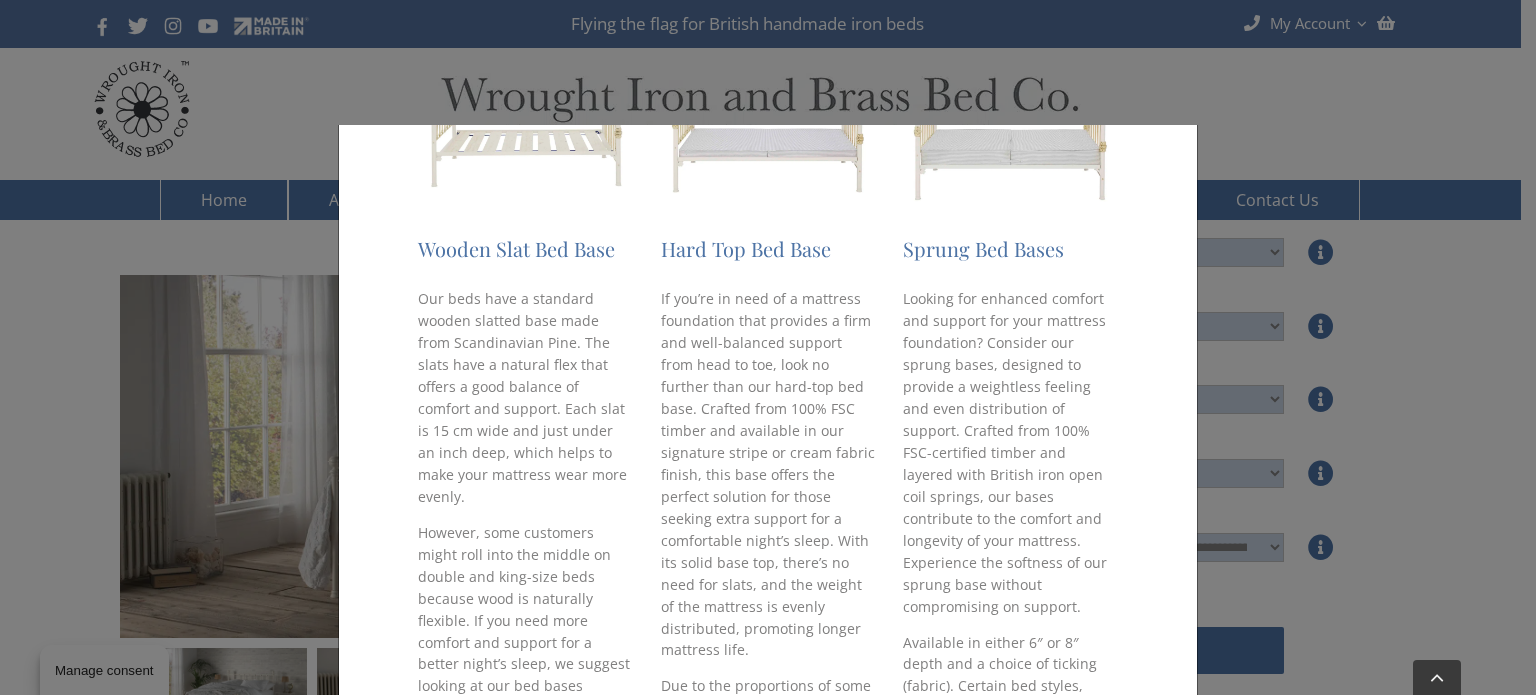 click on "×
Bed Bases
The foundation for peaceful slumber
When it comes to a peaceful night’s sleep, the foundation of your mattress is key. Made from 100% FSC-certified timber, we are confident that you will adore our variety of bed bases, all designed to perfect your night’s sleep in their own unique ways.
Browse our collection of bed bases and should you require any guidance, please feel free to call our team on [PHONE_NUMBER].
Wooden Slat Bed Base
Our beds have a standard wooden slatted base made from Scandinavian Pine. The slats have a natural flex that offers a good balance of comfort and support. Each slat is 15 cm wide and just under an inch deep, which helps to make your mattress wear more evenly.
Hard Top Bed Base
Due to the proportions of some of our styles, such as our  Grace  and  [PERSON_NAME] Bed Bases
Available in either 6″ or 8″ depth and a choice of ticking (fabric). Certain bed styles, such as our" at bounding box center [768, 347] 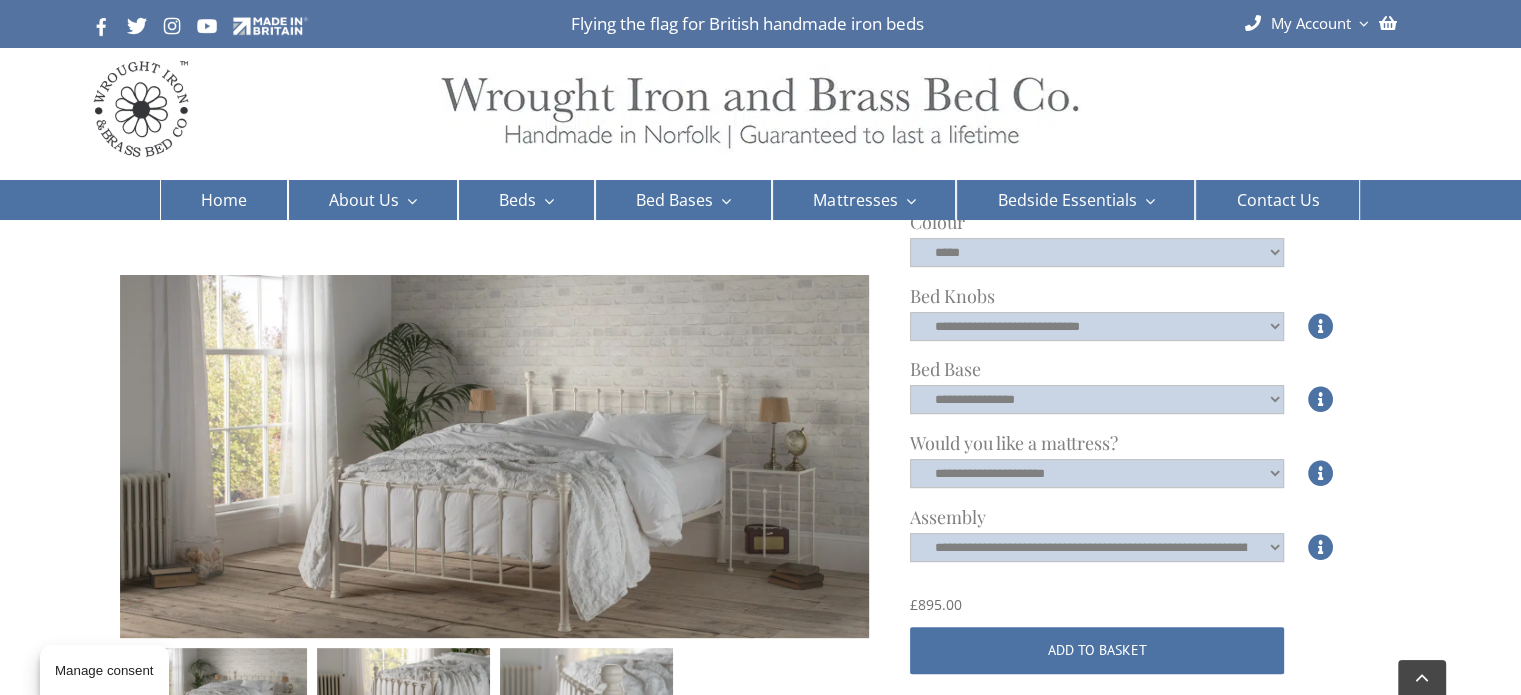 click at bounding box center [1321, 252] 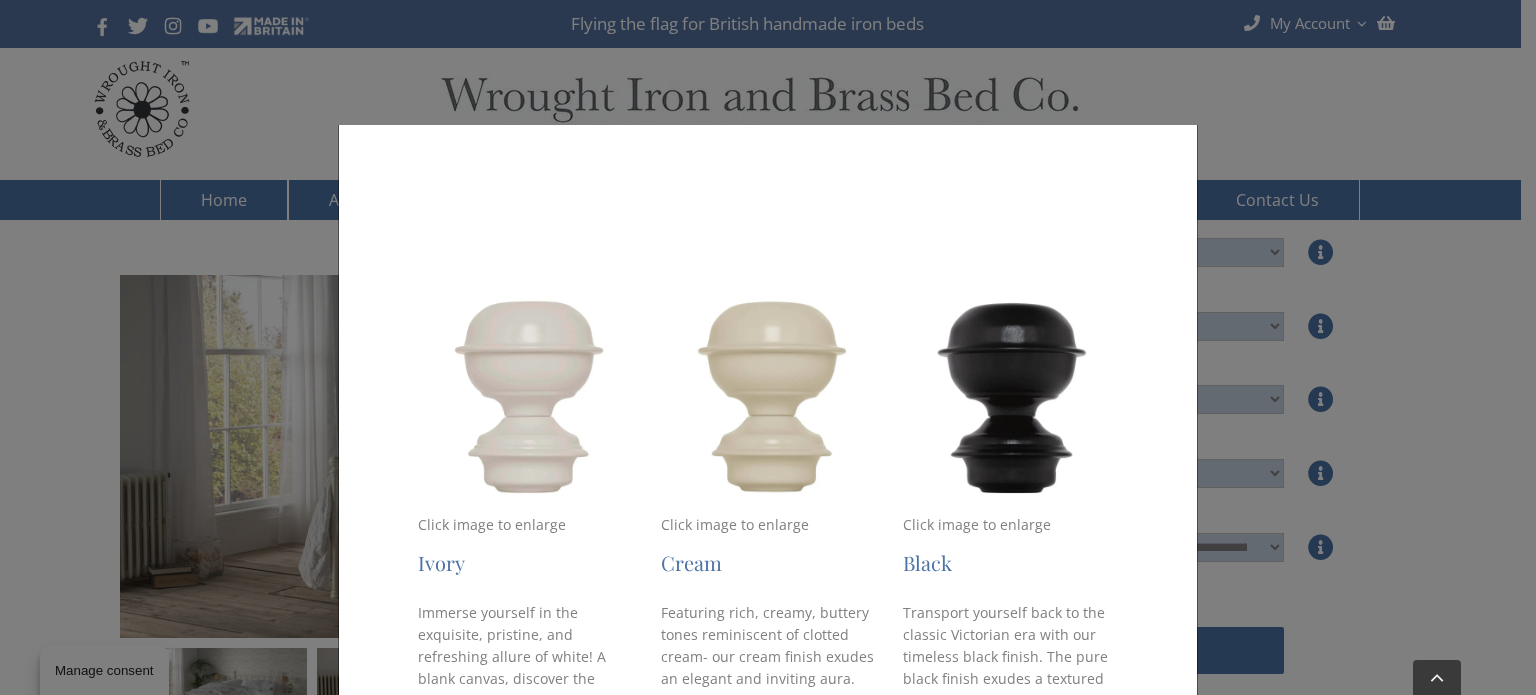 scroll, scrollTop: 781, scrollLeft: 0, axis: vertical 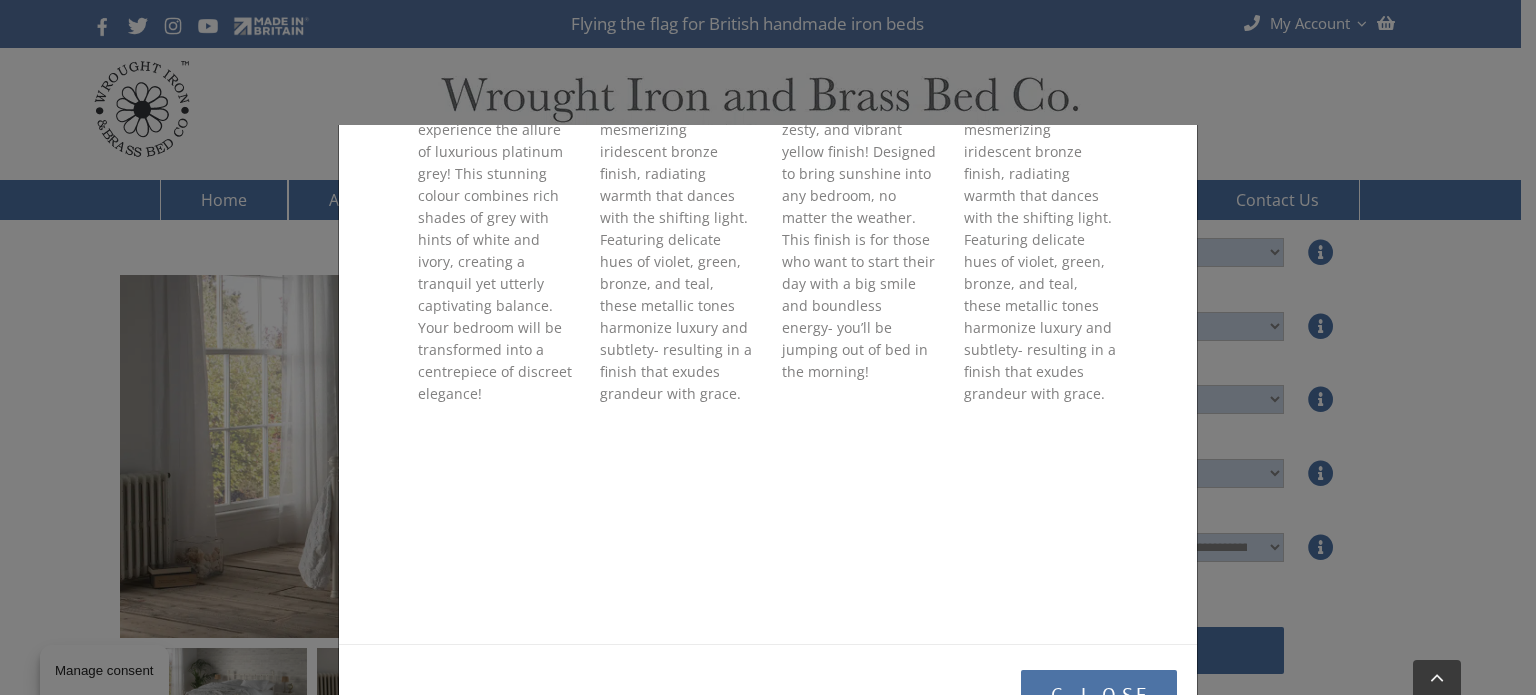 click on "×
Colours
Make a statement
Individually crafted to your specifications, our wrought iron and brass beds are more than just furniture- they reflect your unique home aesthetic. Whether you prefer the timeless and elegant allure of a classic black iron bed or the vibrant and refreshing appeal of mint green, our extensive range of colours allows you to create the bed you’ve always envisioned with a personal touch that’s all your own.
Looking for a sample to help with your decision? Made from iron and powder coated to offer a true reflection of the colour you desire and priced at £10 each. Contact our showroom team at 01485 542516 to order one of our lovely colour samples!
Click image to enlarge
Ivory
Click image to enlarge
Cream
Click image to enlarge
Black
Click image to enlarge
Mint Green
Click image to enlarge
British Racing Green" at bounding box center (768, 347) 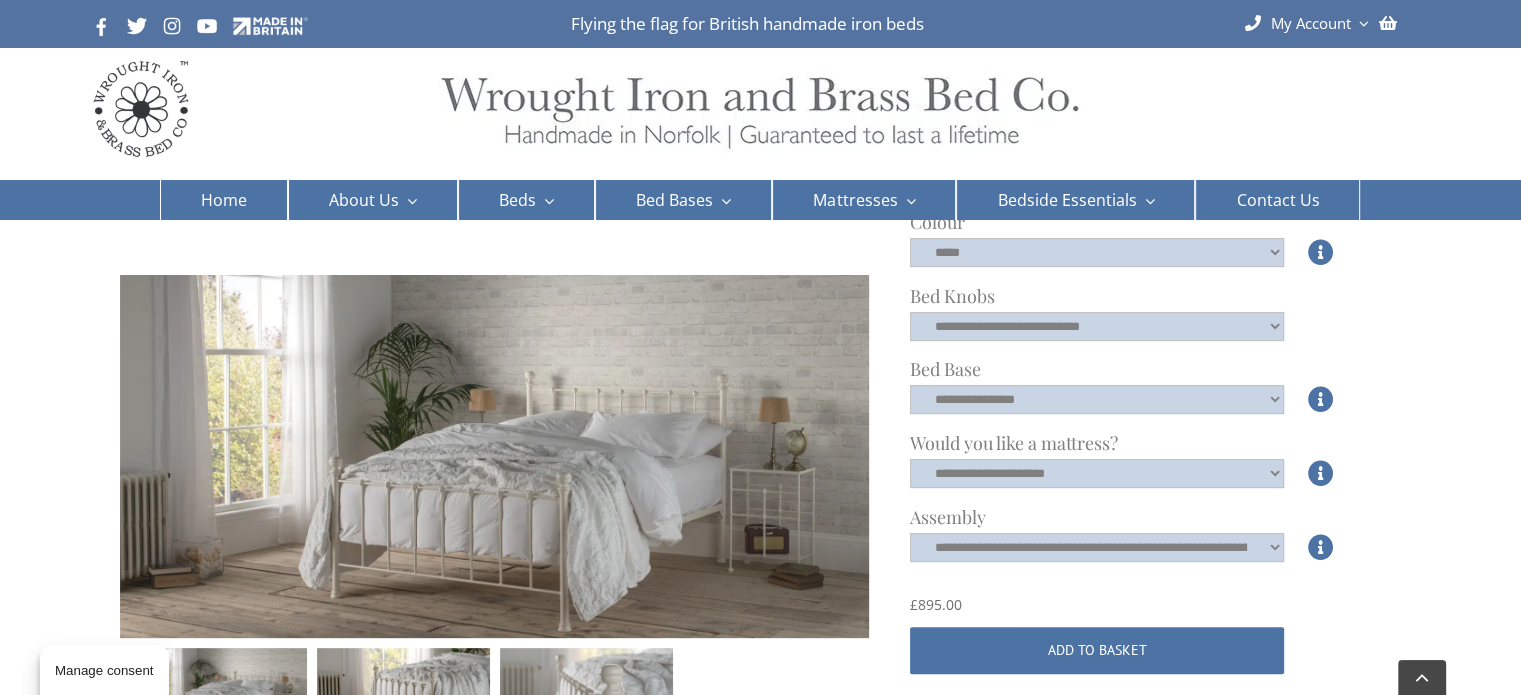 click at bounding box center (1321, 326) 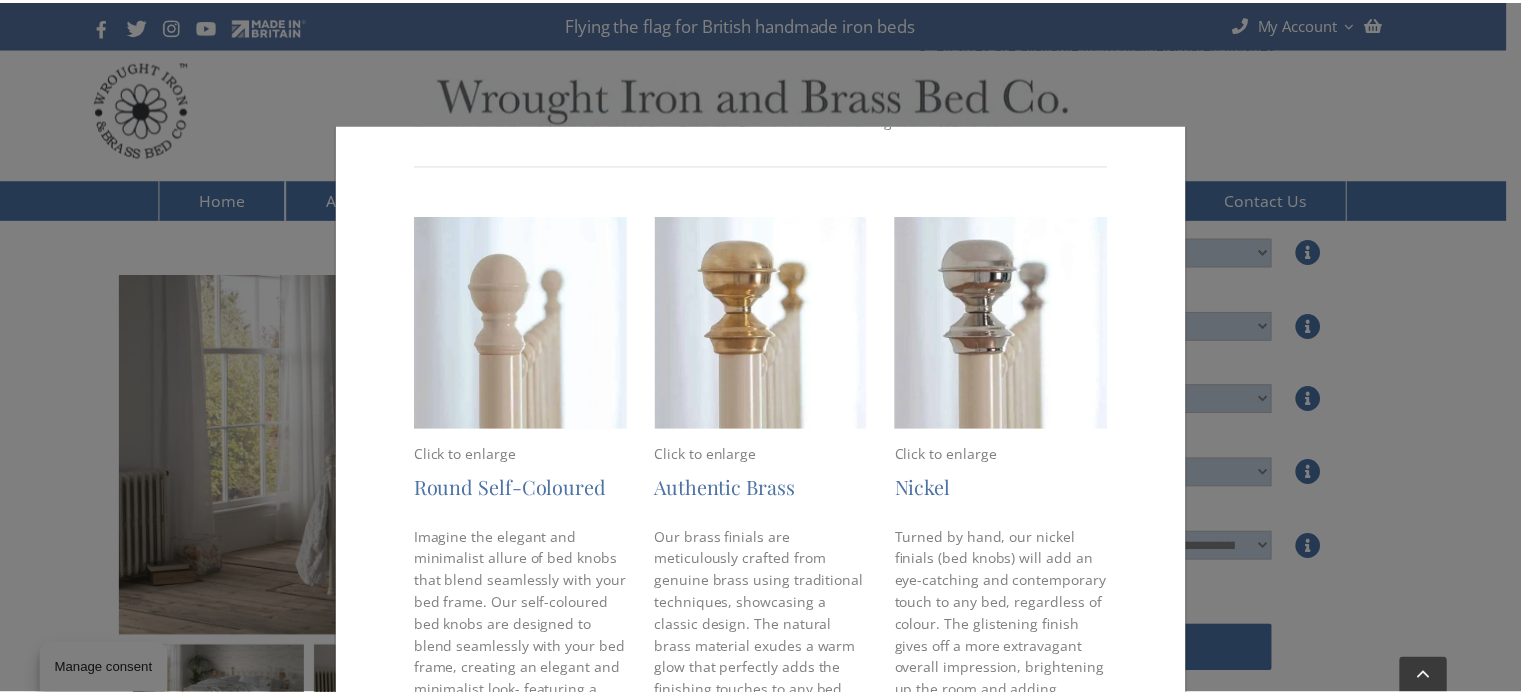 scroll, scrollTop: 250, scrollLeft: 0, axis: vertical 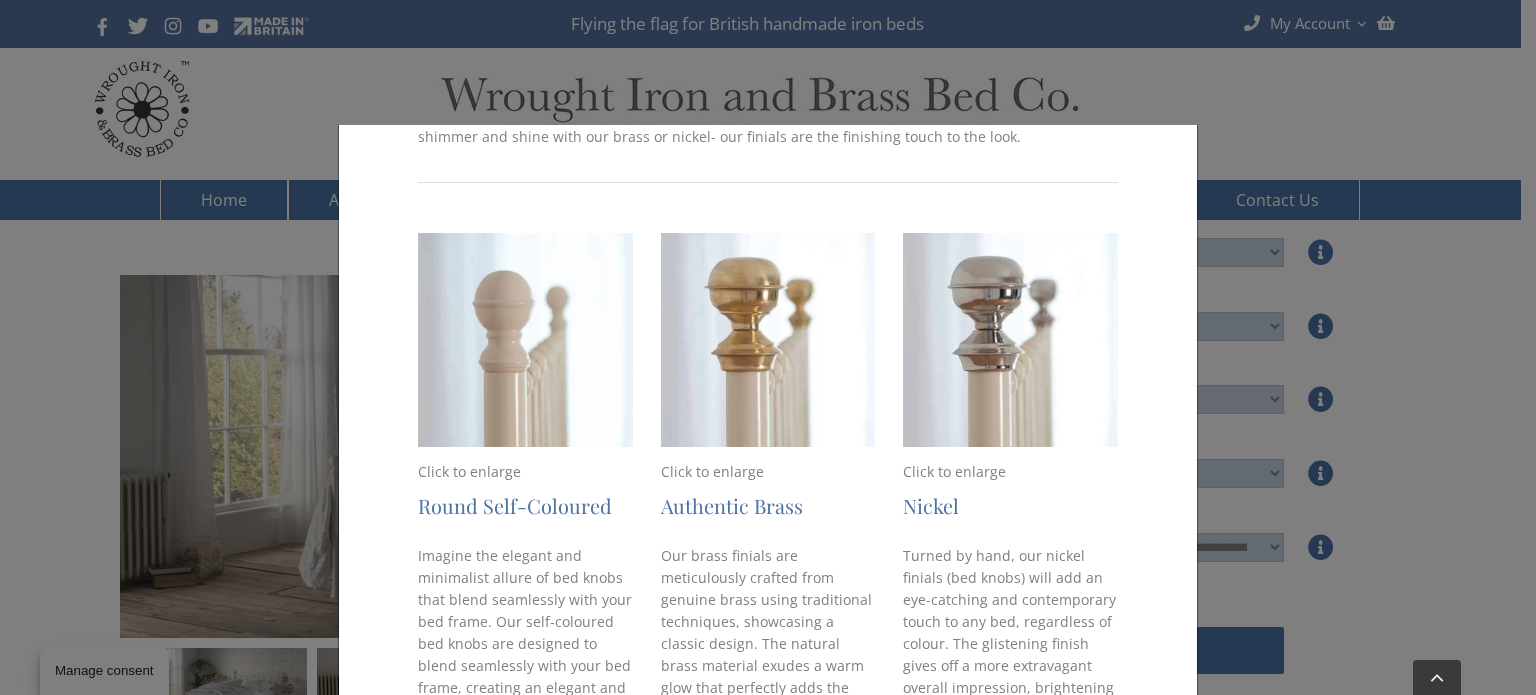 click on "×
Finials
The finishing touch
Personalize your handcrafted bed with our selection of finials (bed knobs) to add the perfect finishing touch to your wrought iron and brass bed. Whether you prefer the sleek, minimalist appeal of self-colour or want to add a touch of glamour with our brass or nickel options, our finials are the perfect way to complete the look. Whether you prefer the clean, simple lines of self-colour or a bit of bling of shimmer and shine with our brass or nickel- our finials are the finishing touch to the look.
Click to enlarge
Round Self-Coloured
Click to enlarge
Authentic Brass
Click to enlarge
Nickel
Make it yours with a personalised engraving!
Whether you’re on  “Your Side / My Side” truly
So go on — make your bed  a little more you.
Close" at bounding box center [768, 347] 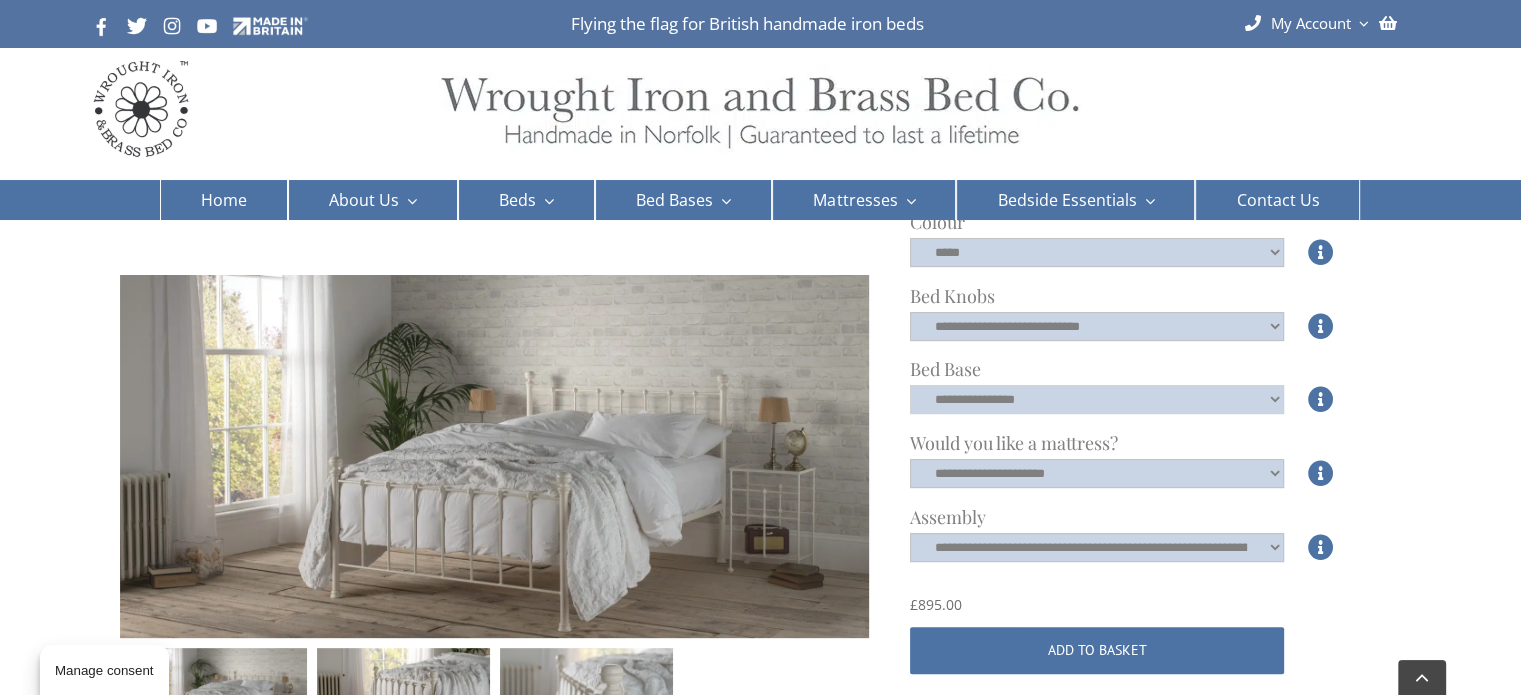 click on "**********" 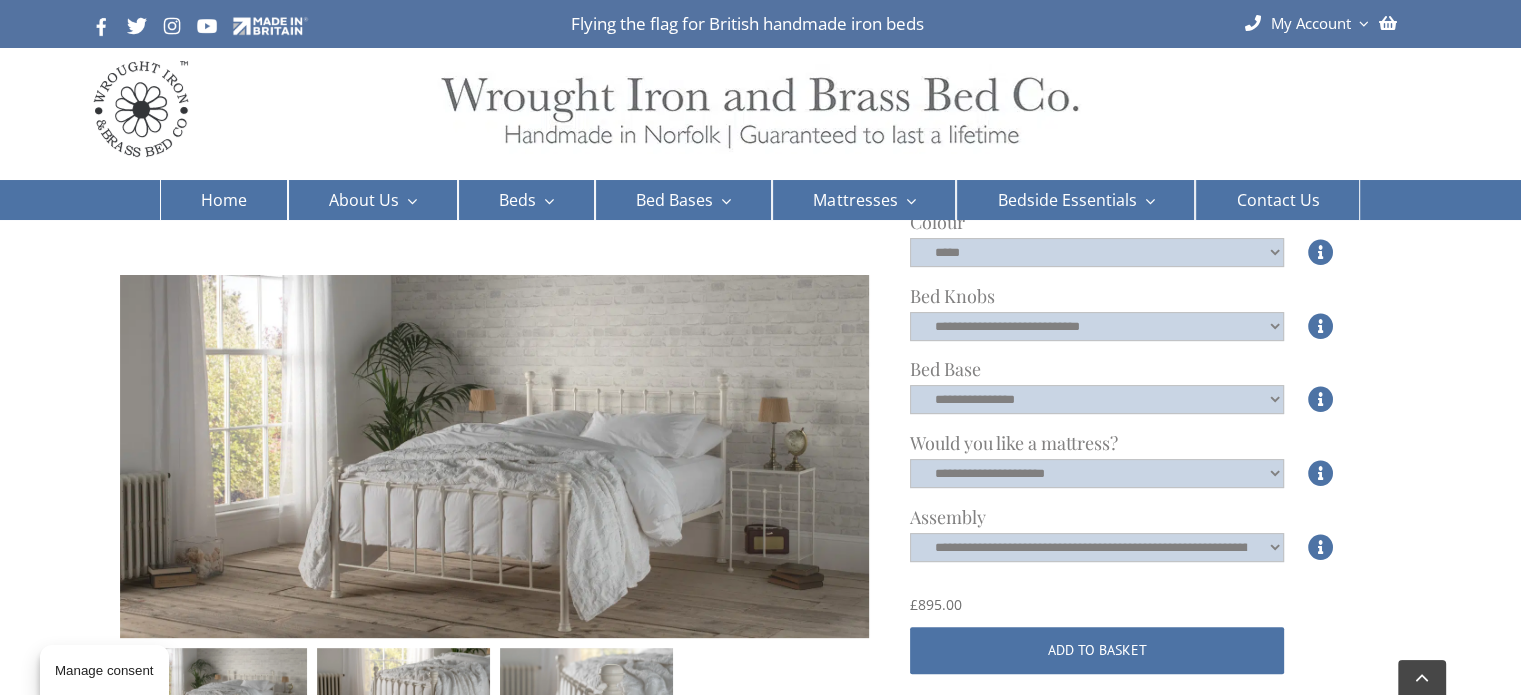 click at bounding box center (220, 690) 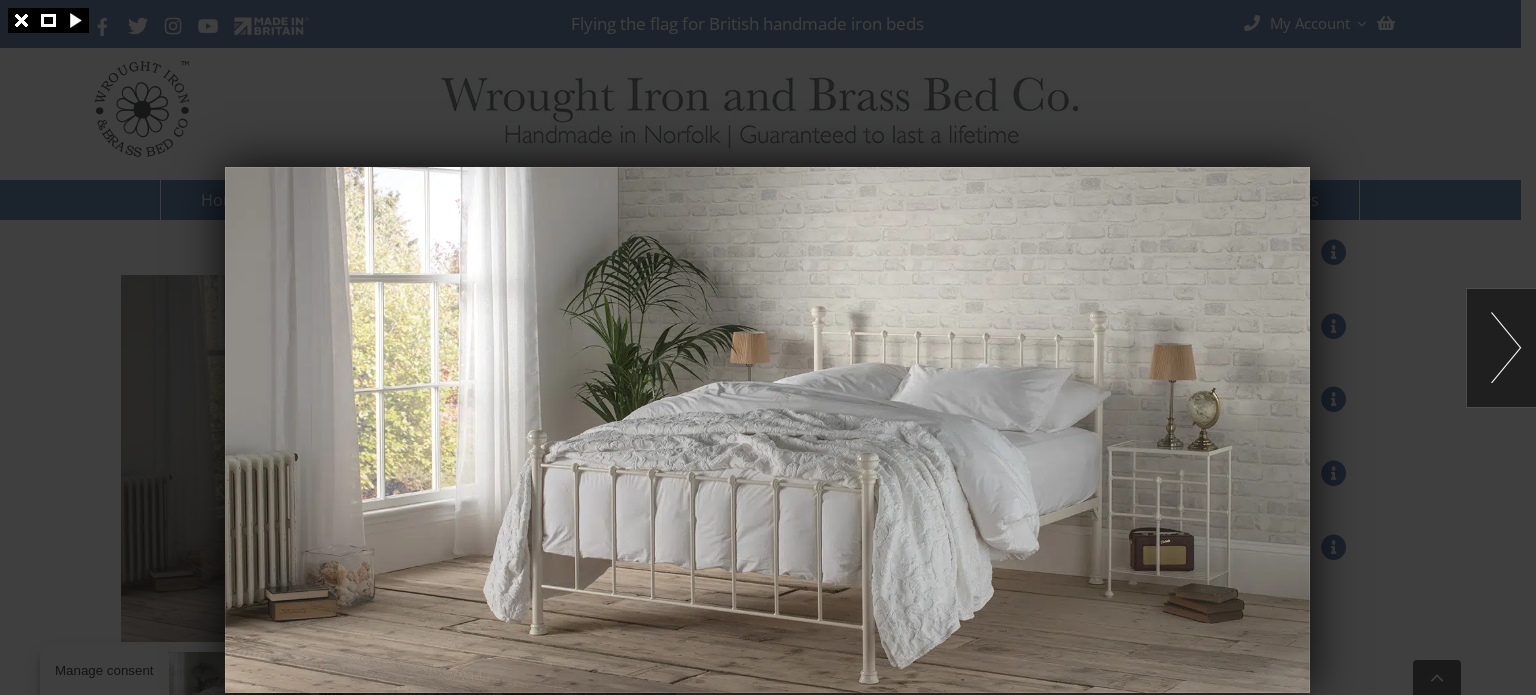 click at bounding box center [1501, 348] 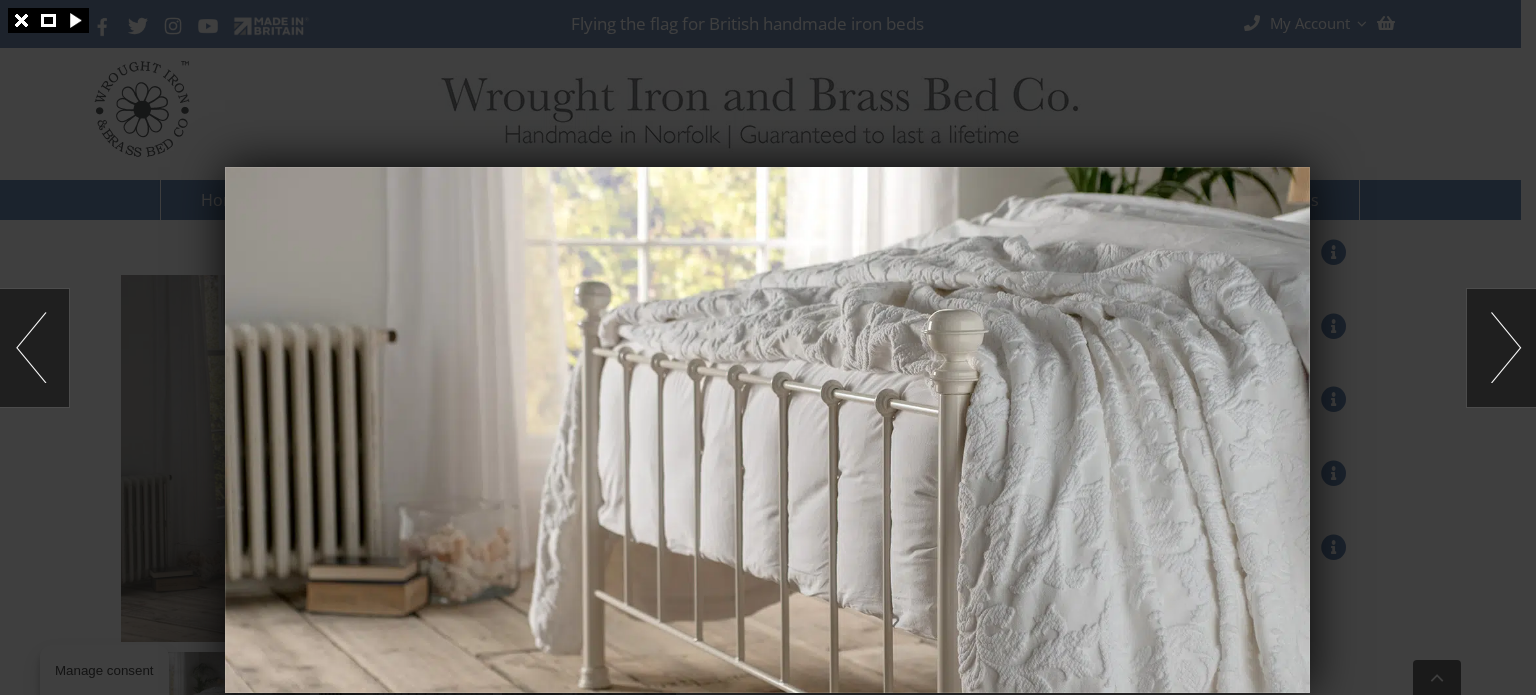 click at bounding box center [1501, 348] 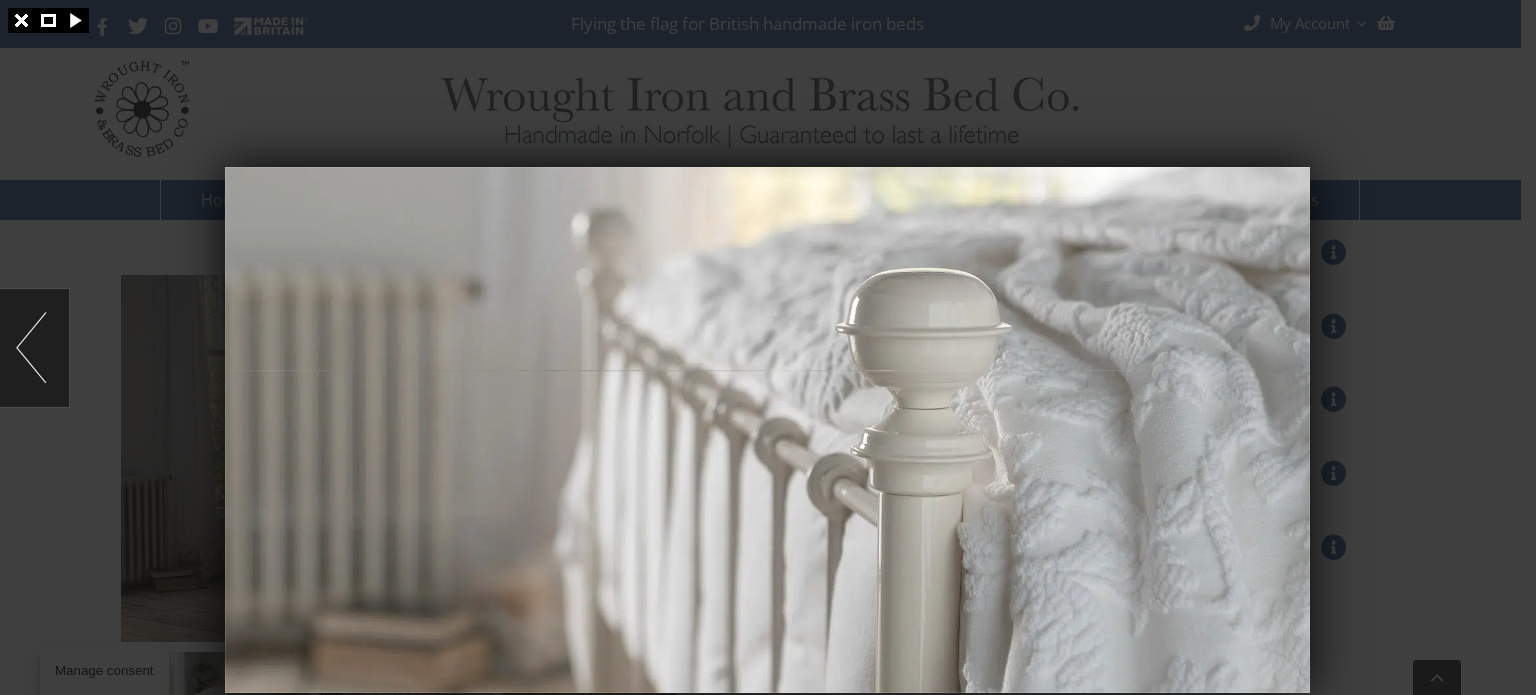 click at bounding box center (768, 347) 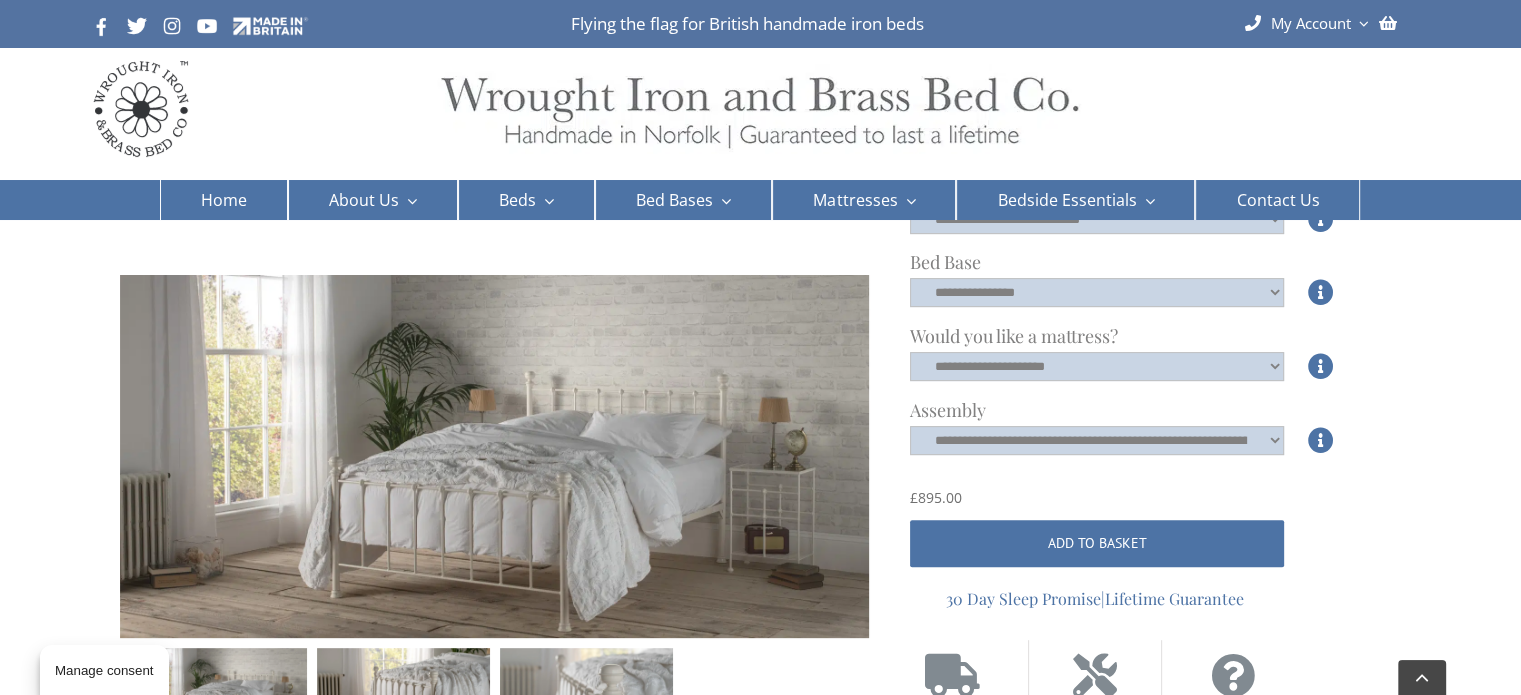 scroll, scrollTop: 719, scrollLeft: 0, axis: vertical 